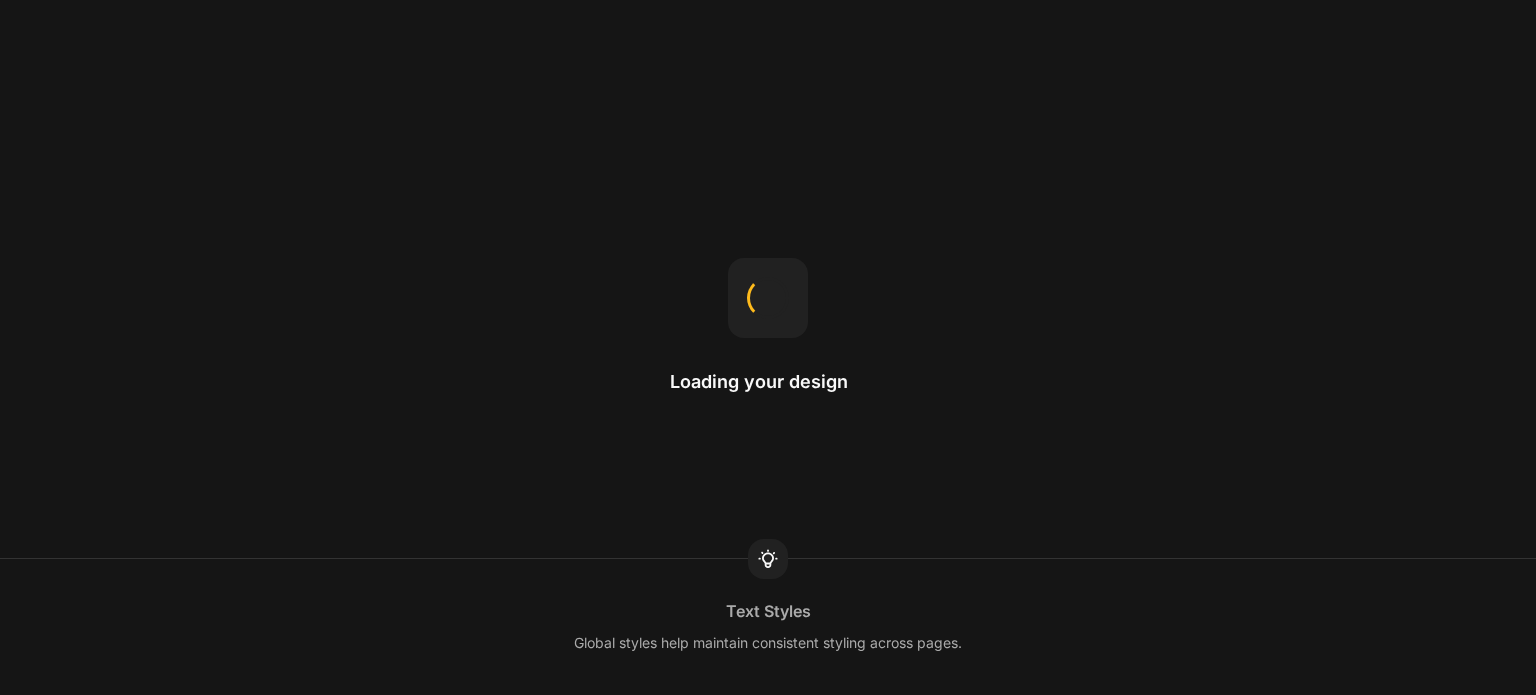 scroll, scrollTop: 0, scrollLeft: 0, axis: both 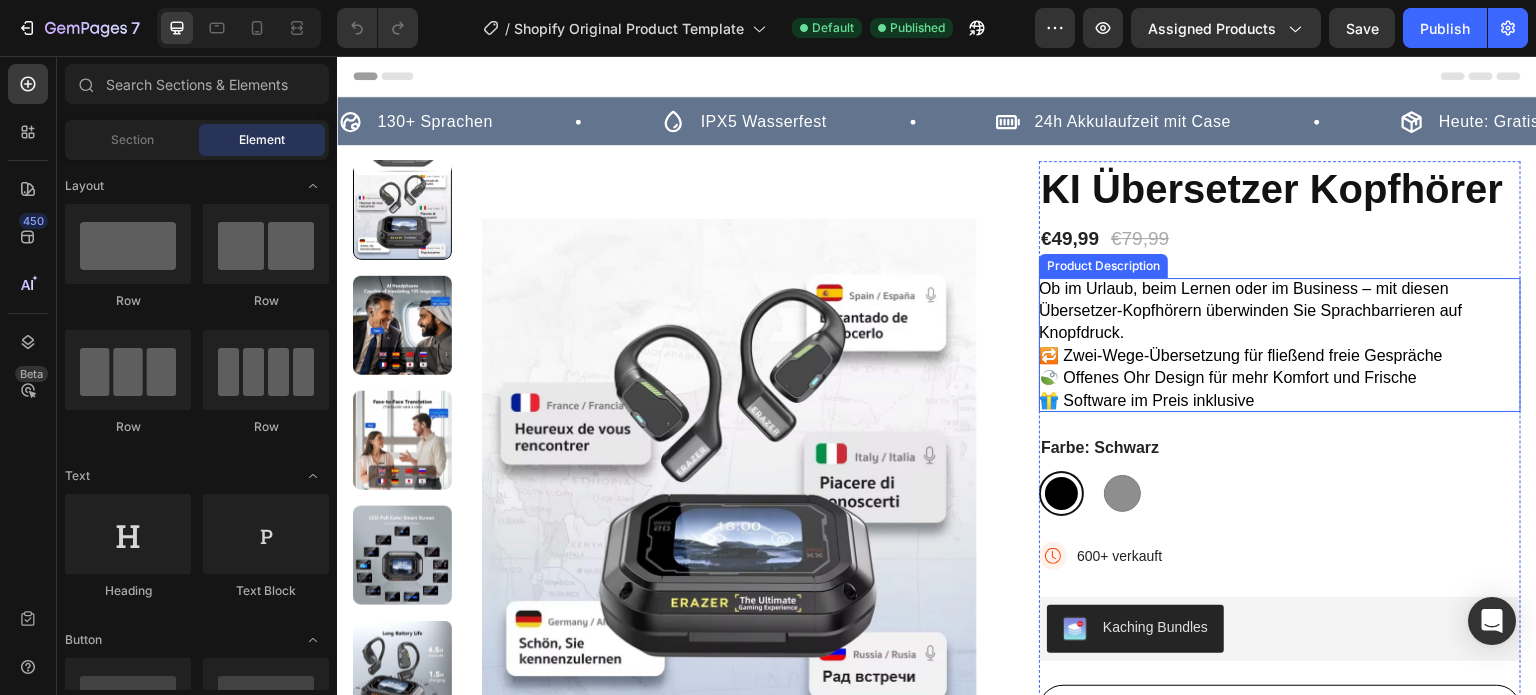 click on "Ob im Urlaub, beim Lernen oder im Business – mit diesen Übersetzer-Kopfhörern überwinden Sie Sprachbarrieren auf Knopfdruck." at bounding box center [1250, 311] 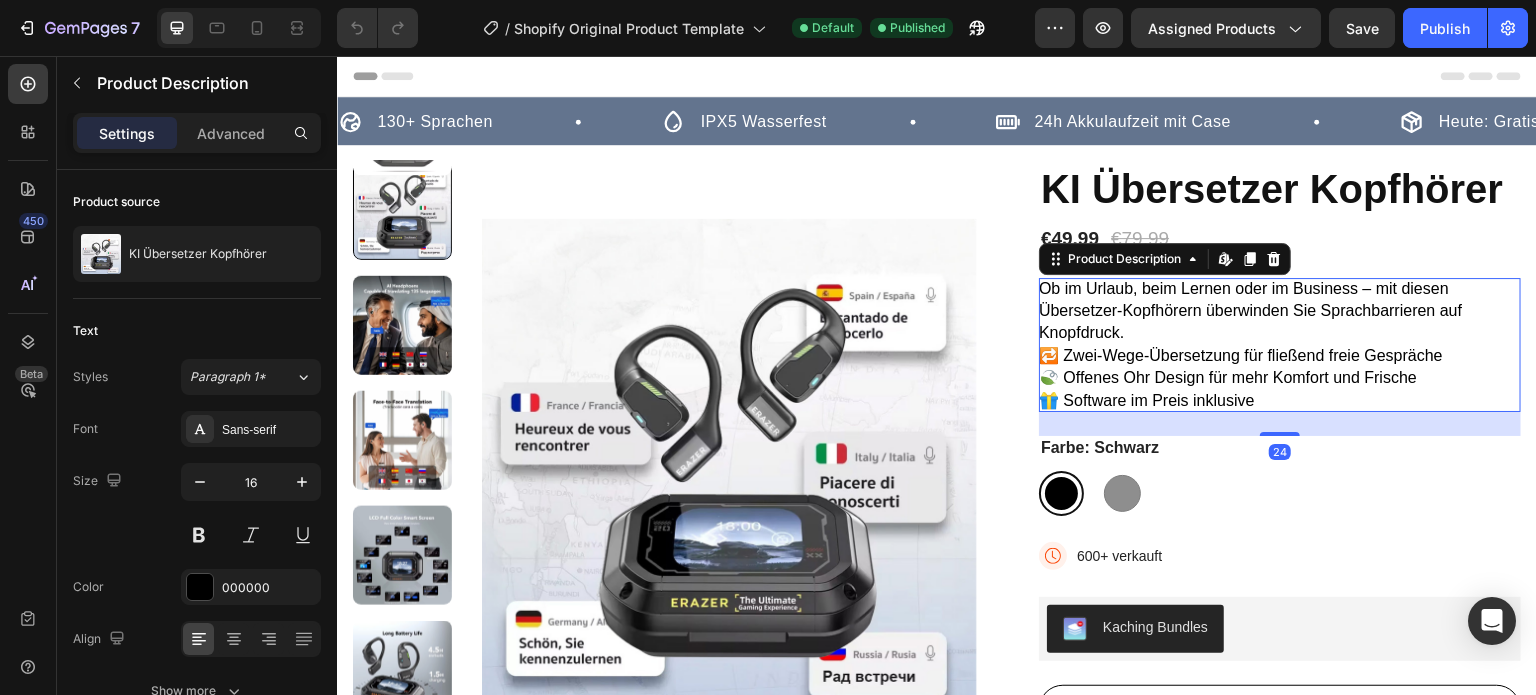 click on "Ob im Urlaub, beim Lernen oder im Business – mit diesen Übersetzer-Kopfhörern überwinden Sie Sprachbarrieren auf Knopfdruck.
🔁 Zwei-Wege-Übersetzung für fließend freie Gespräche 🍃 Offenes Ohr Design für mehr Komfort und Frische 🎁 Software im Preis inklusive" at bounding box center [1280, 345] 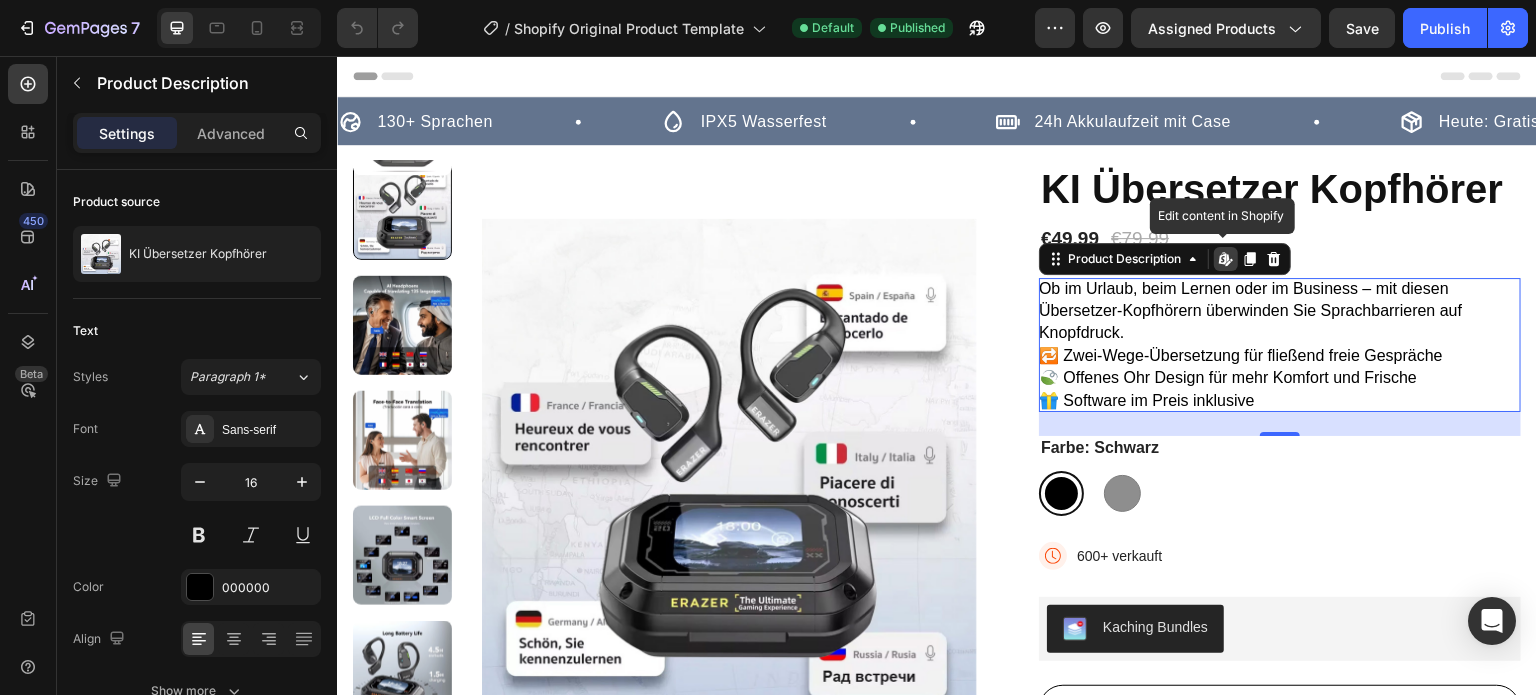 click on "Ob im Urlaub, beim Lernen oder im Business – mit diesen Übersetzer-Kopfhörern überwinden Sie Sprachbarrieren auf Knopfdruck.
🔁 Zwei-Wege-Übersetzung für fließend freie Gespräche 🍃 Offenes Ohr Design für mehr Komfort und Frische 🎁 Software im Preis inklusive" at bounding box center [1280, 345] 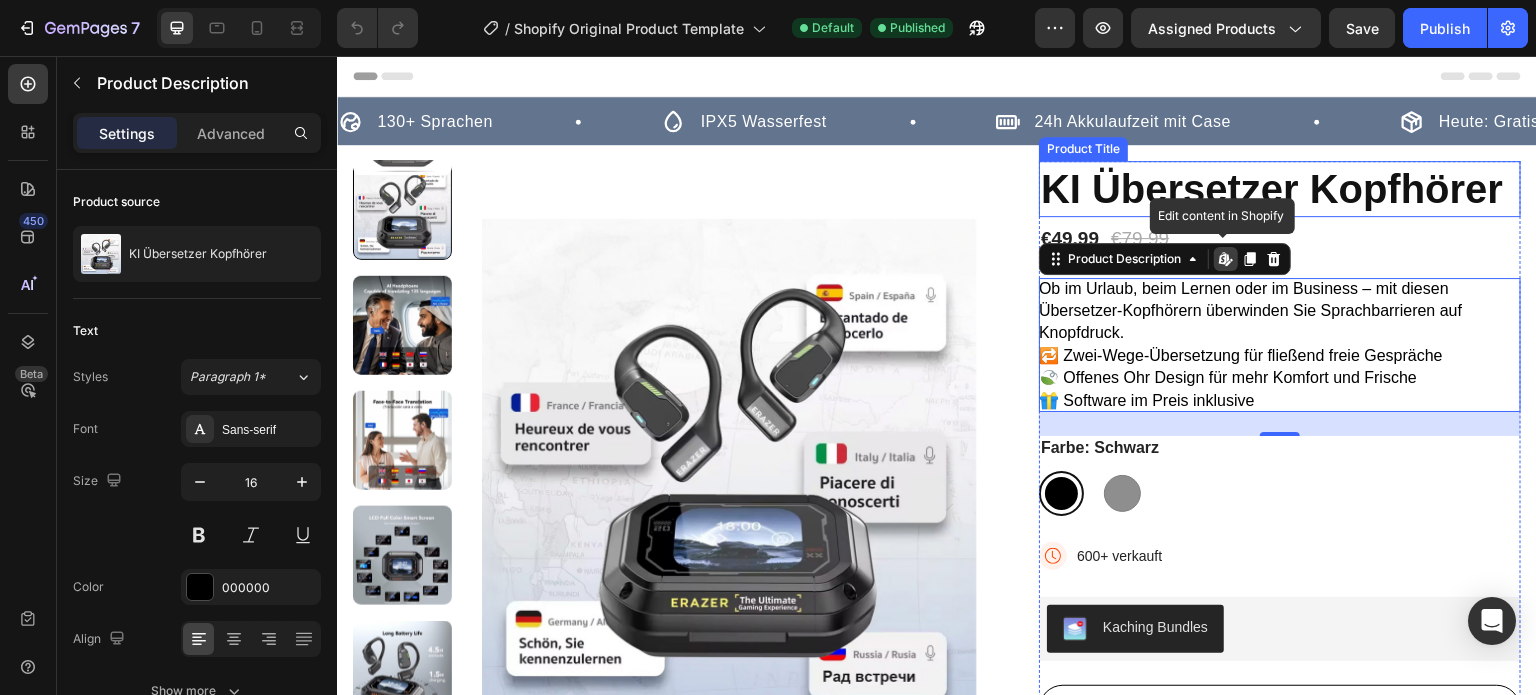click on "KI Übersetzer Kopfhörer" at bounding box center (1280, 189) 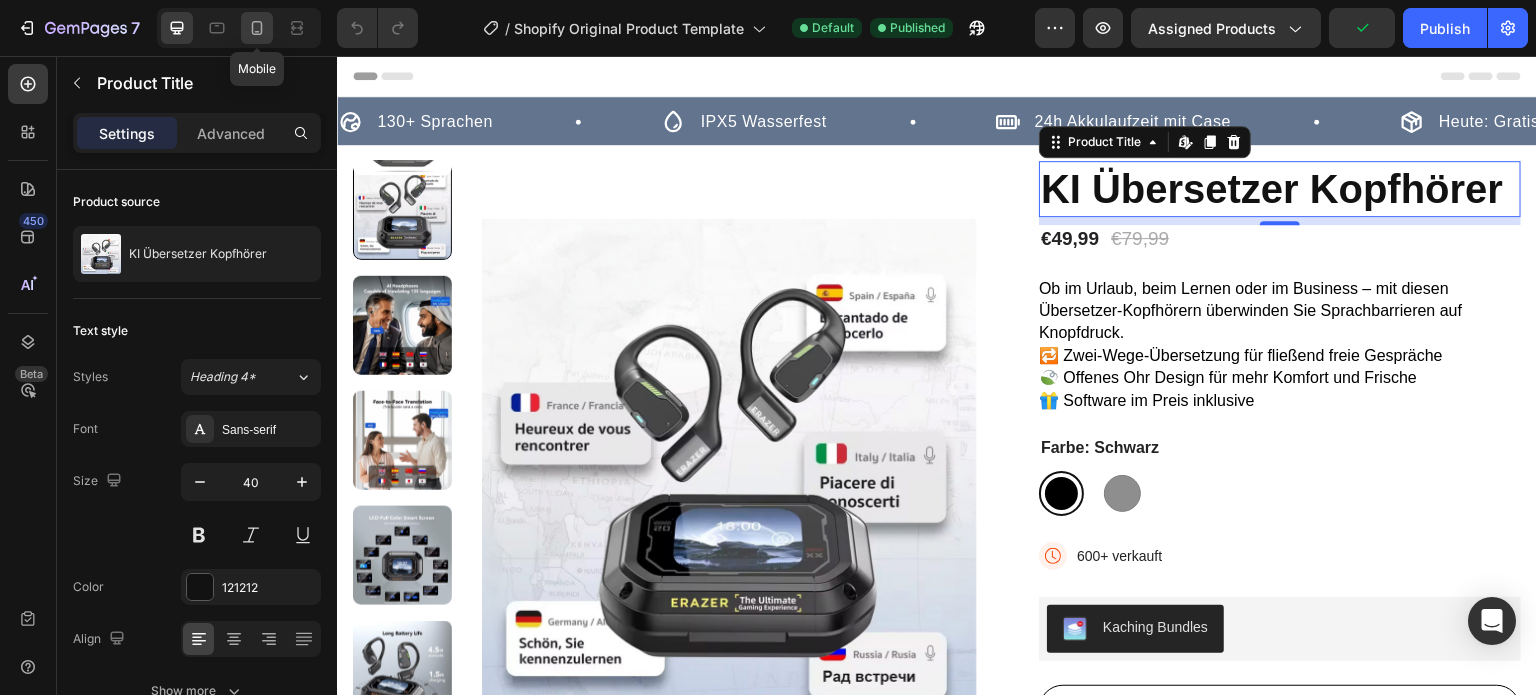 click 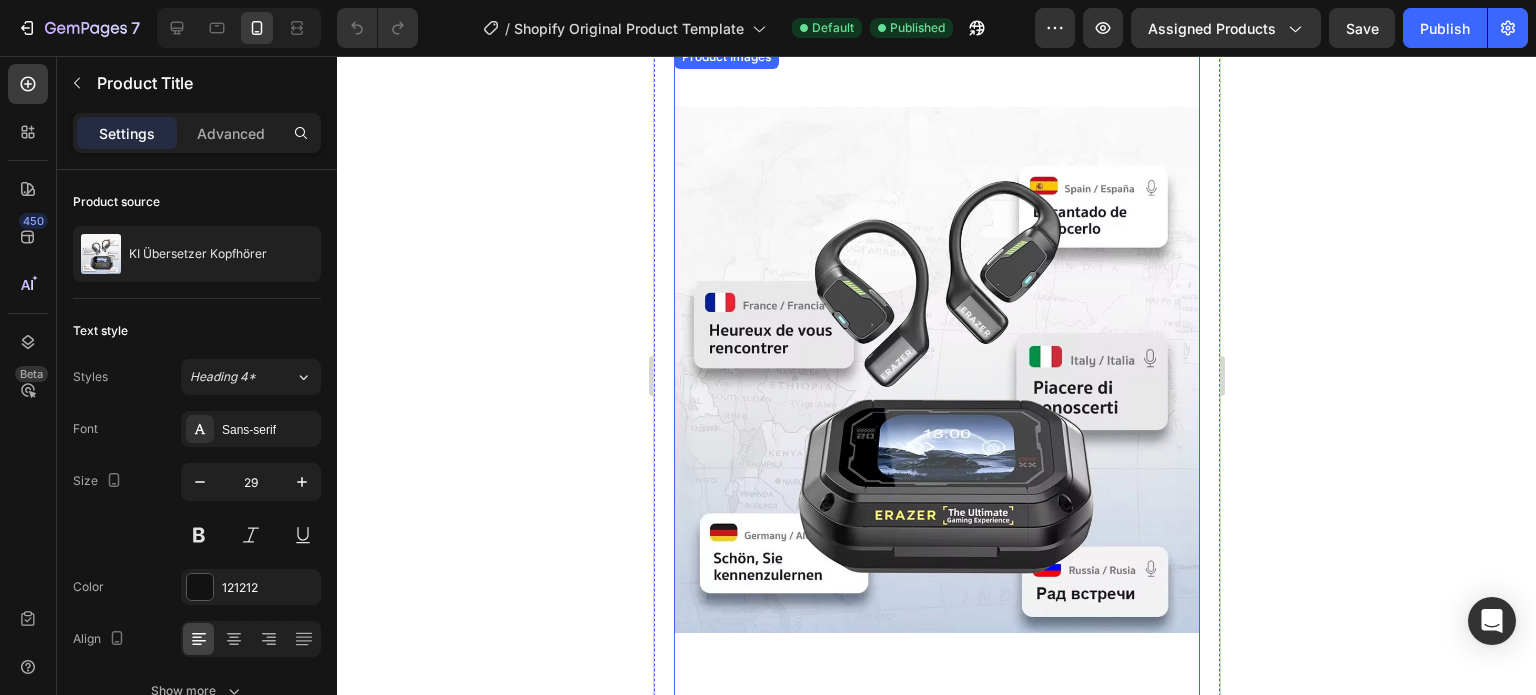 scroll, scrollTop: 0, scrollLeft: 0, axis: both 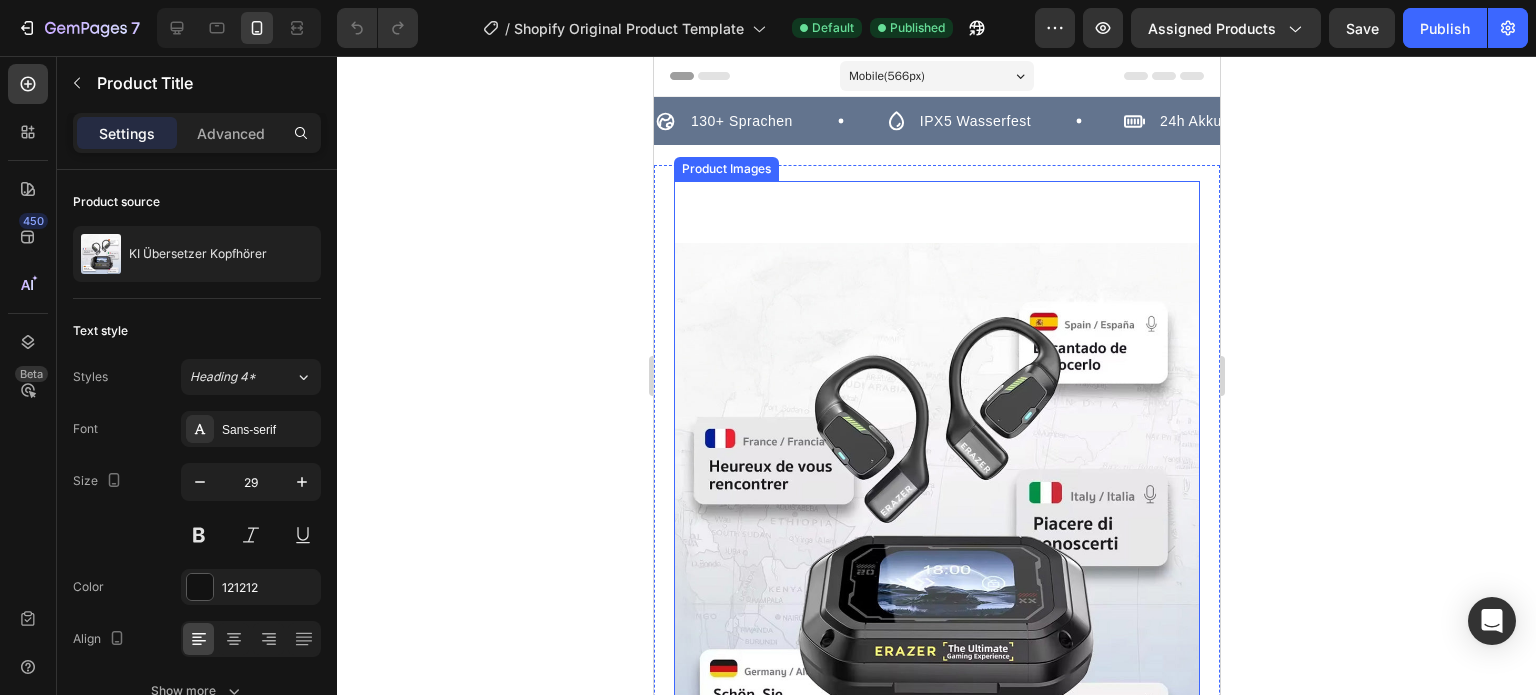 click at bounding box center [936, 505] 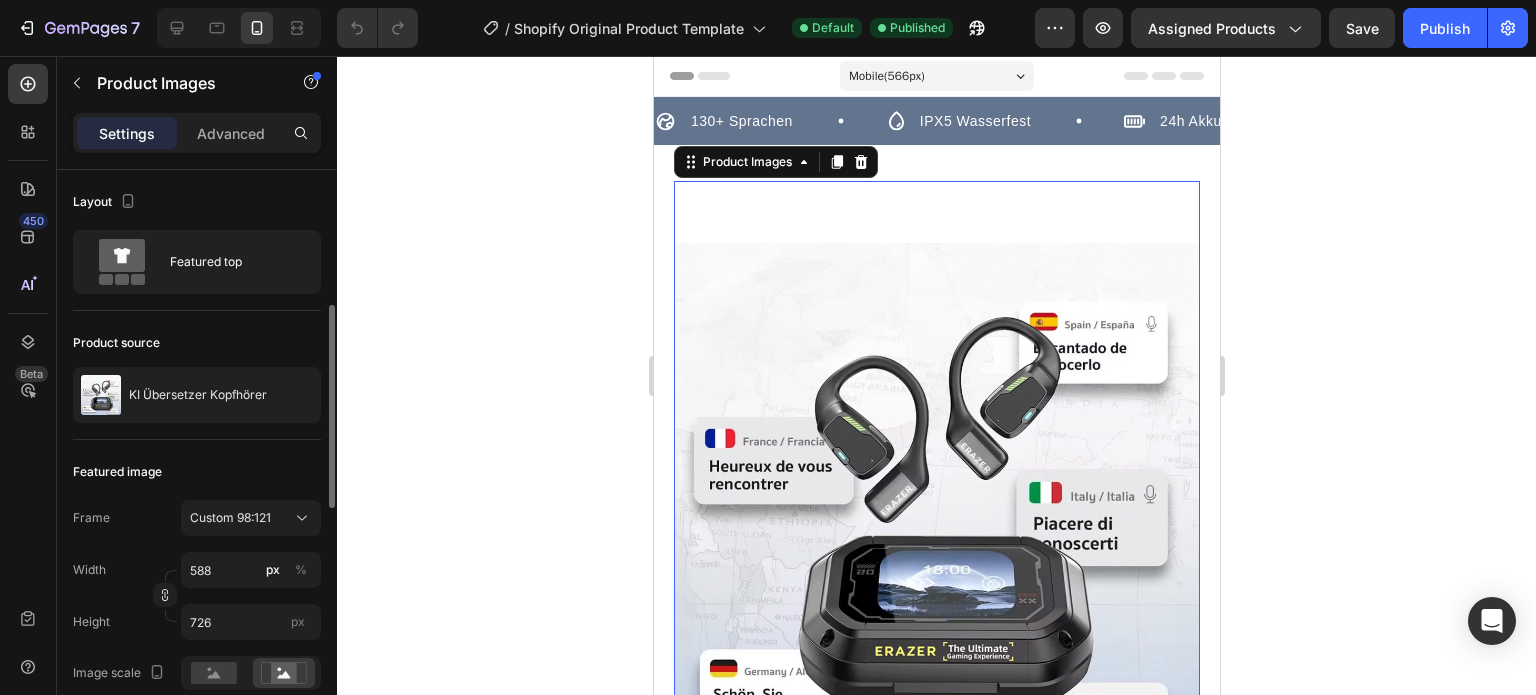scroll, scrollTop: 300, scrollLeft: 0, axis: vertical 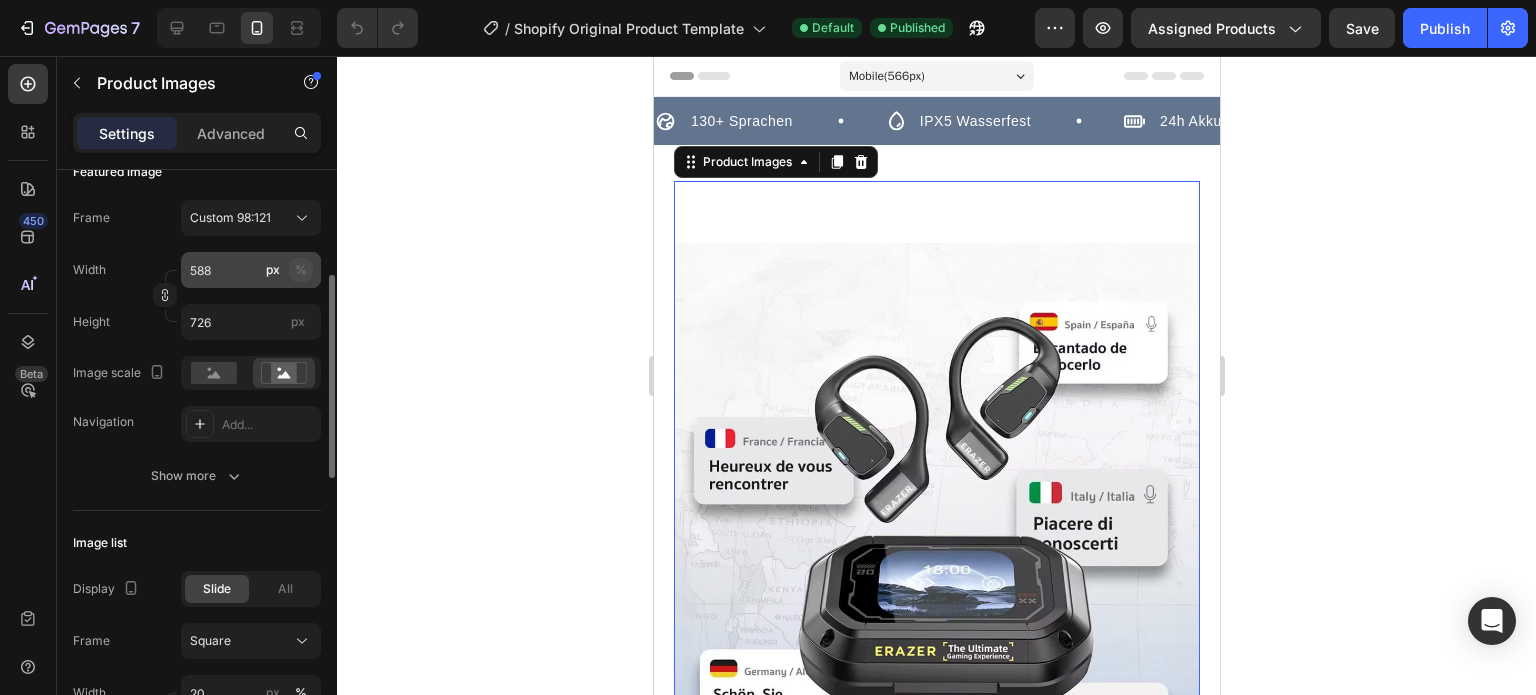 click on "%" 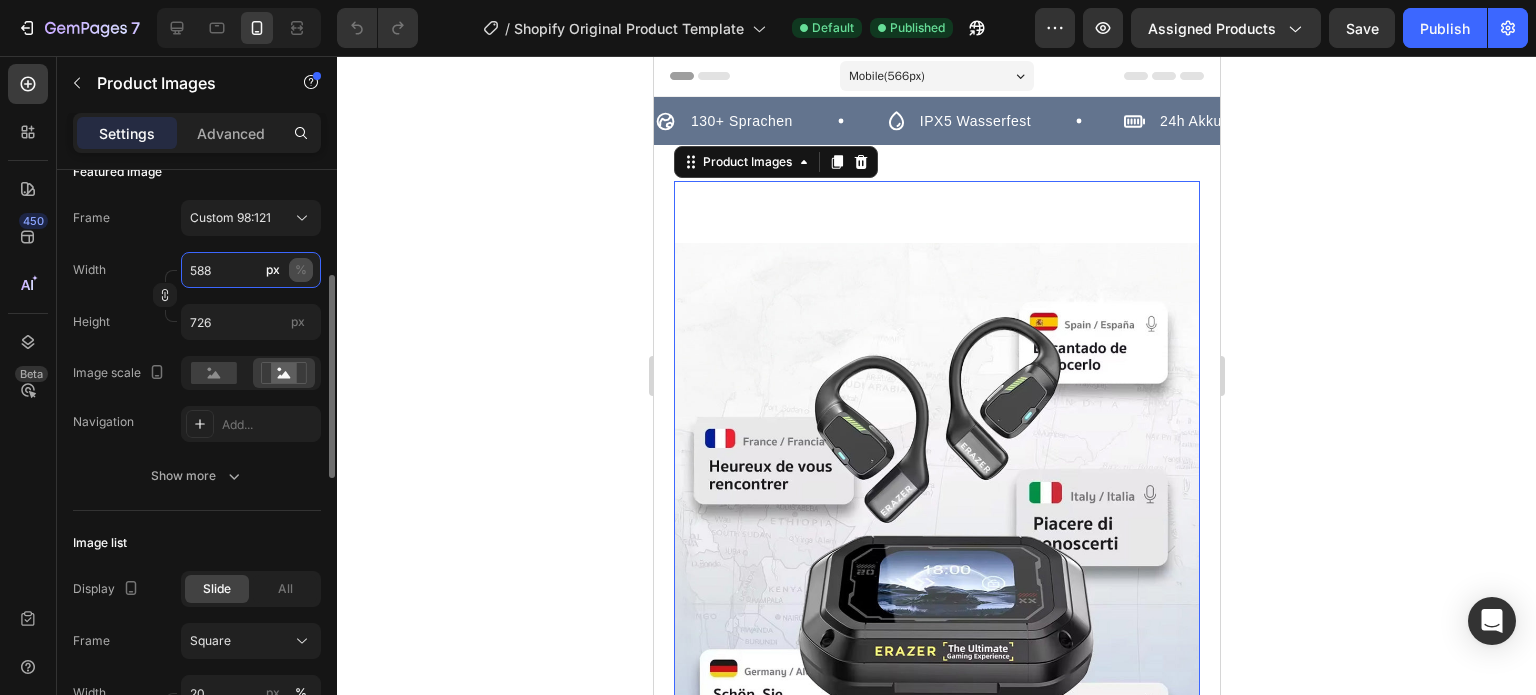 type 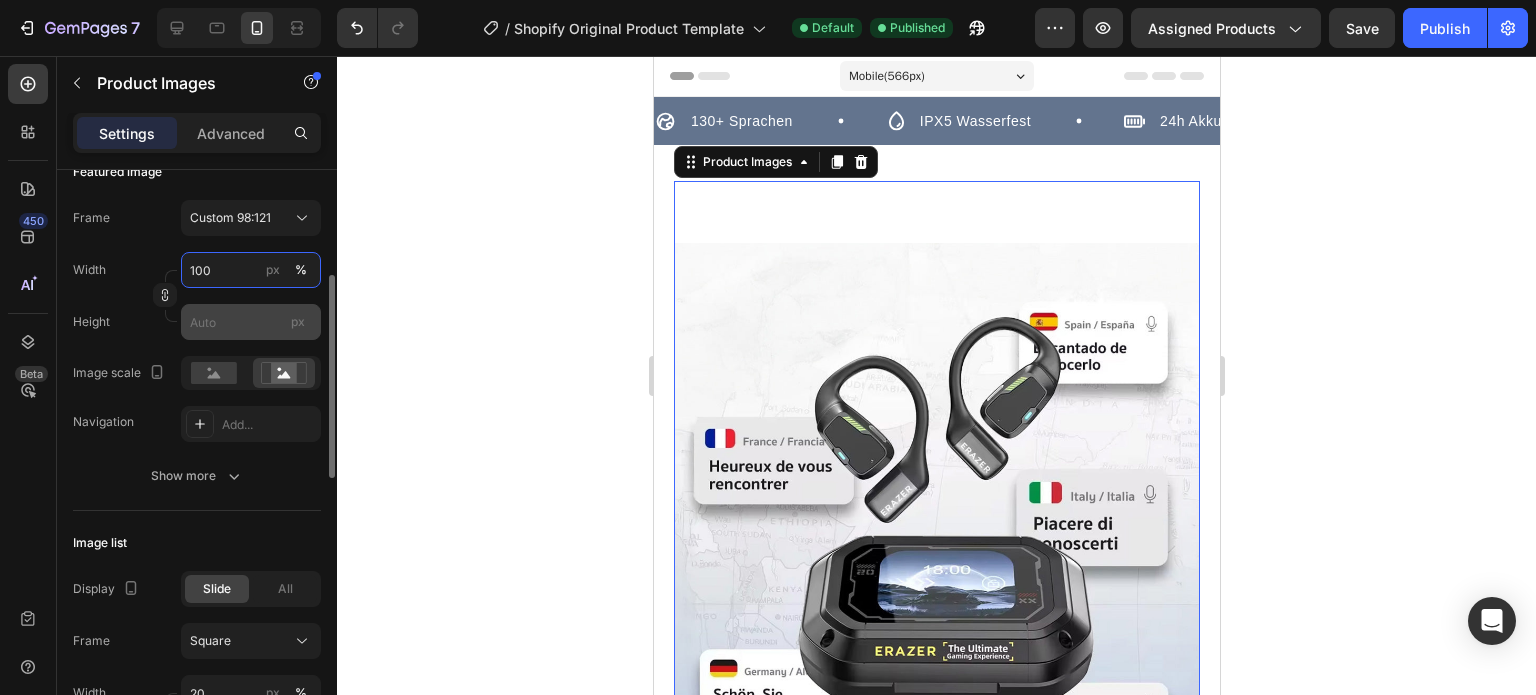 type on "100" 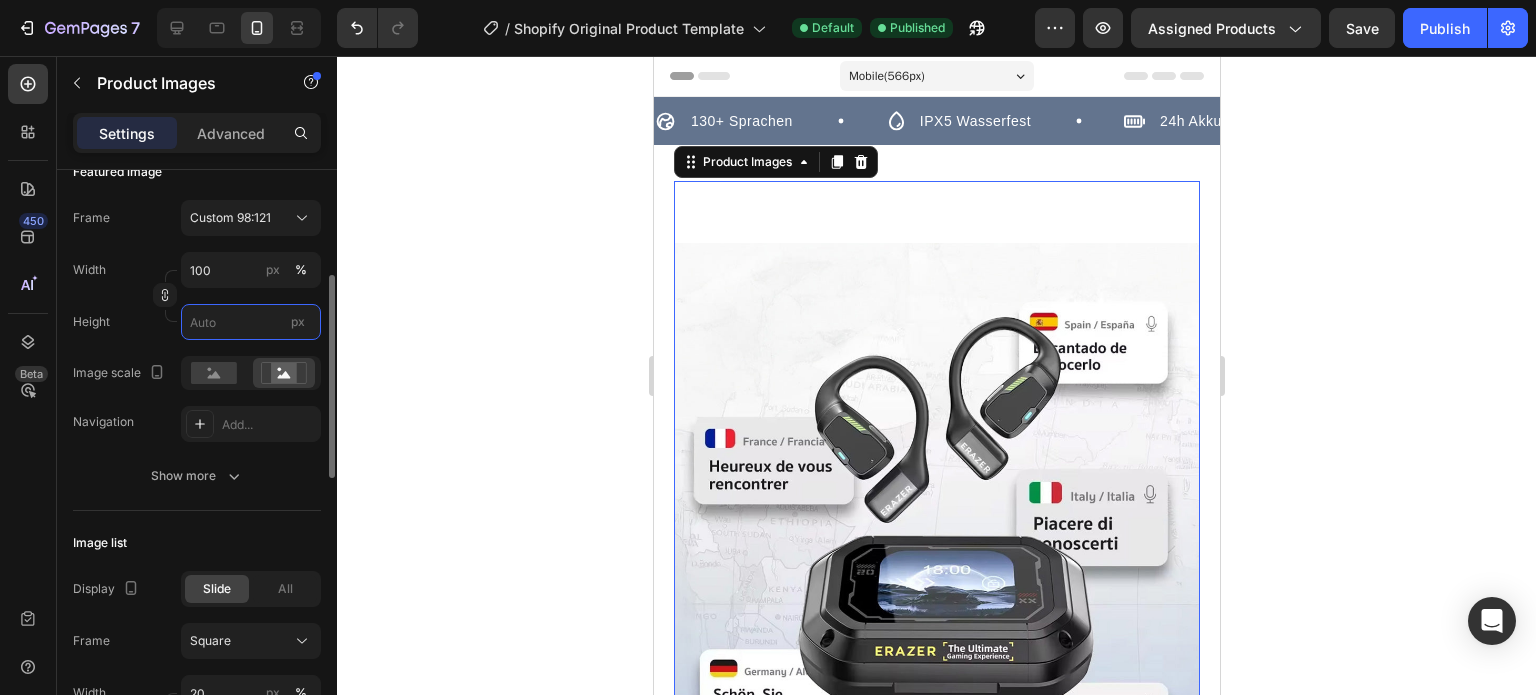 click on "px" at bounding box center [251, 322] 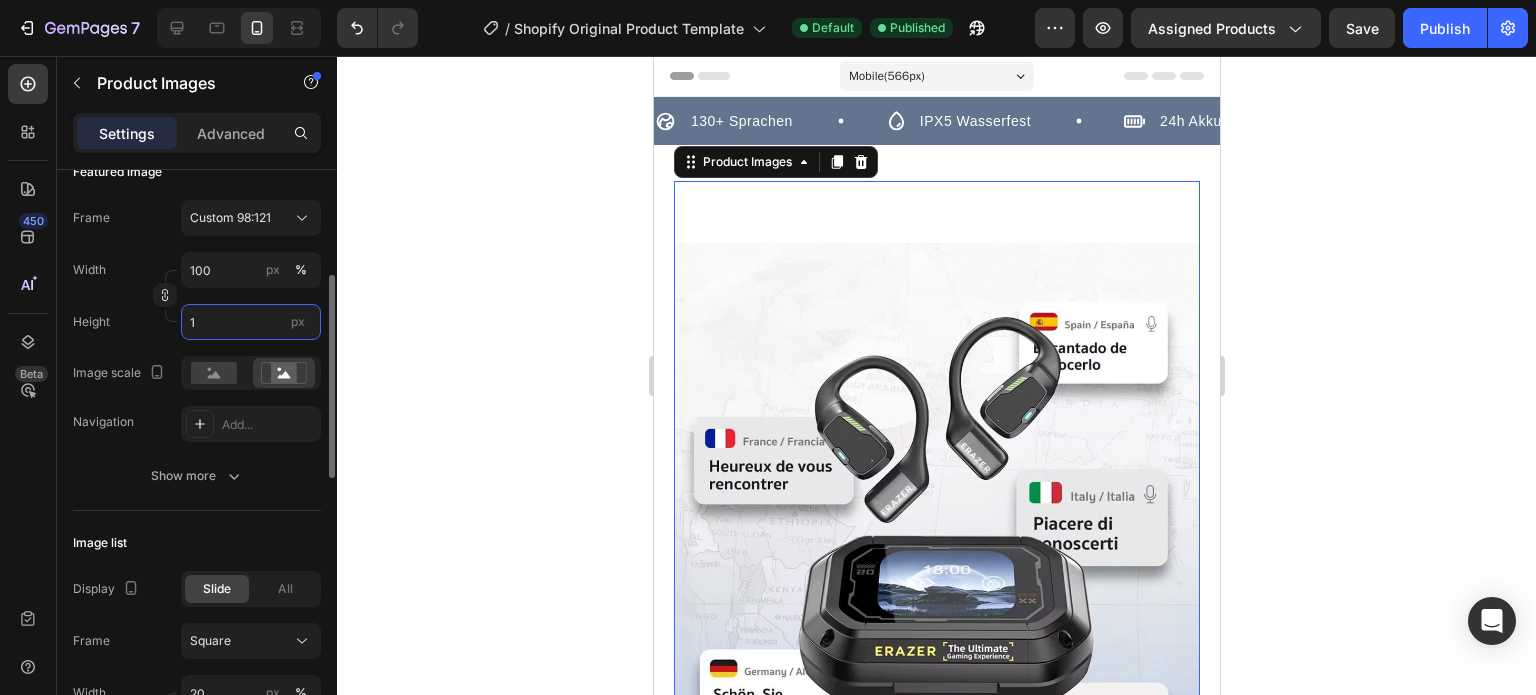 type on "1" 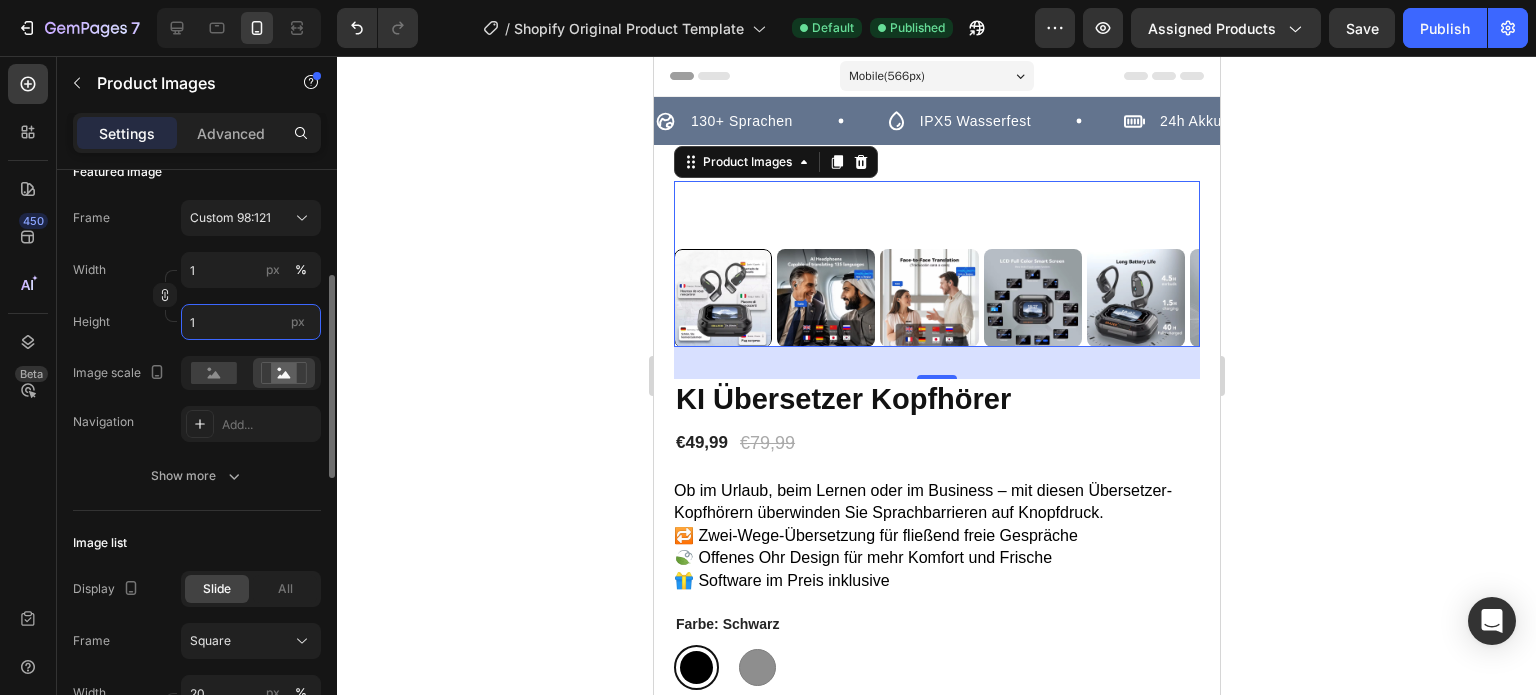 type on "10" 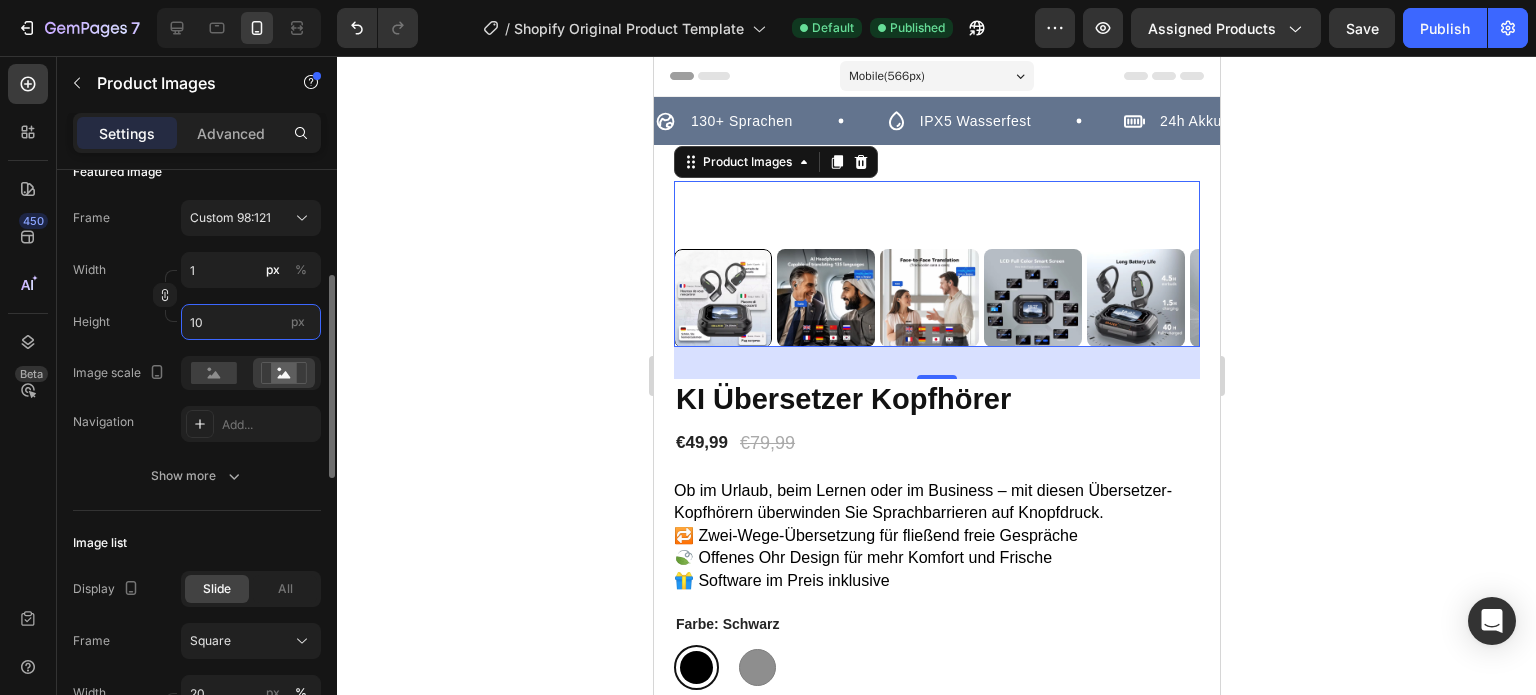 type on "8" 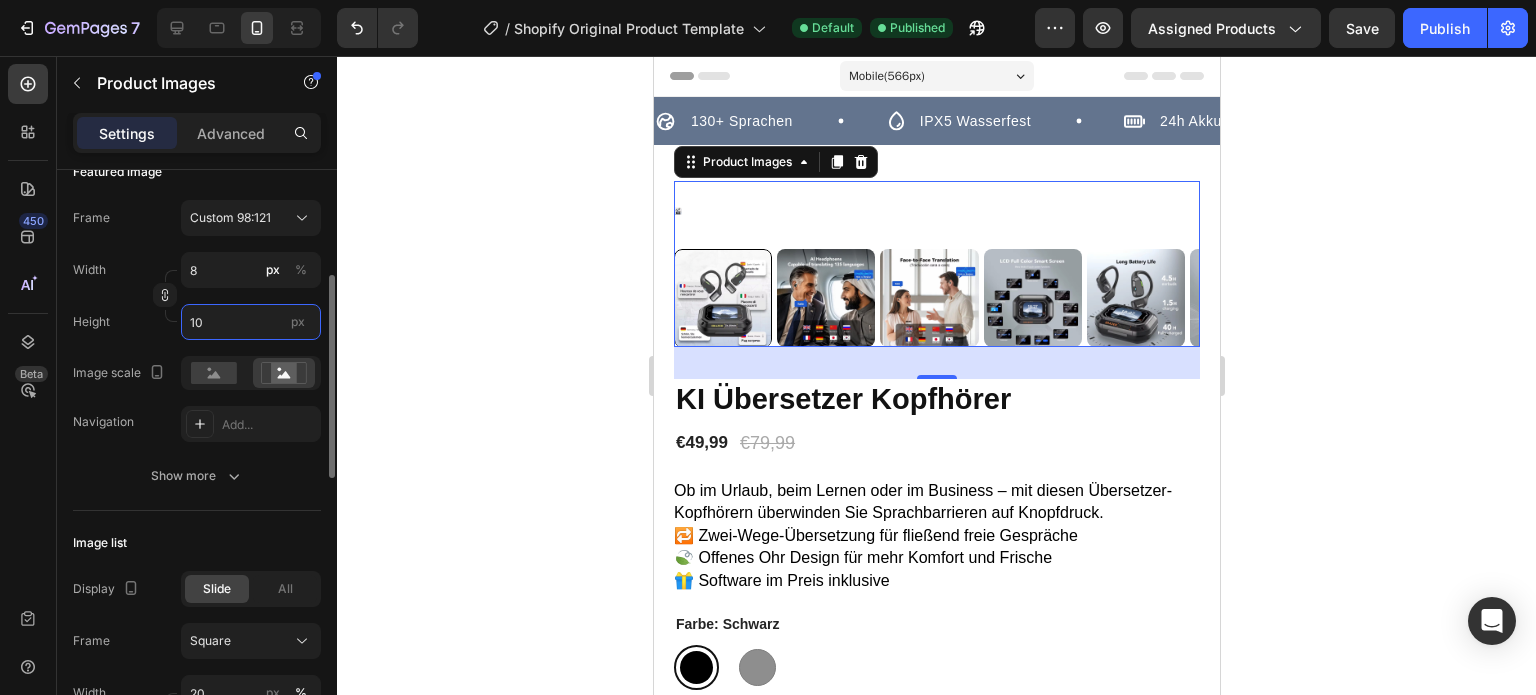 type on "100" 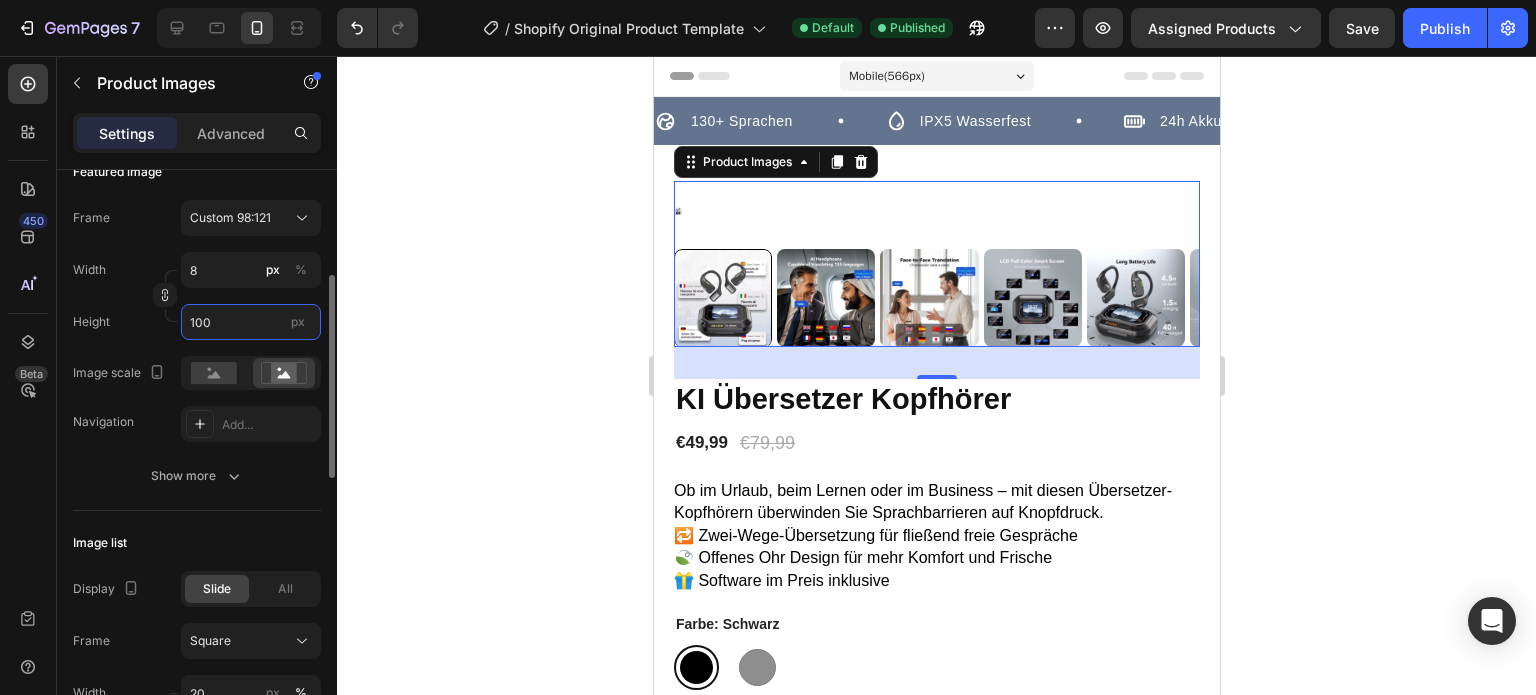 type on "81" 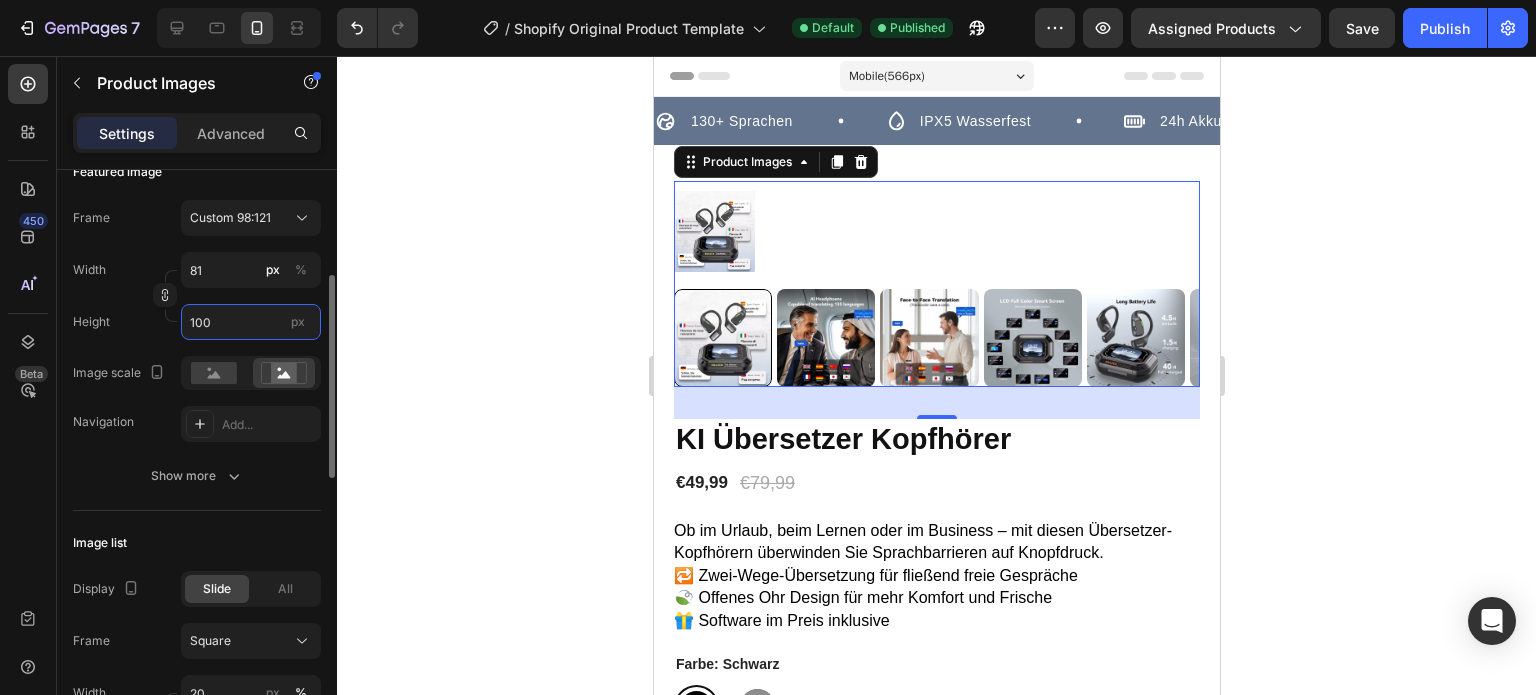 type on "100" 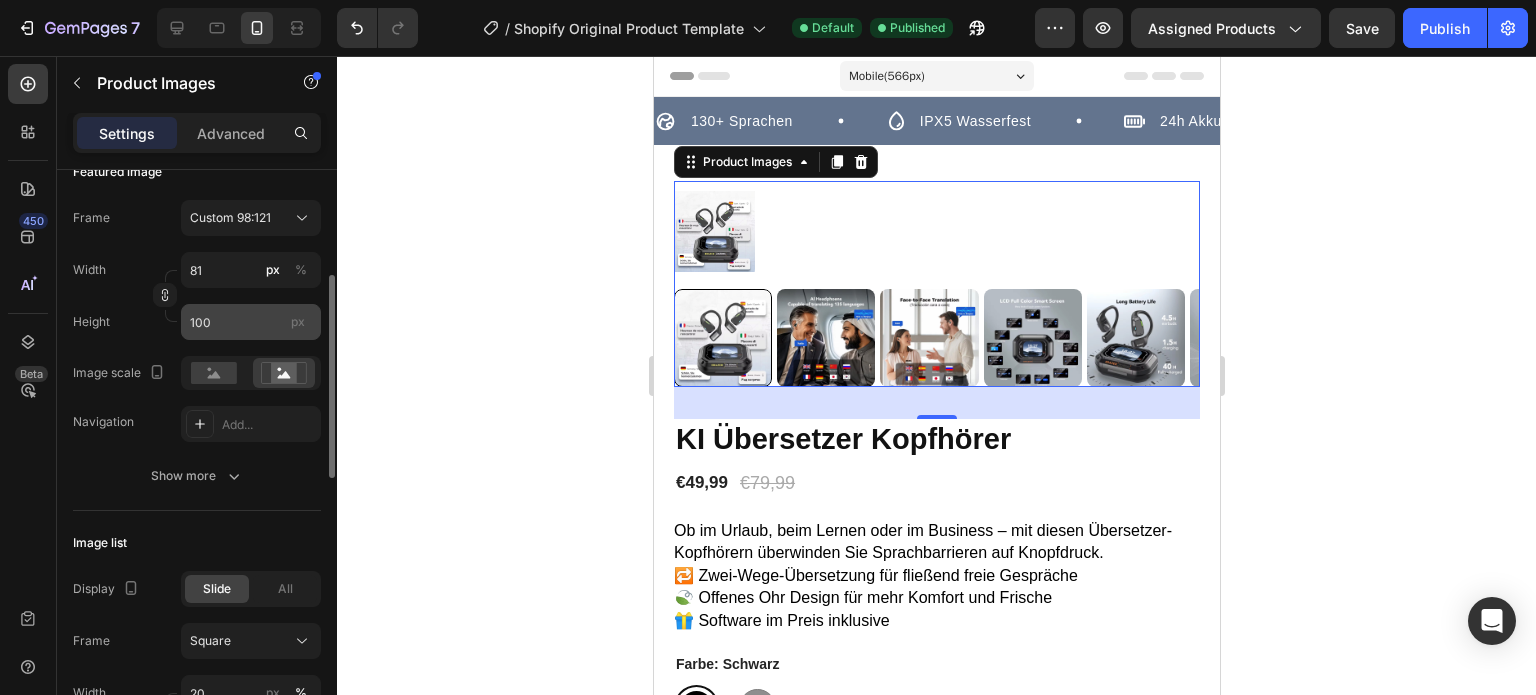 click on "px" at bounding box center [298, 321] 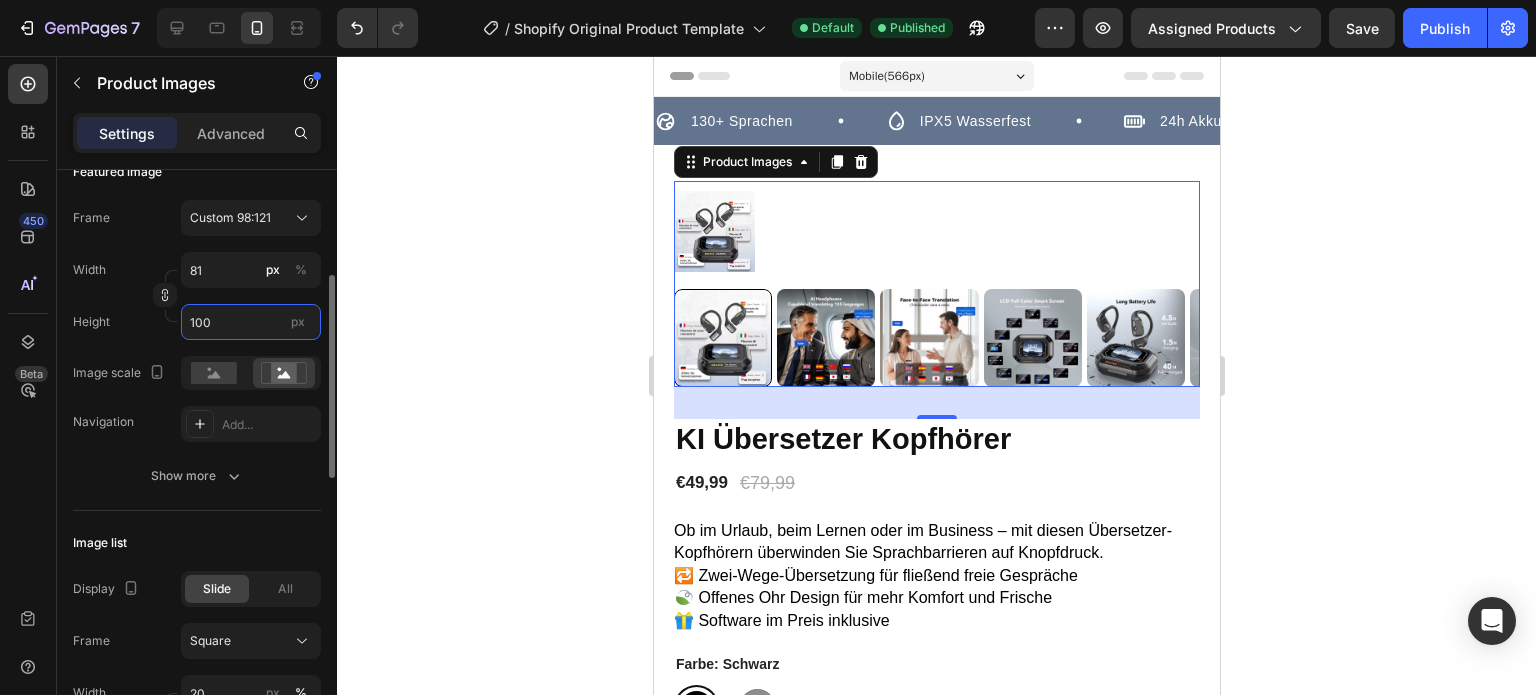 click on "100" at bounding box center (251, 322) 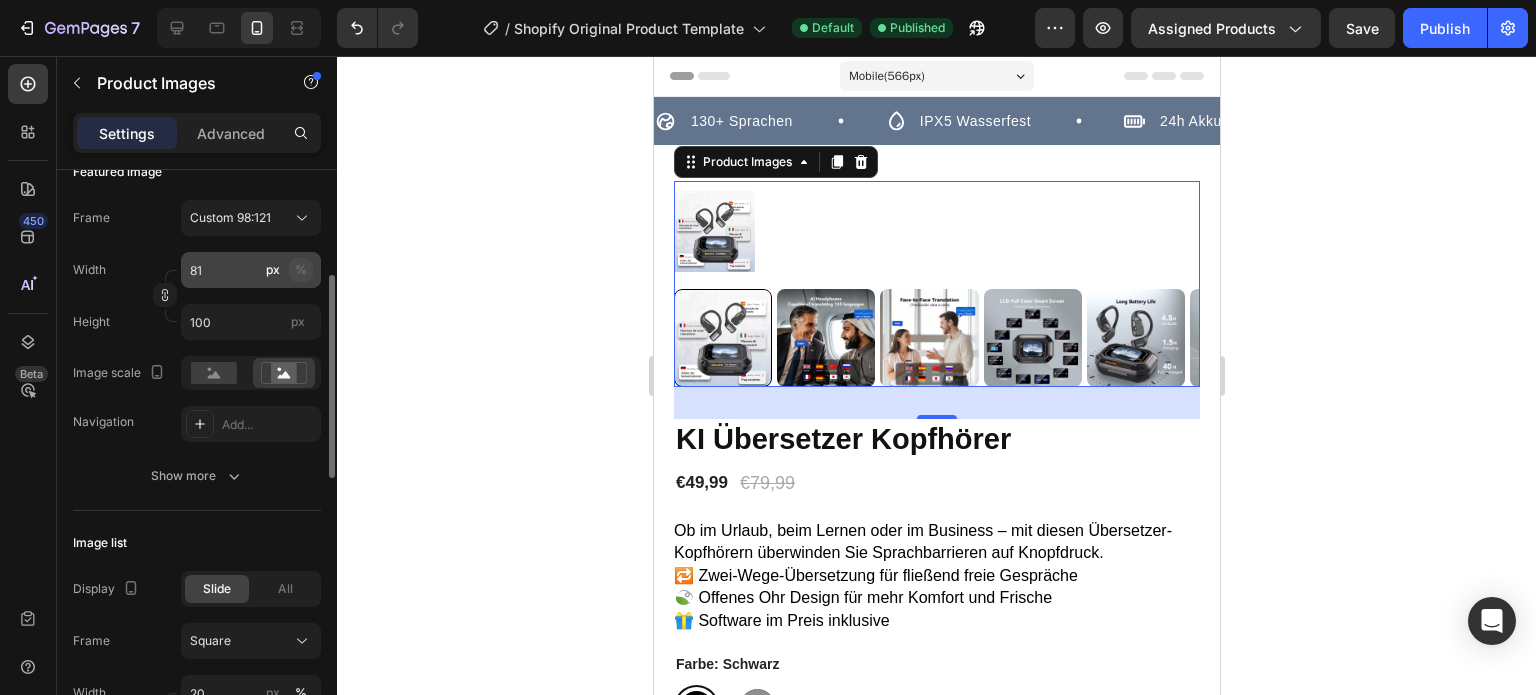 click on "%" at bounding box center (301, 270) 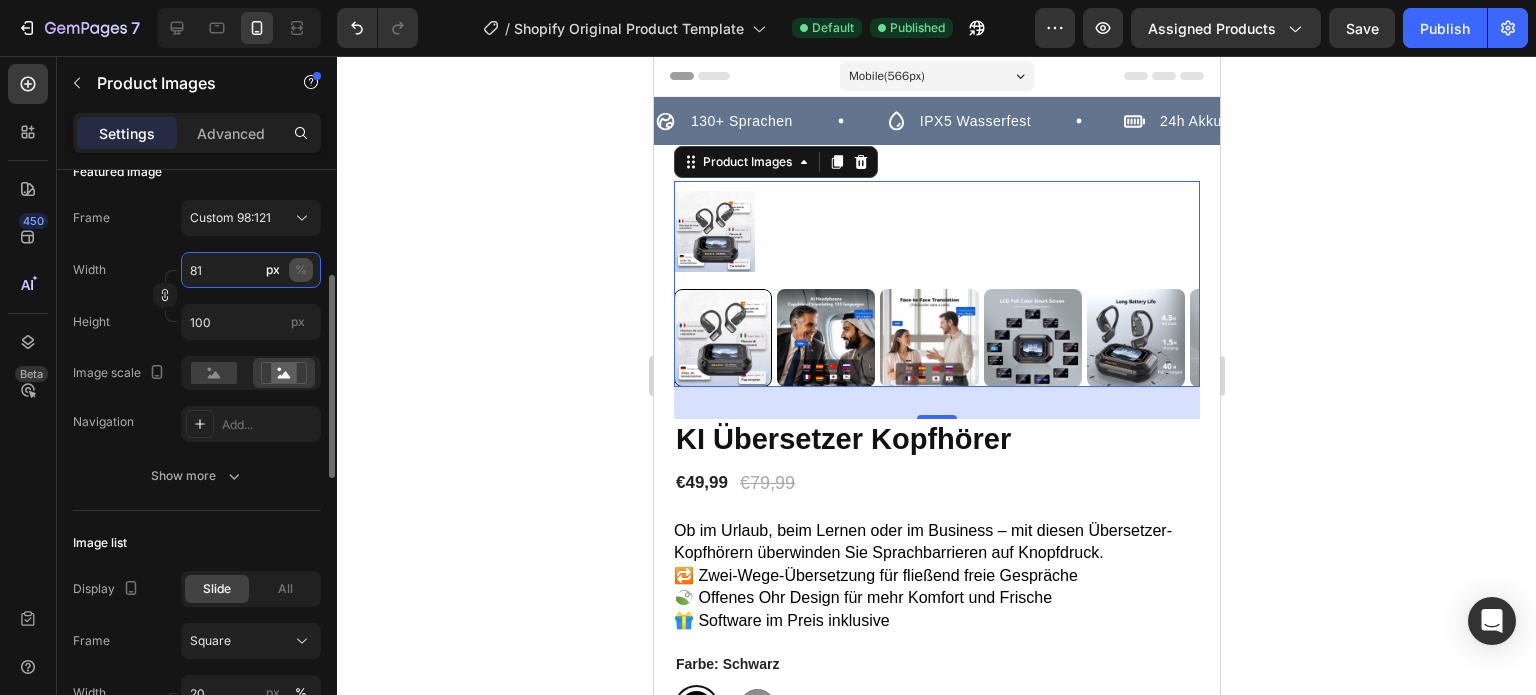 type 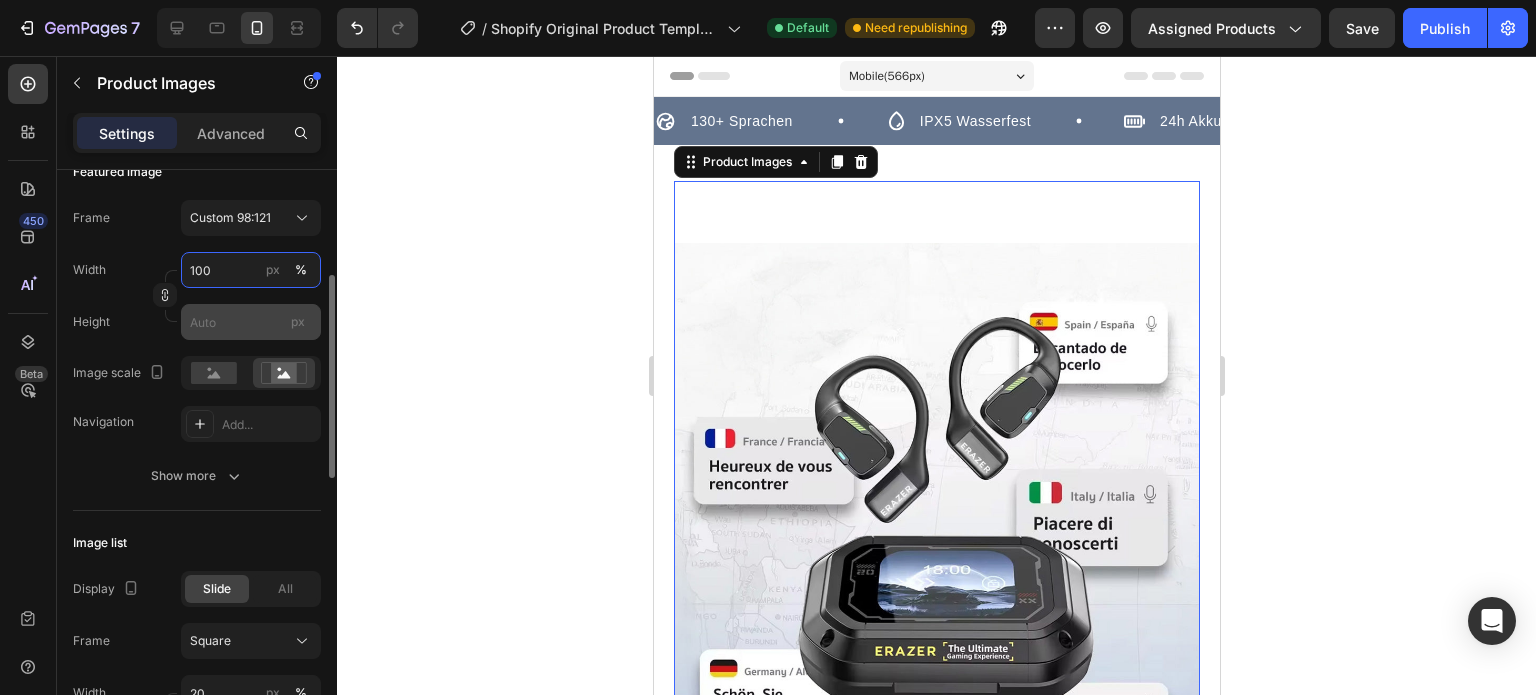 type on "100" 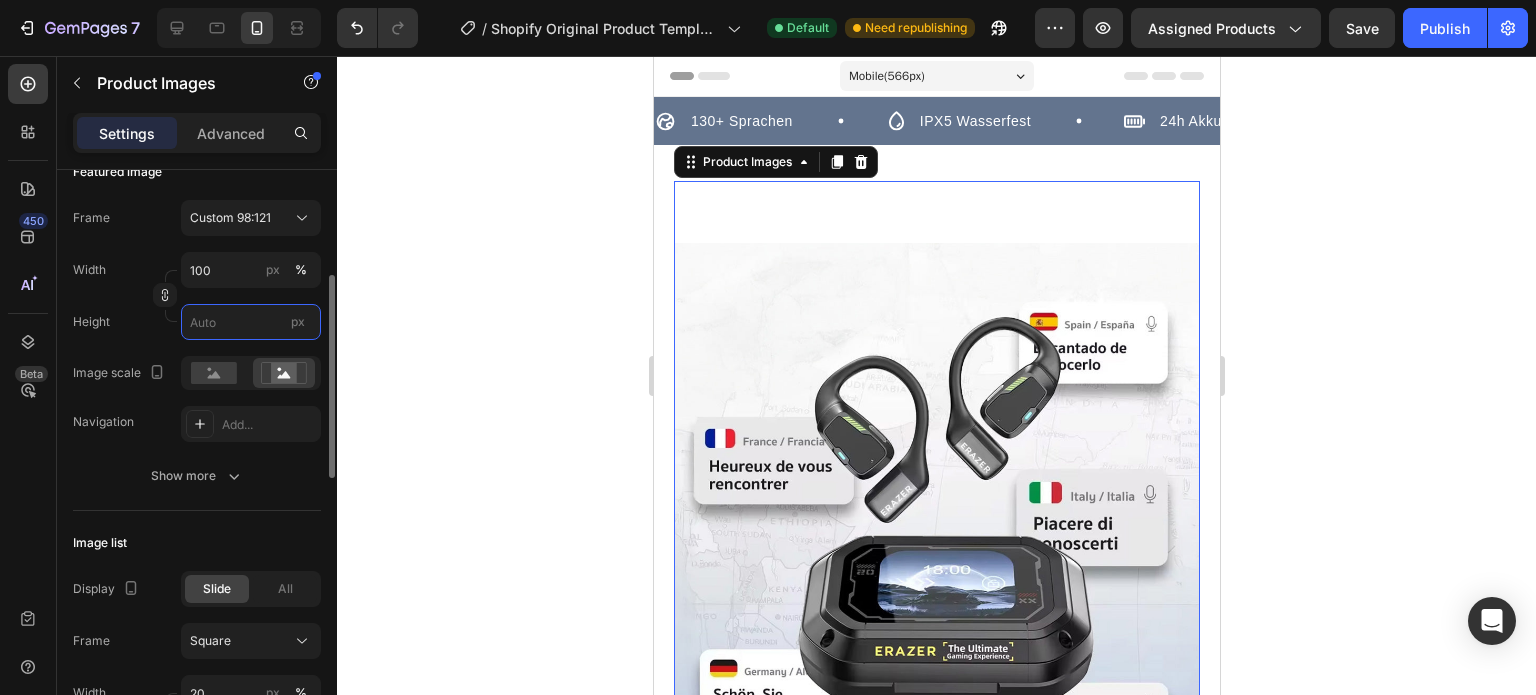 click on "px" at bounding box center (251, 322) 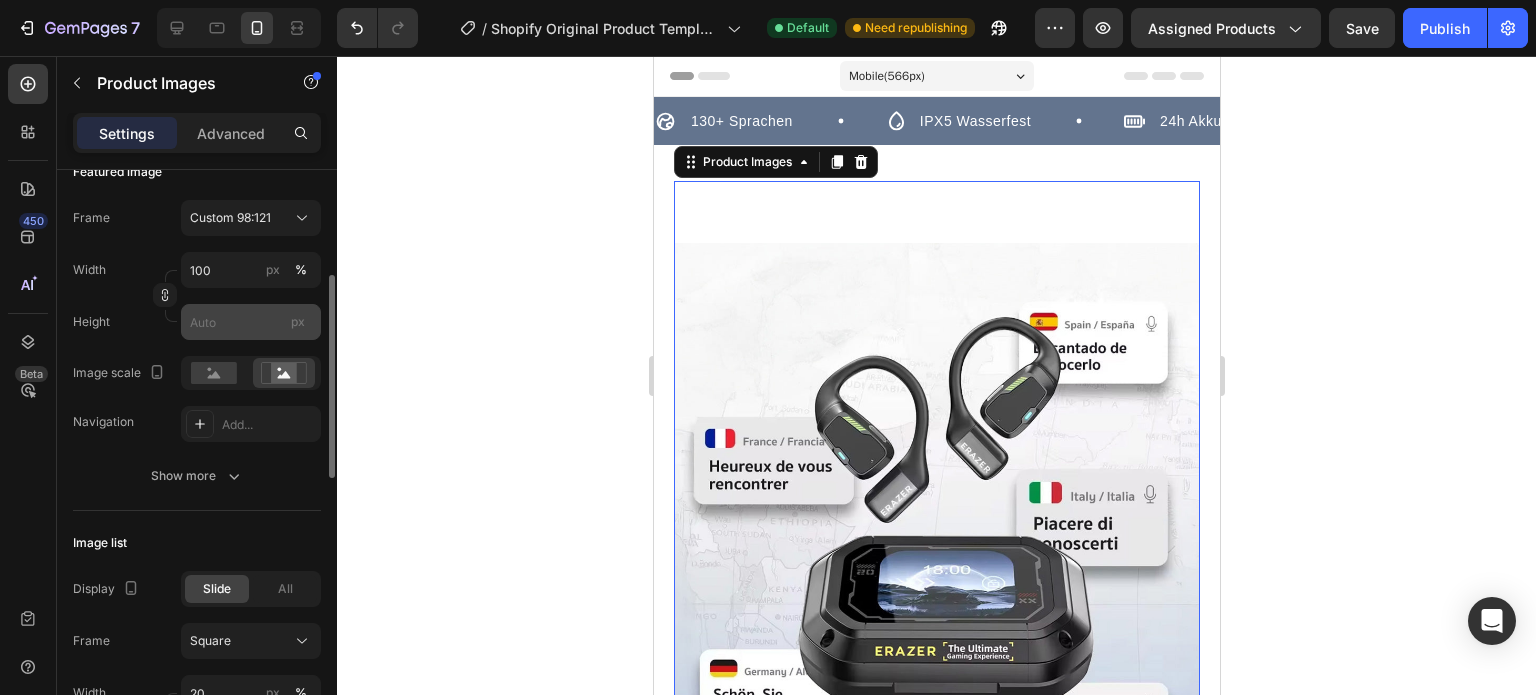 click on "px" at bounding box center (298, 321) 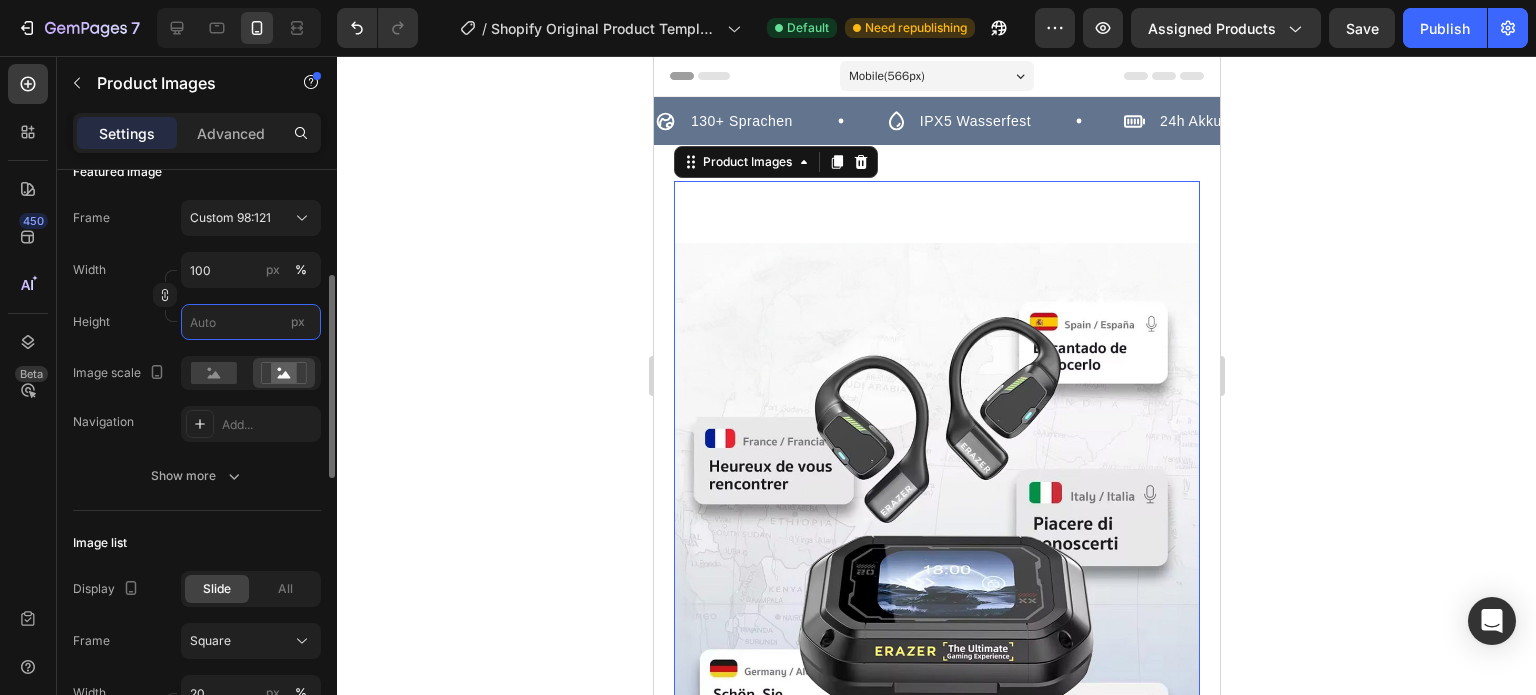 click on "px" at bounding box center [251, 322] 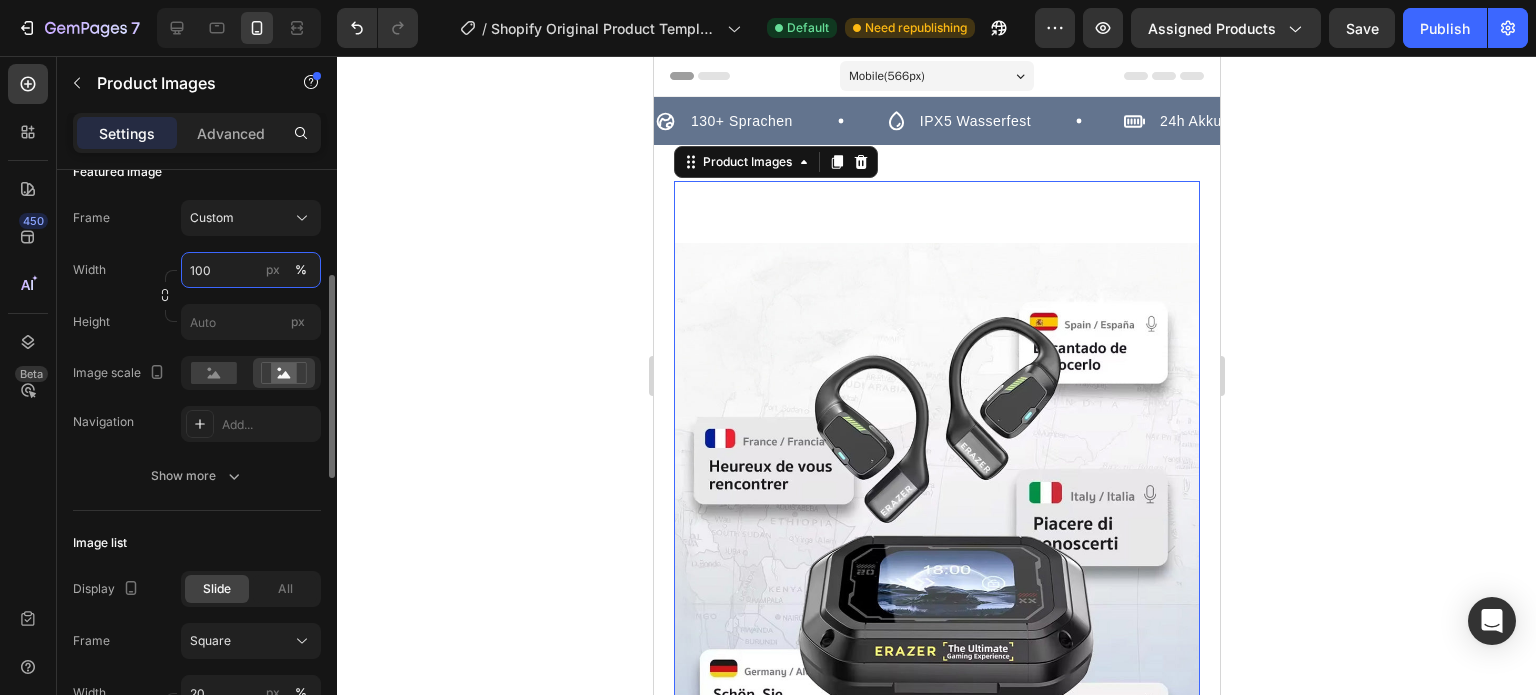 click on "100" at bounding box center [251, 270] 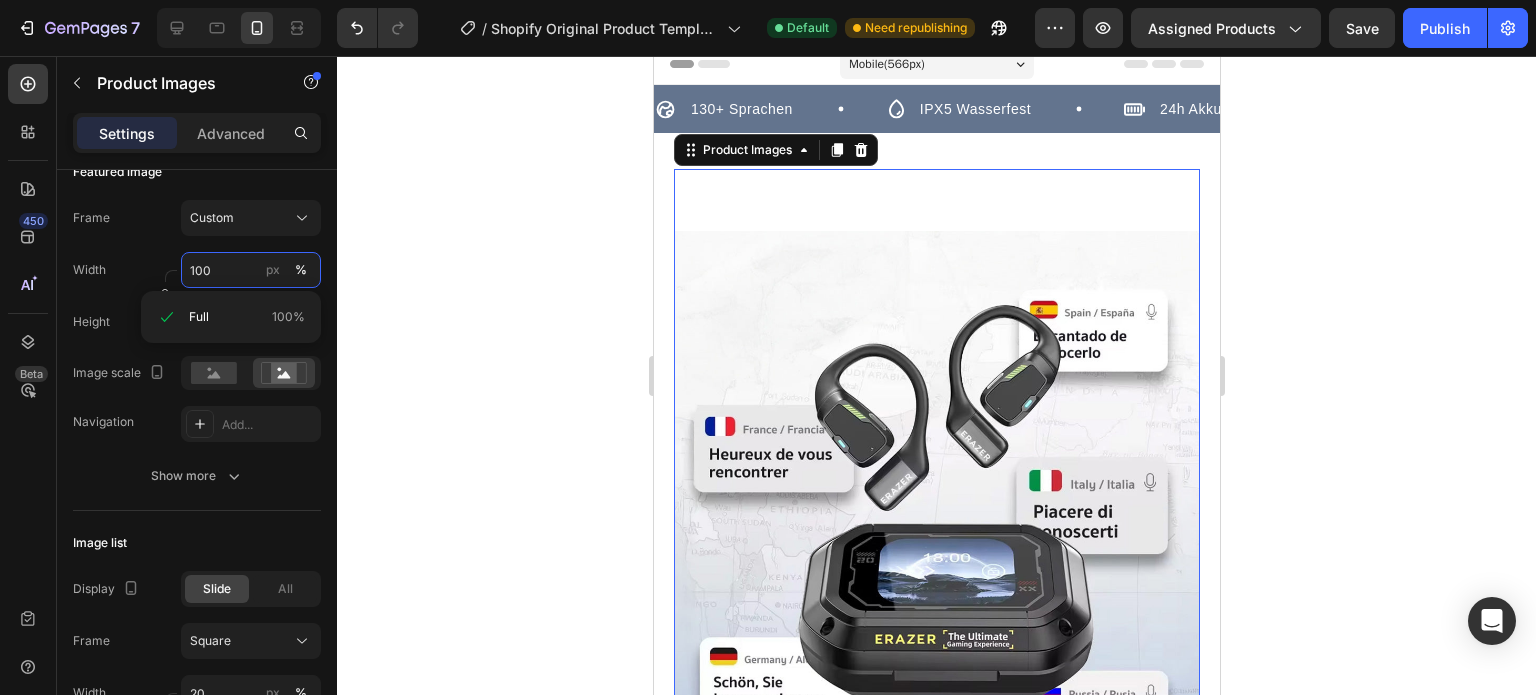 scroll, scrollTop: 0, scrollLeft: 0, axis: both 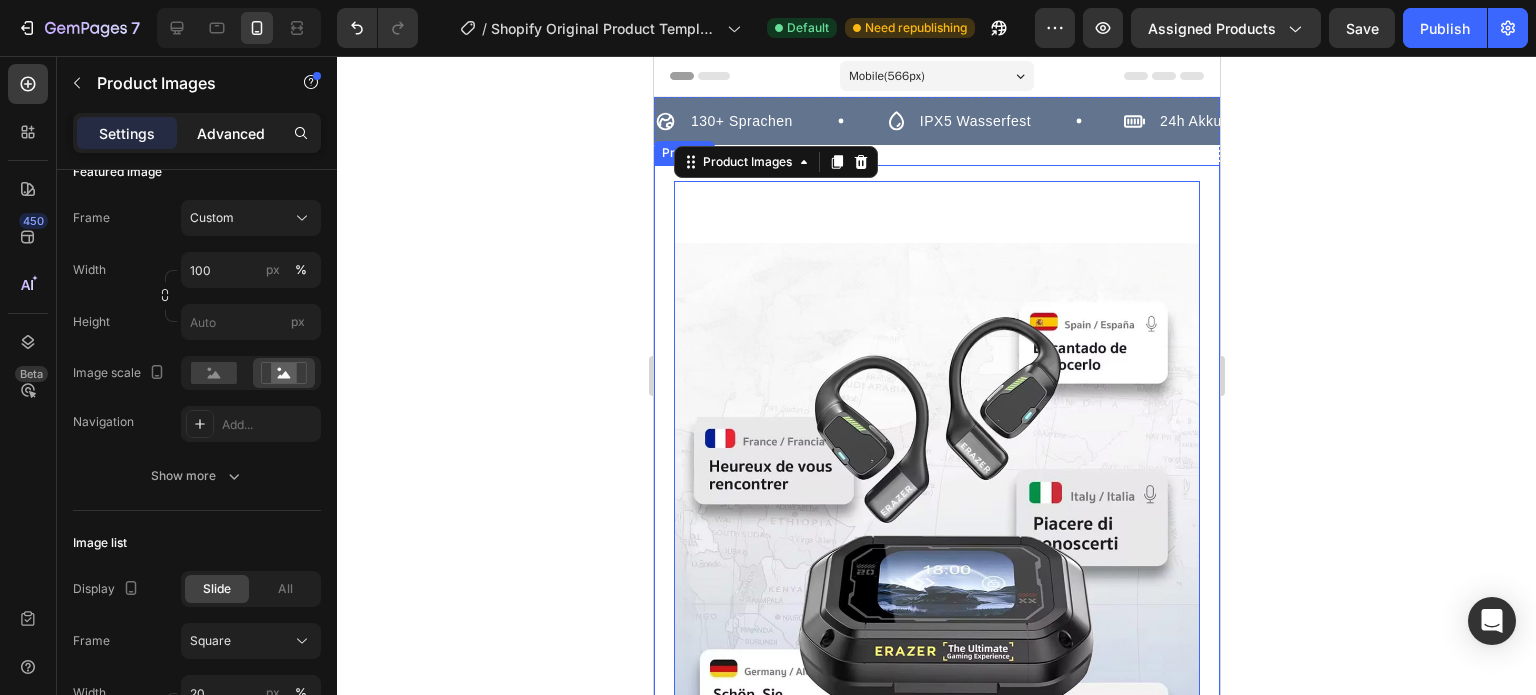 click on "Advanced" at bounding box center (231, 133) 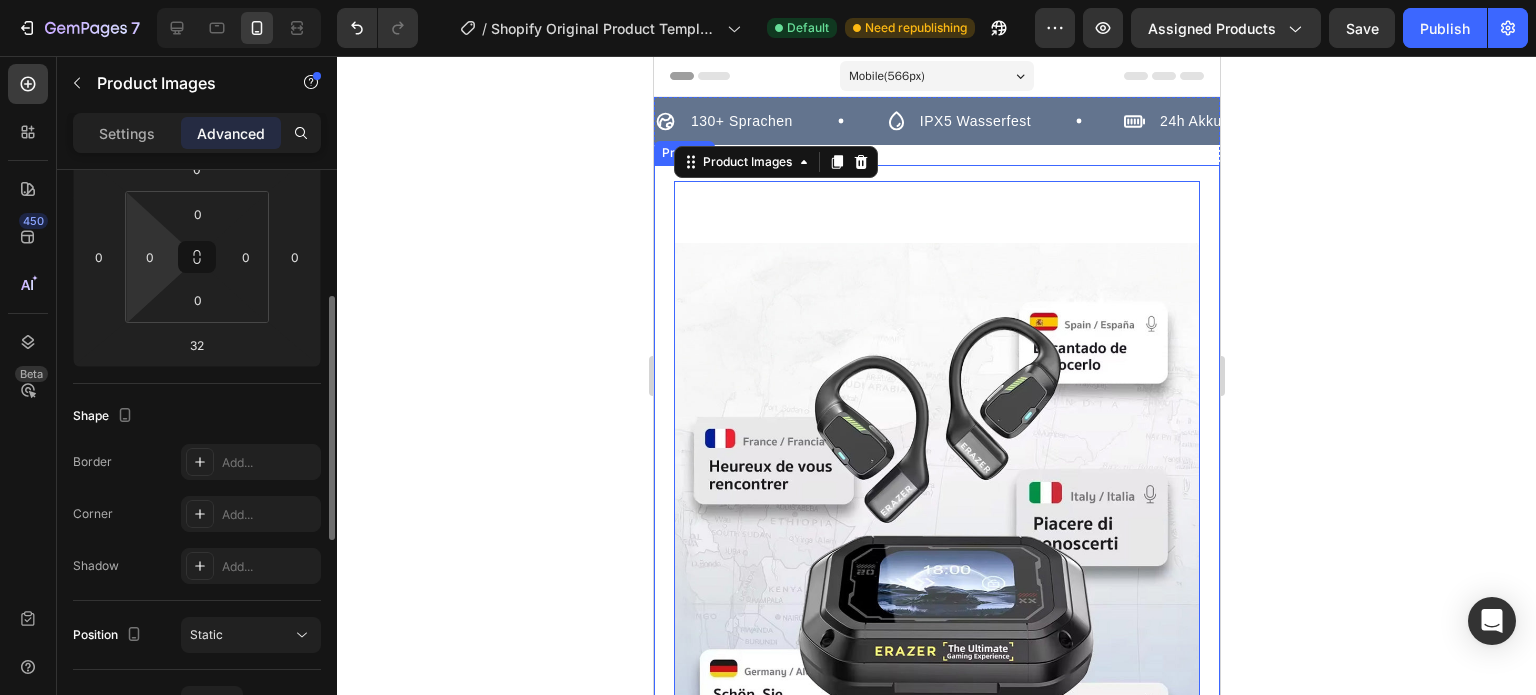 scroll, scrollTop: 100, scrollLeft: 0, axis: vertical 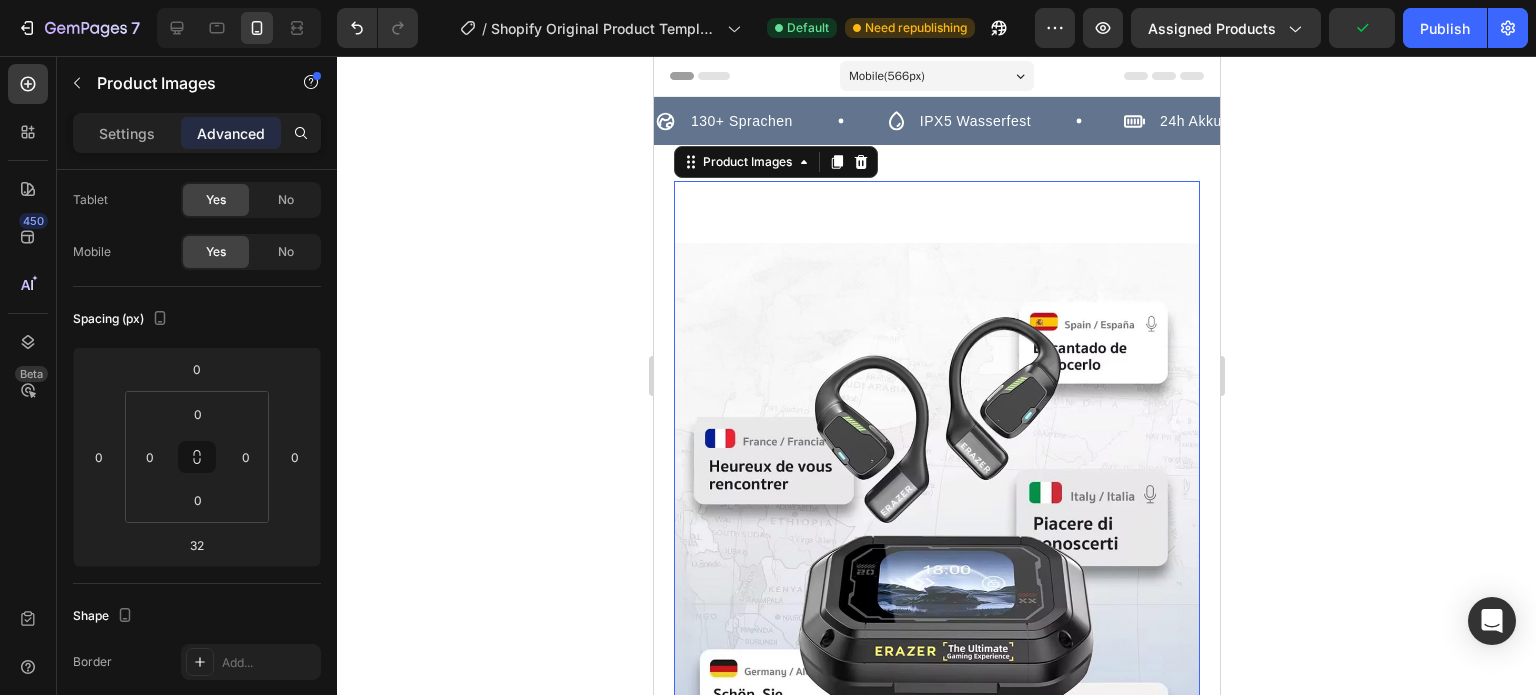 click at bounding box center [936, 505] 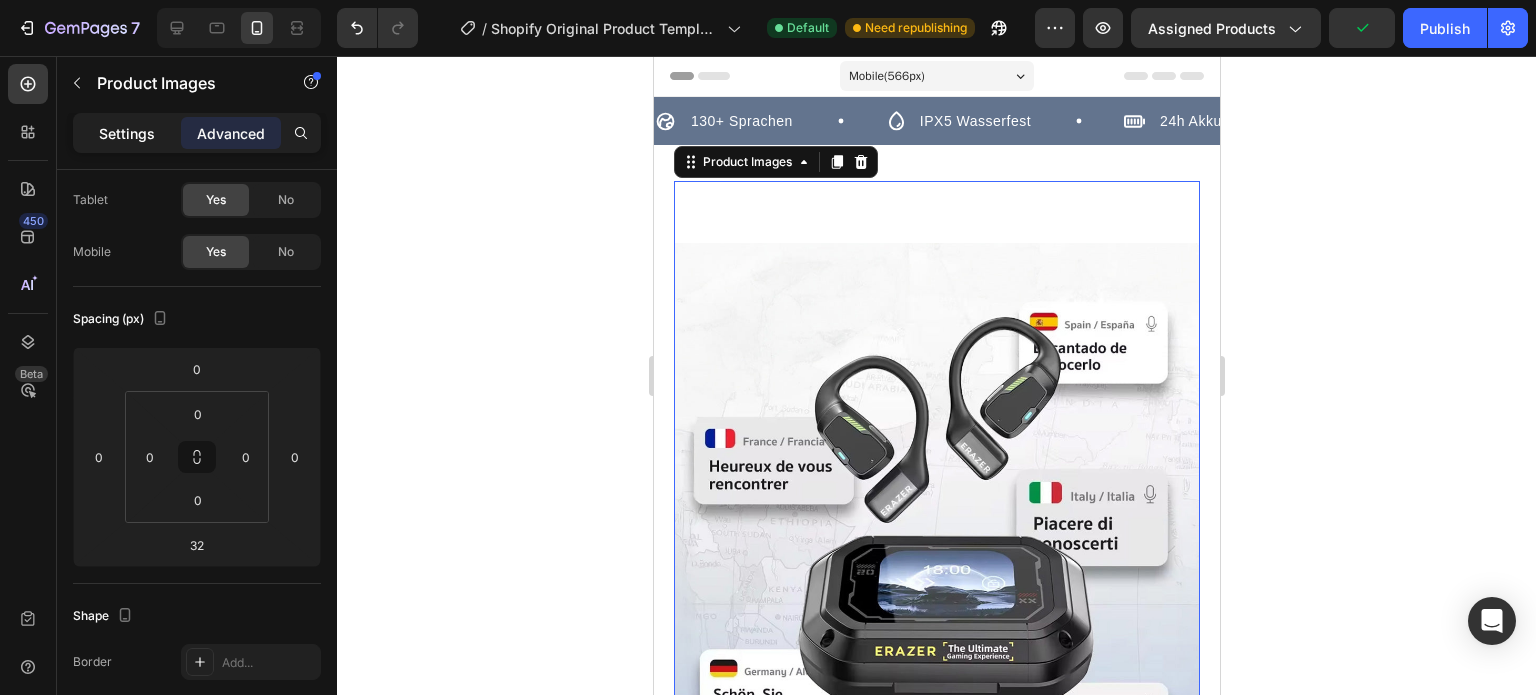 click on "Settings" at bounding box center (127, 133) 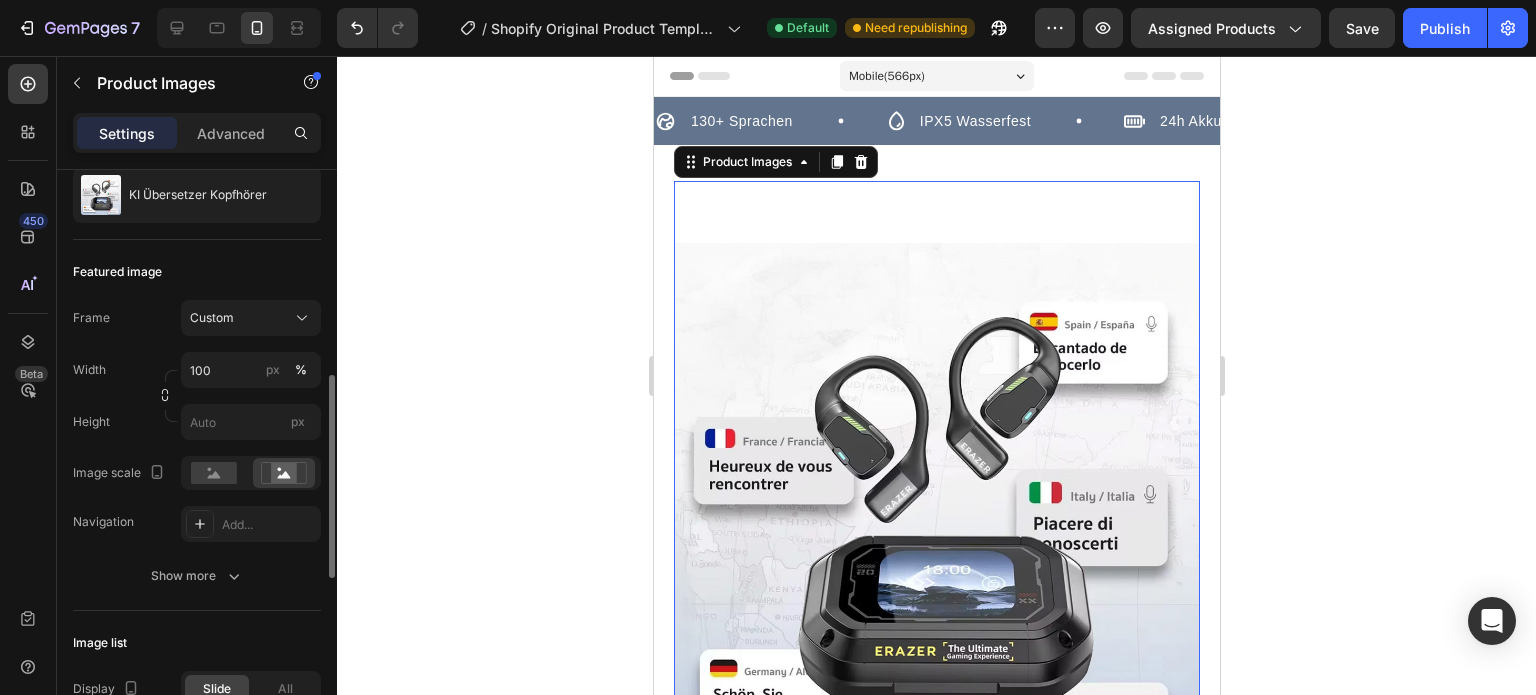 scroll, scrollTop: 300, scrollLeft: 0, axis: vertical 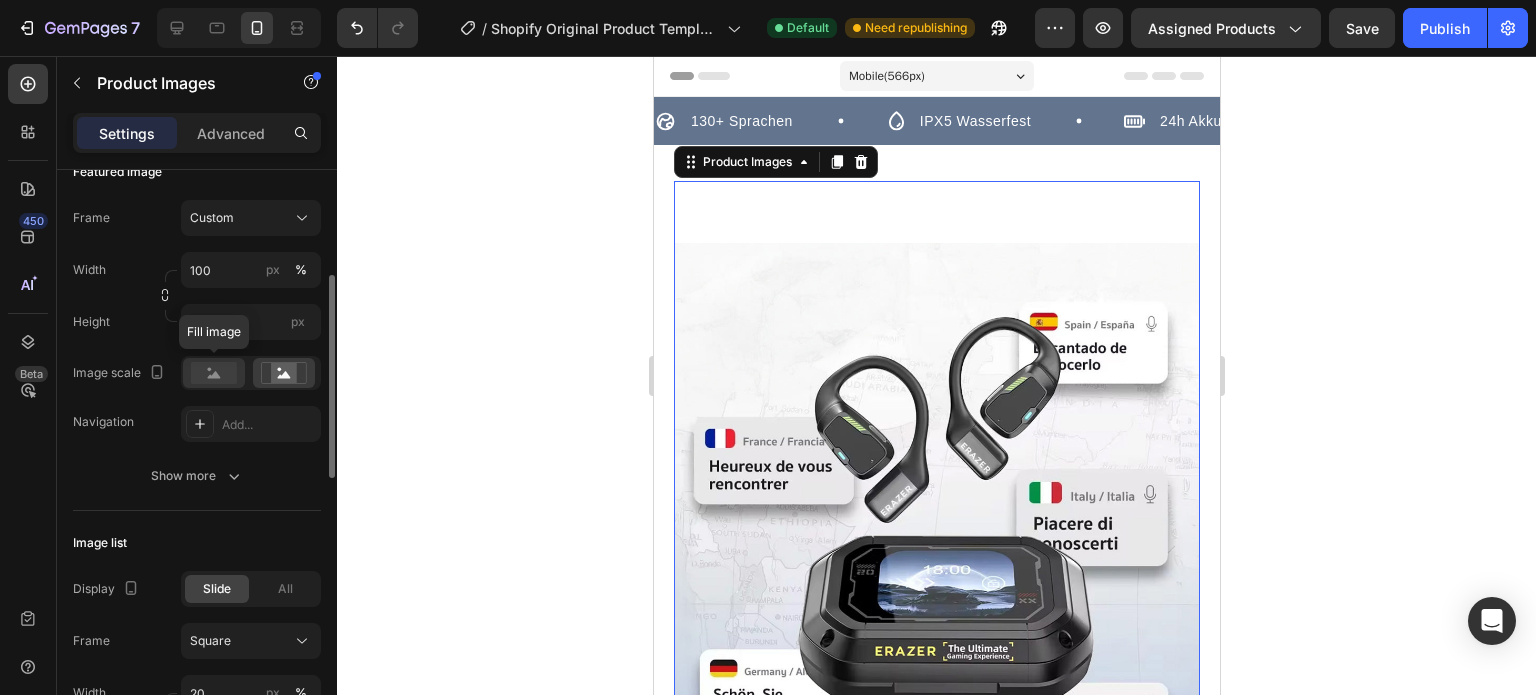 click 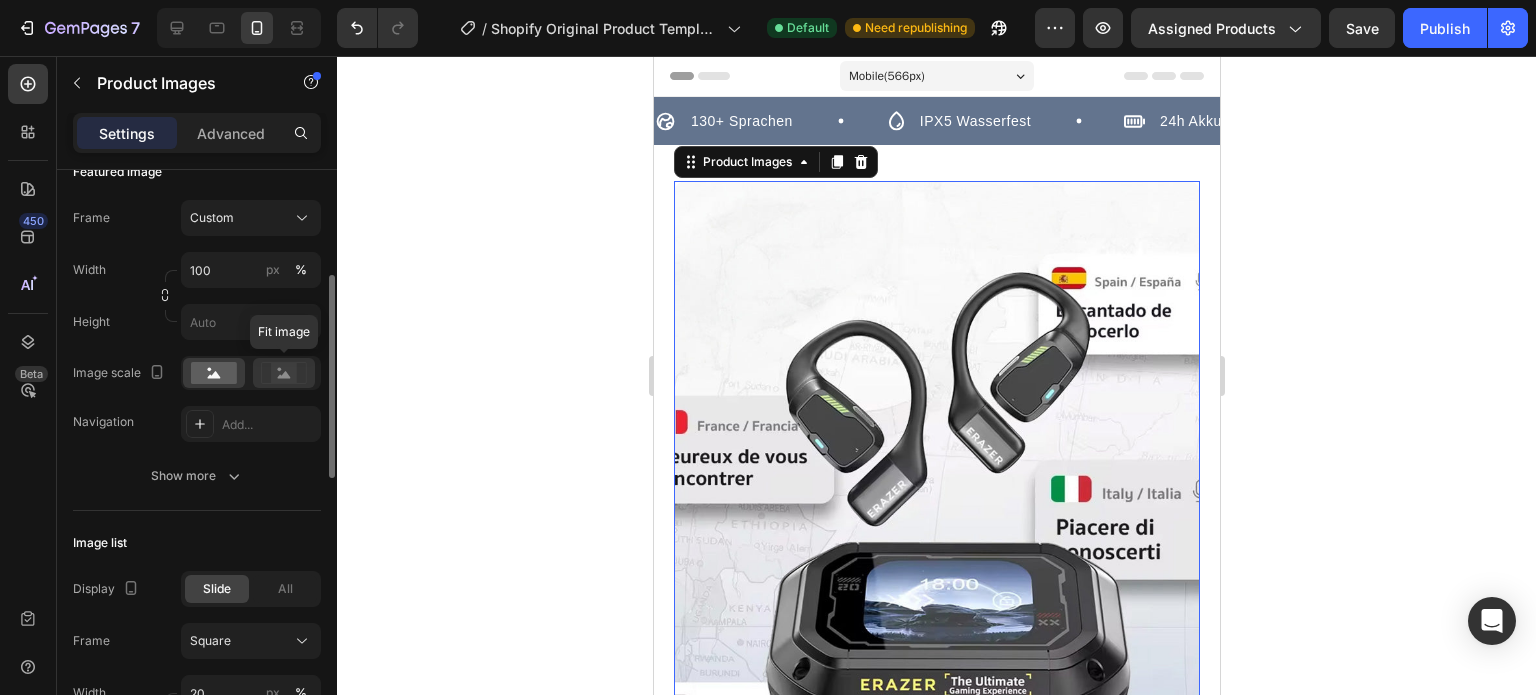 click 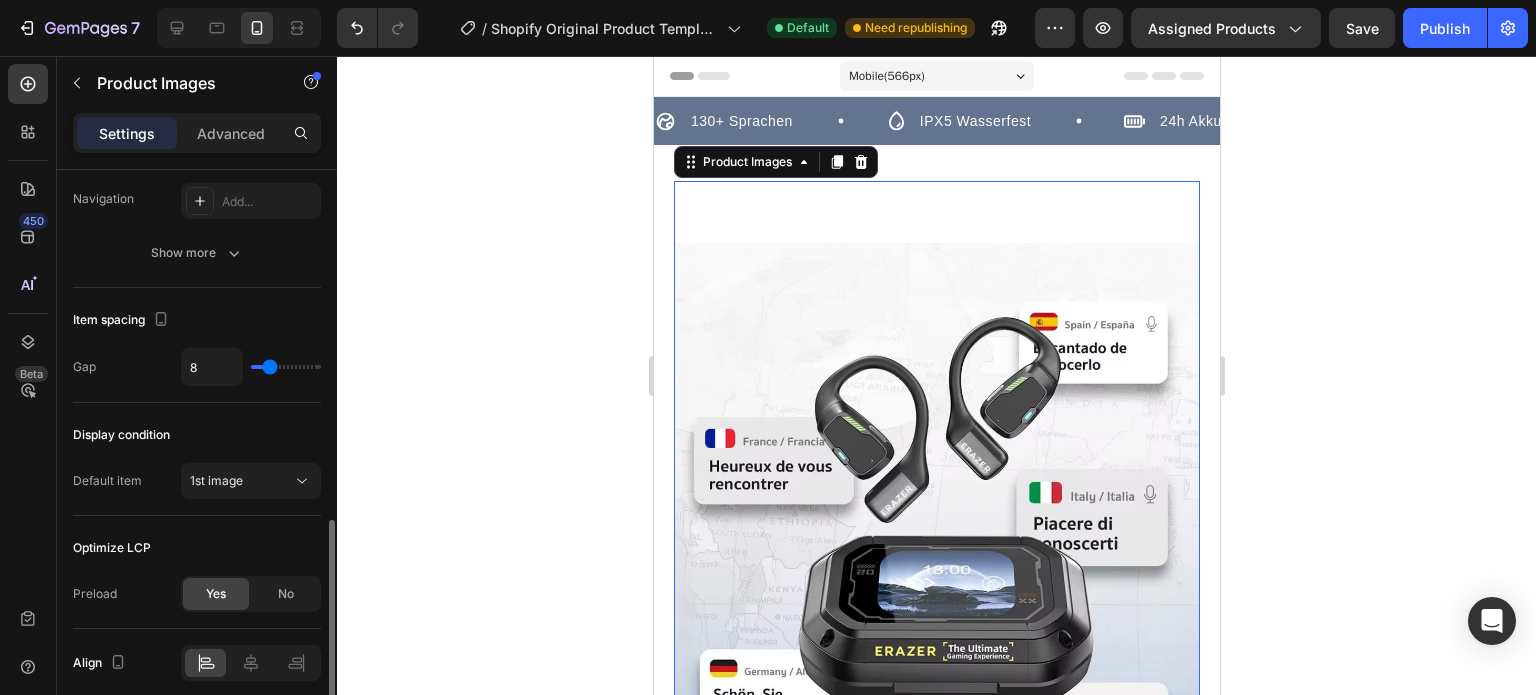 scroll, scrollTop: 1079, scrollLeft: 0, axis: vertical 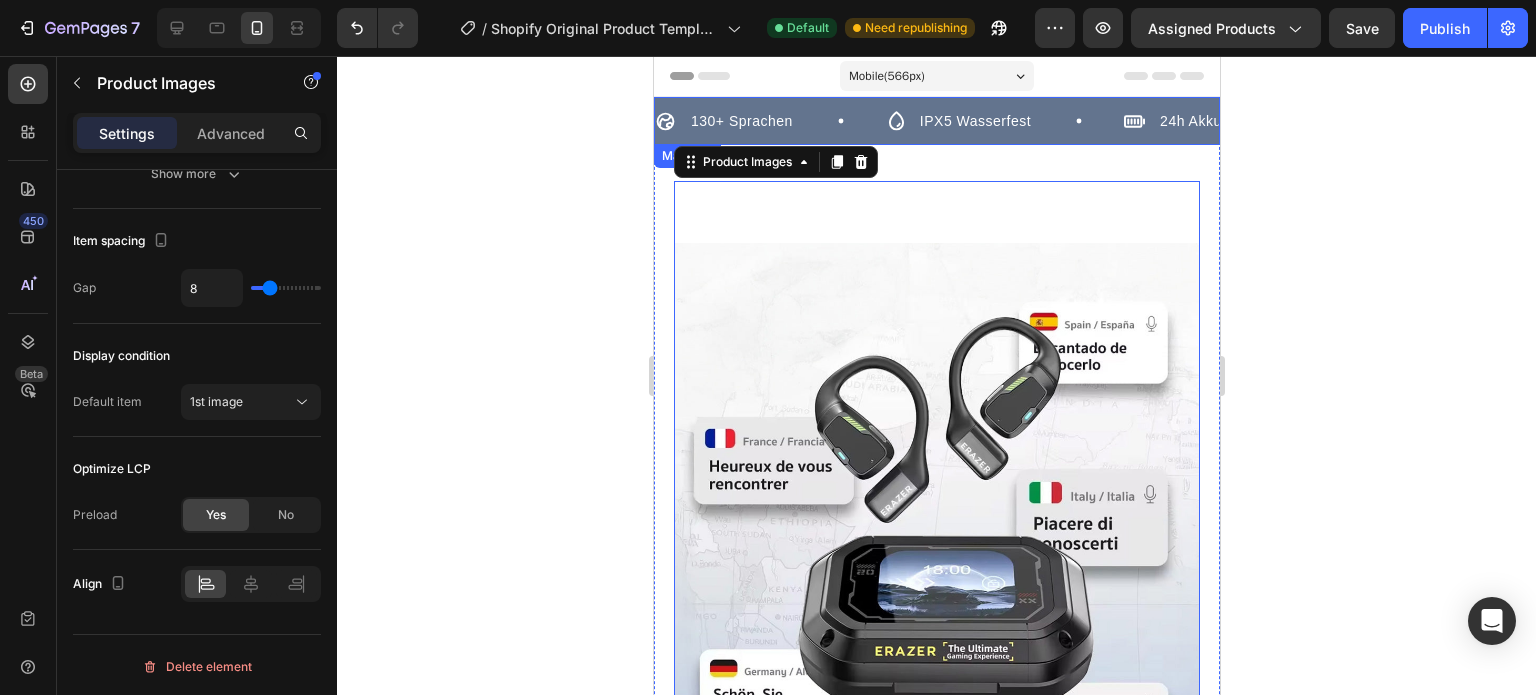 click on "130+ Sprachen Item List
IPX5 Wasserfest Item List
24h Akkulaufzeit mit Case Item List
Heute: Gratis Versand Item List
130+ Sprachen Item List
IPX5 Wasserfest Item List
24h Akkulaufzeit mit Case Item List
Heute: Gratis Versand Item List" at bounding box center (936, 127) 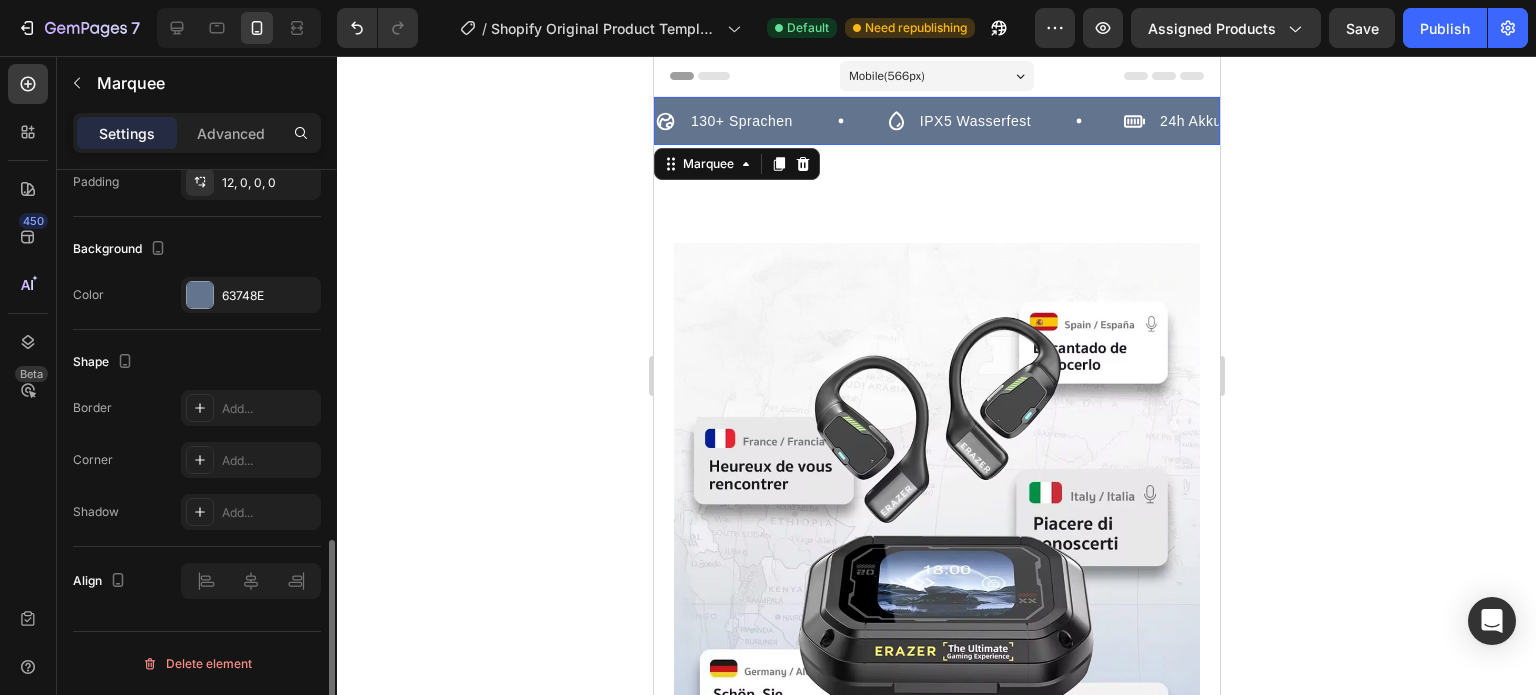 scroll, scrollTop: 0, scrollLeft: 0, axis: both 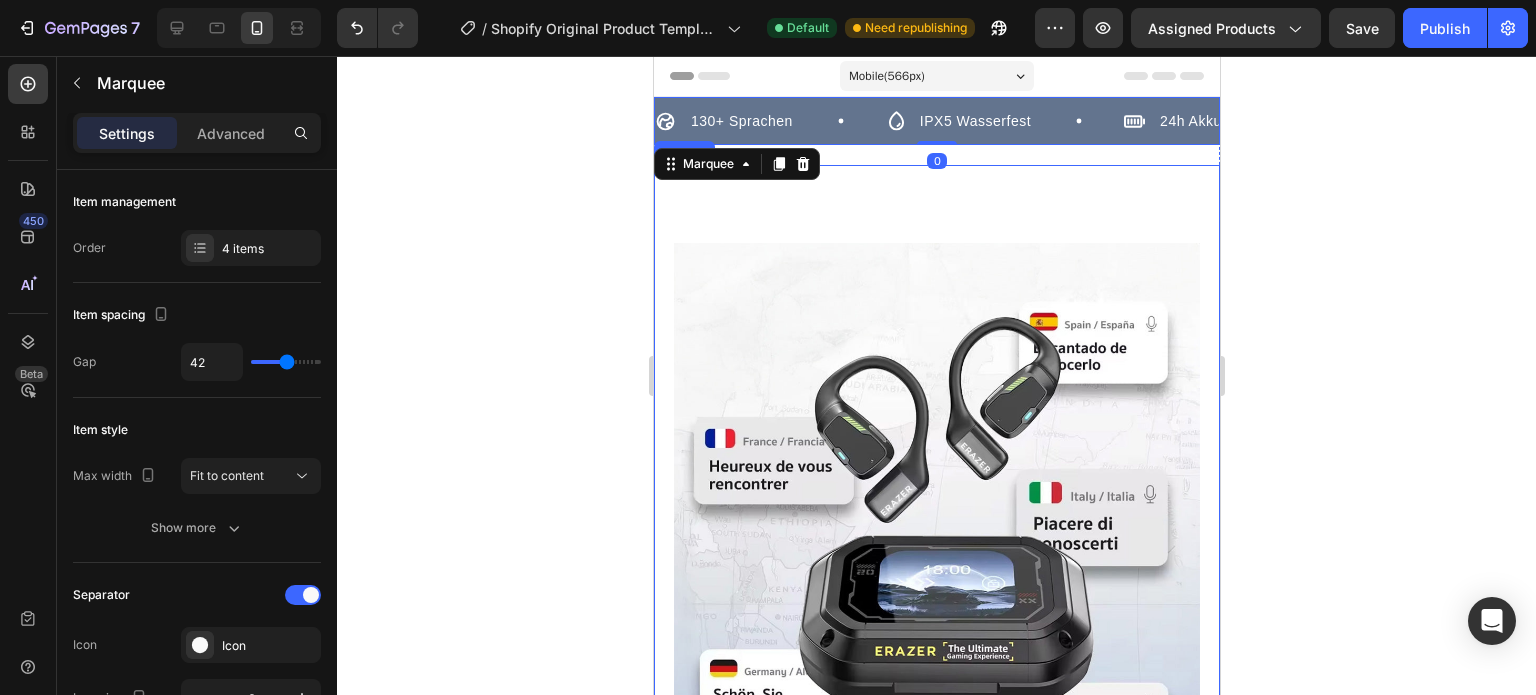 click on "KI Übersetzer Kopfhörer Product Title €49,99 Product Price Product Price €79,99 Product Price Product Price Row Ob im Urlaub, beim Lernen oder im Business – mit diesen Übersetzer-Kopfhörern überwinden Sie Sprachbarrieren auf Knopfdruck.
🔁 Zwei-Wege-Übersetzung für fließend freie Gespräche 🍃 Offenes Ohr Design für mehr Komfort und Frische 🎁 Software im Preis inklusive   Product Description Farbe: Schwarz Schwarz Schwarz Grau Grau Product Variants & Swatches
Icon 600+ verkauft Text Block Row Kaching Bundles Kaching Bundles WARENKORB Add to Cart JETZT KAUFEN Dynamic Checkout Row Product" at bounding box center [936, 853] 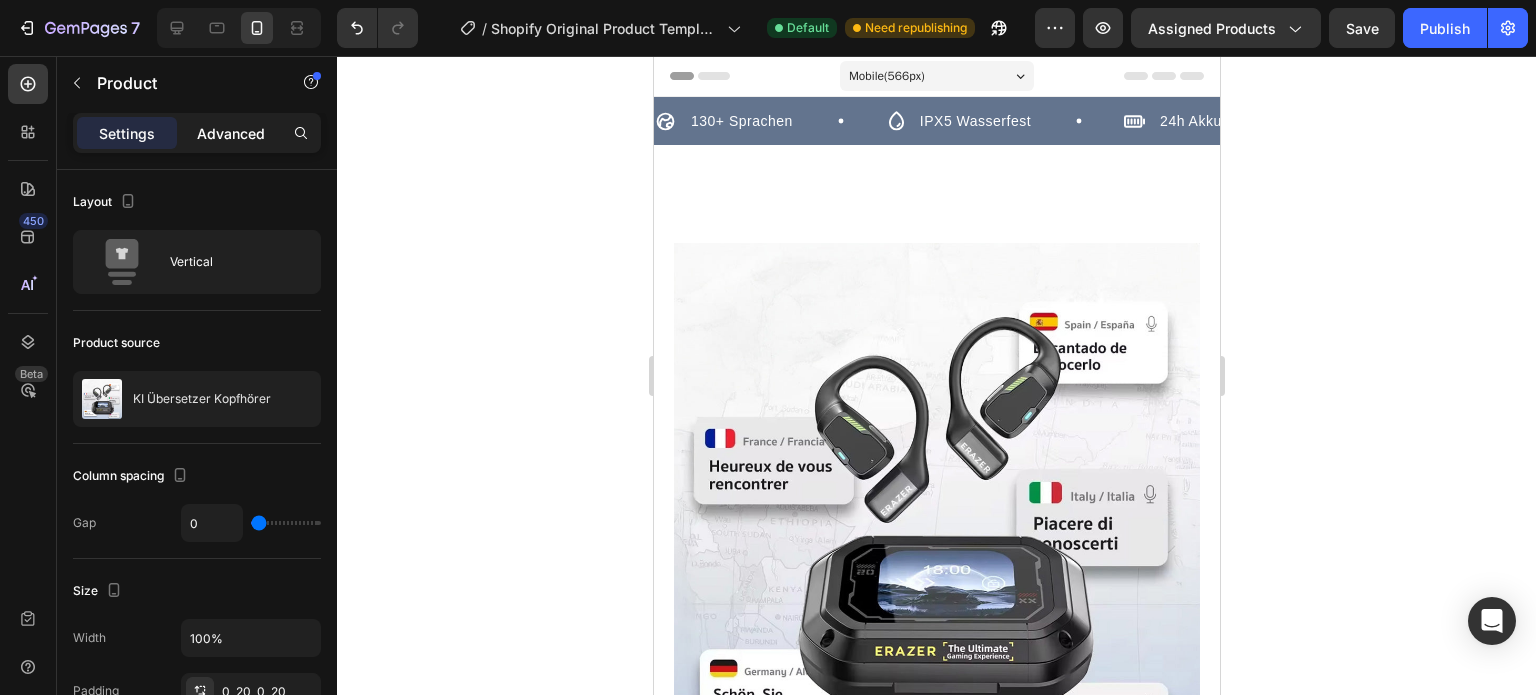 click on "Advanced" at bounding box center [231, 133] 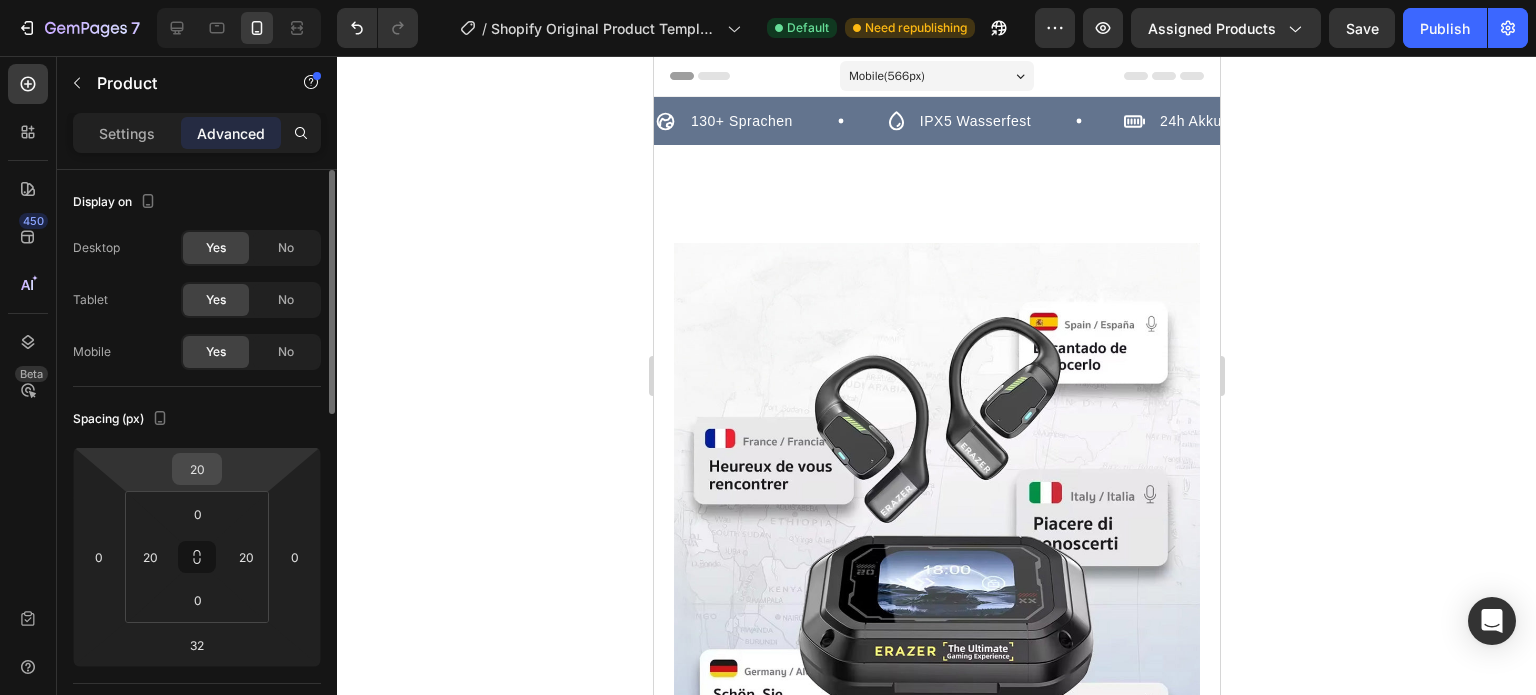 click on "20" at bounding box center (197, 469) 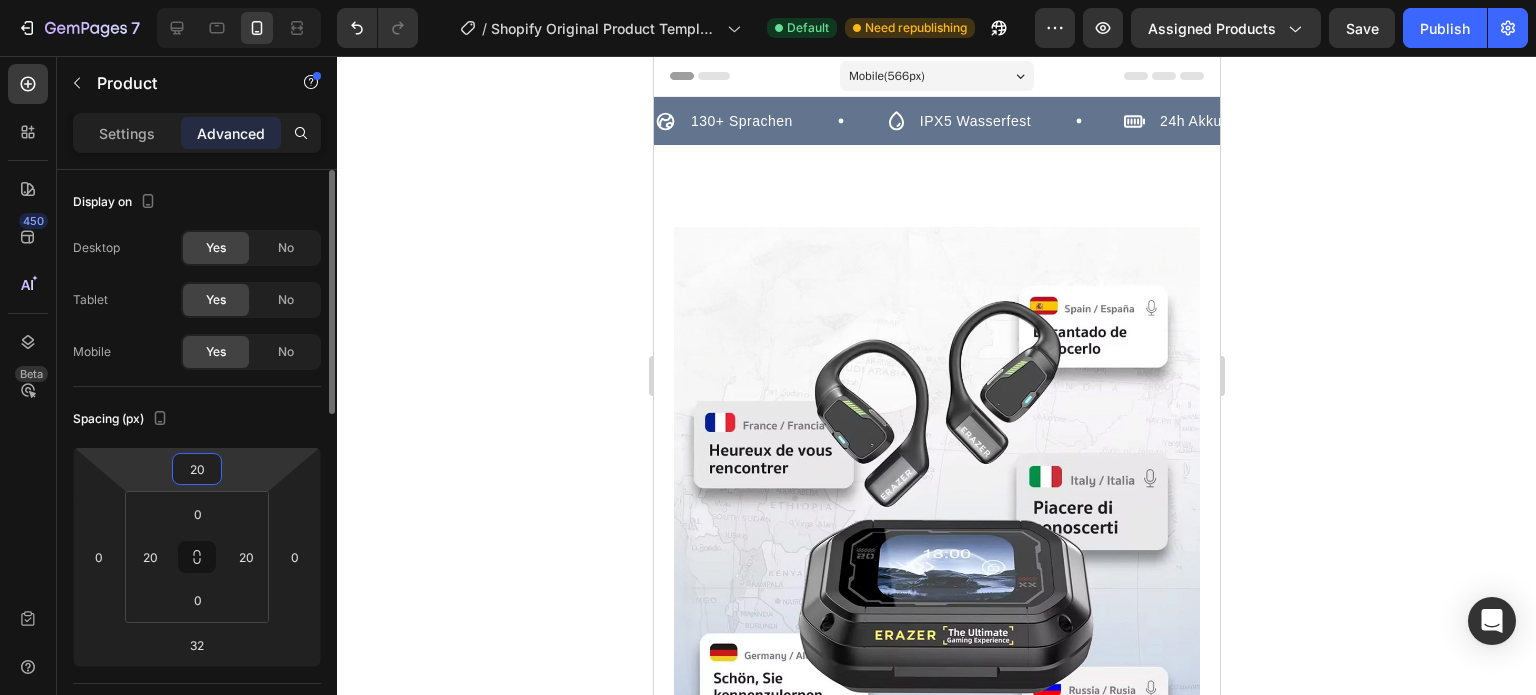 click on "20" at bounding box center (197, 469) 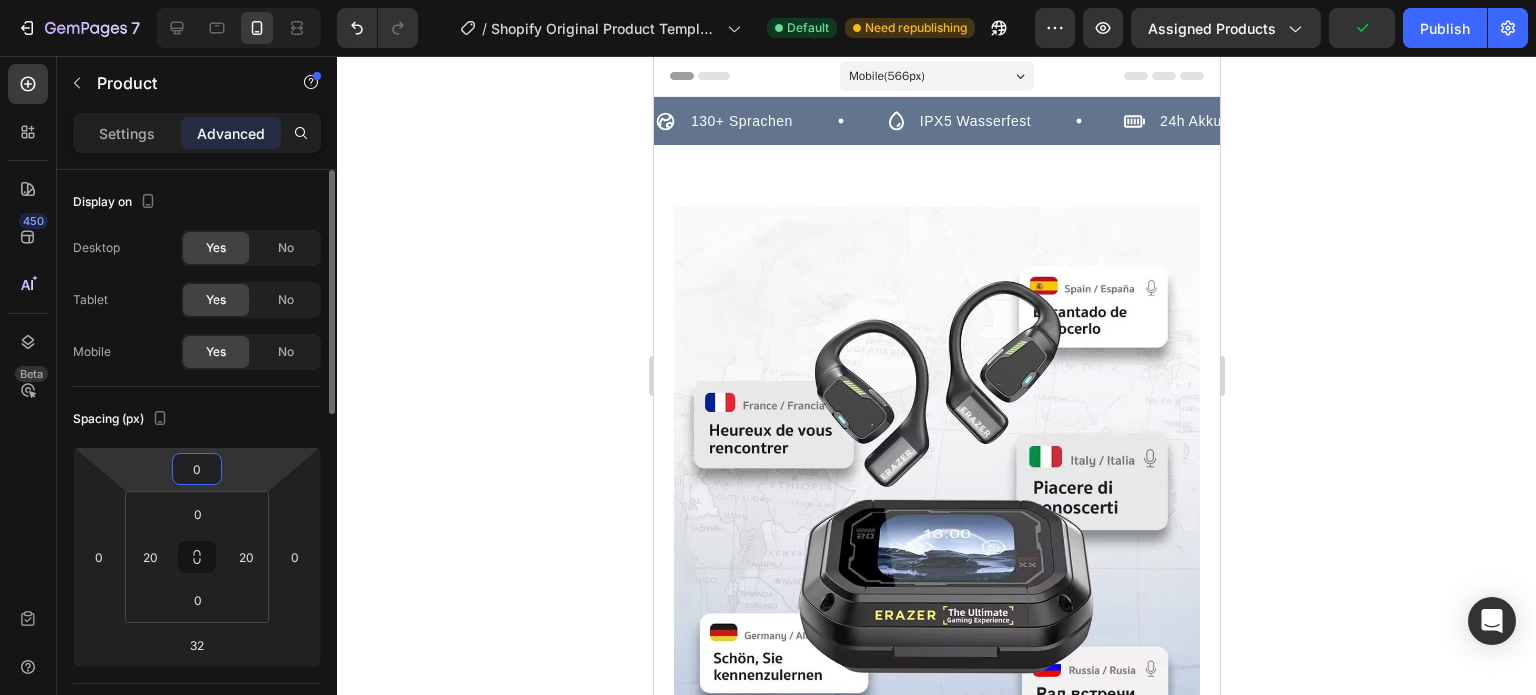 type on "0" 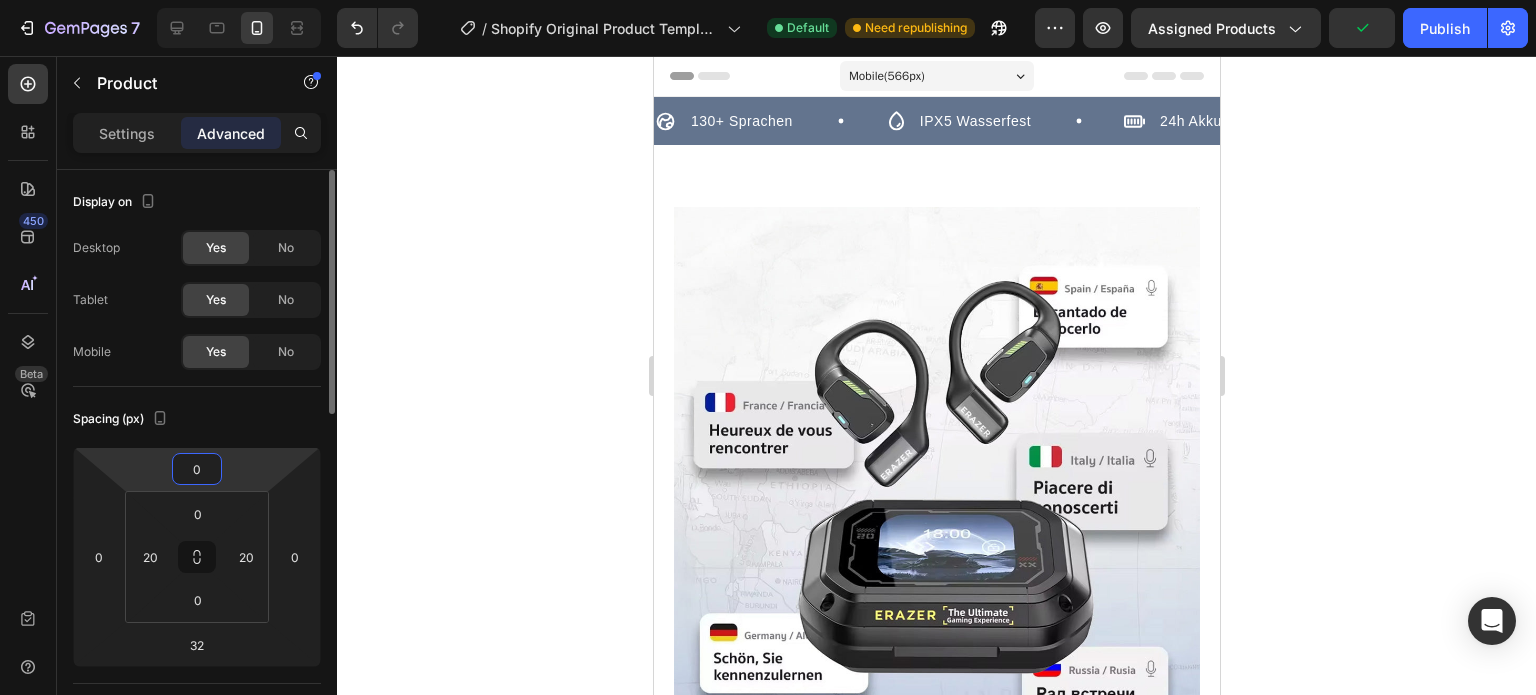 click on "Spacing (px)" at bounding box center (197, 419) 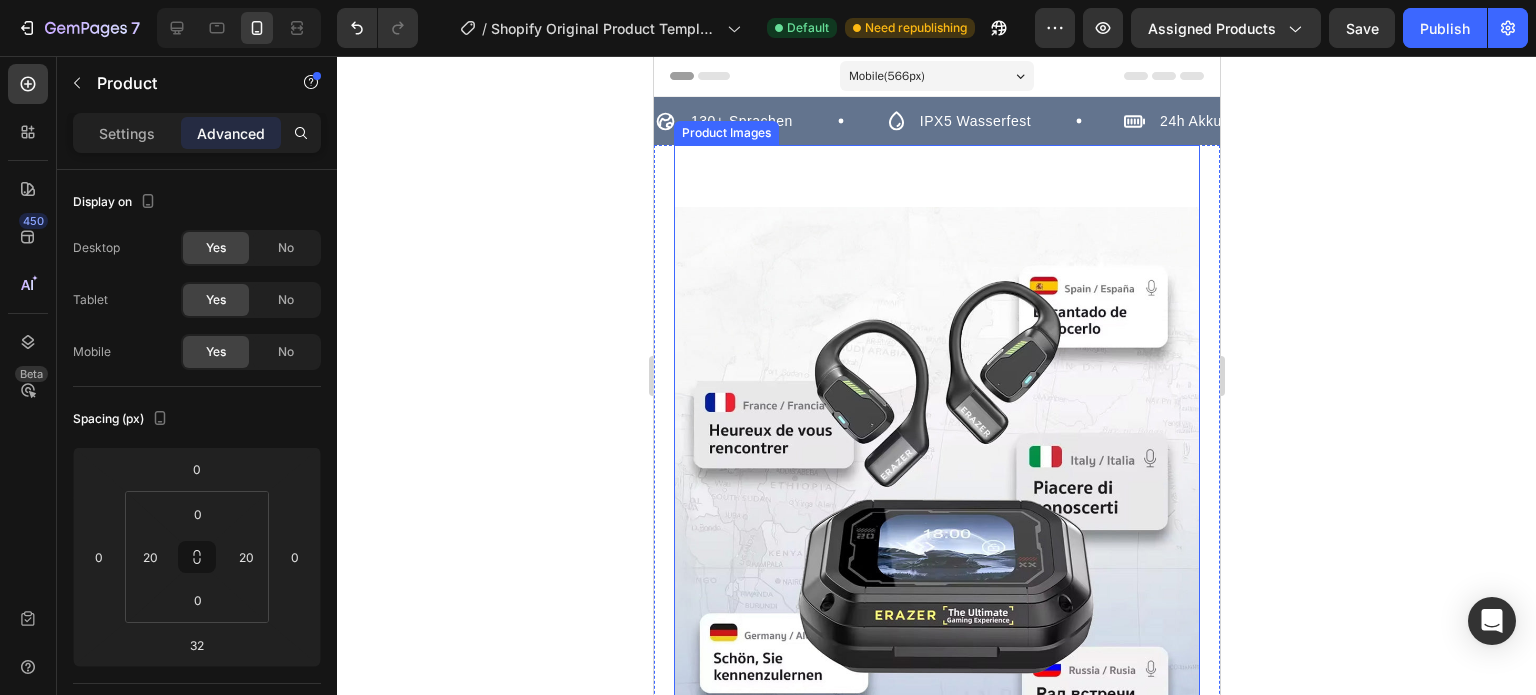click at bounding box center (936, 469) 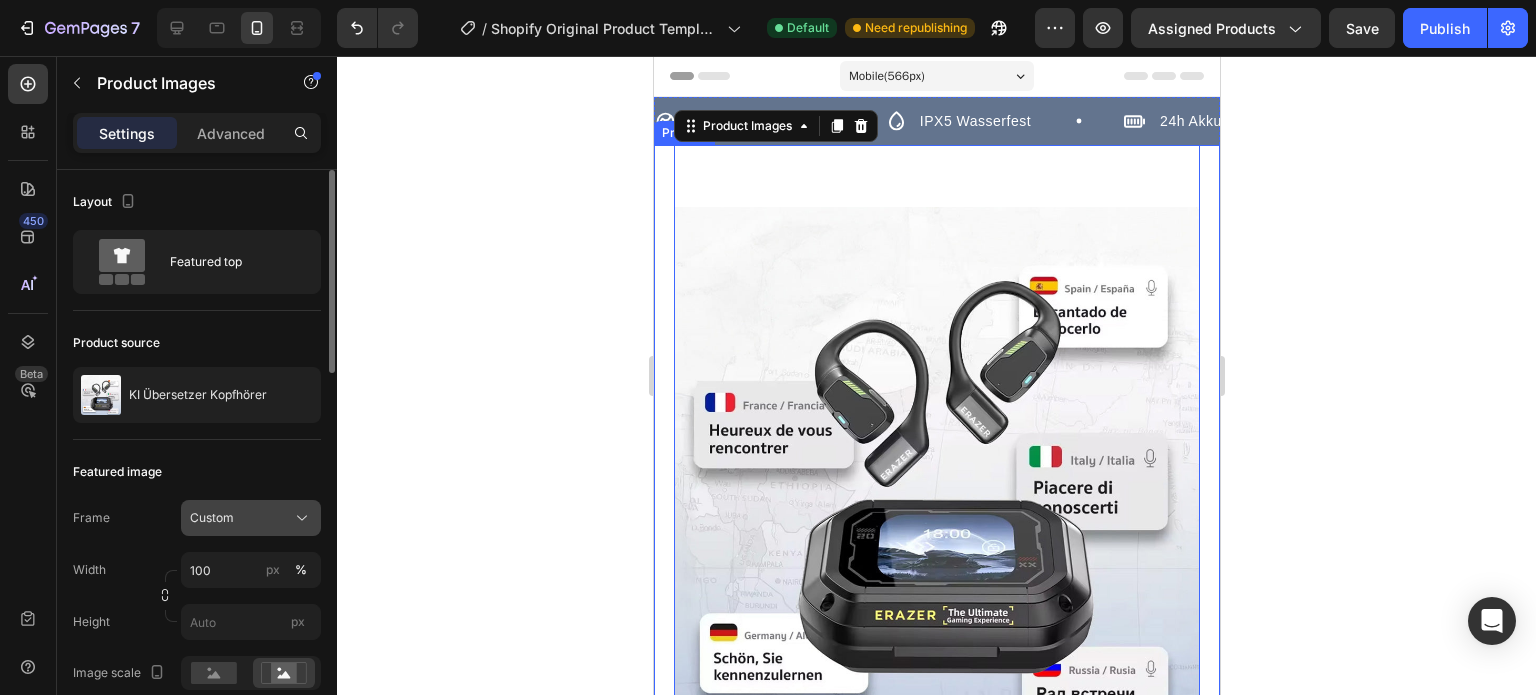 click on "Custom" at bounding box center (251, 518) 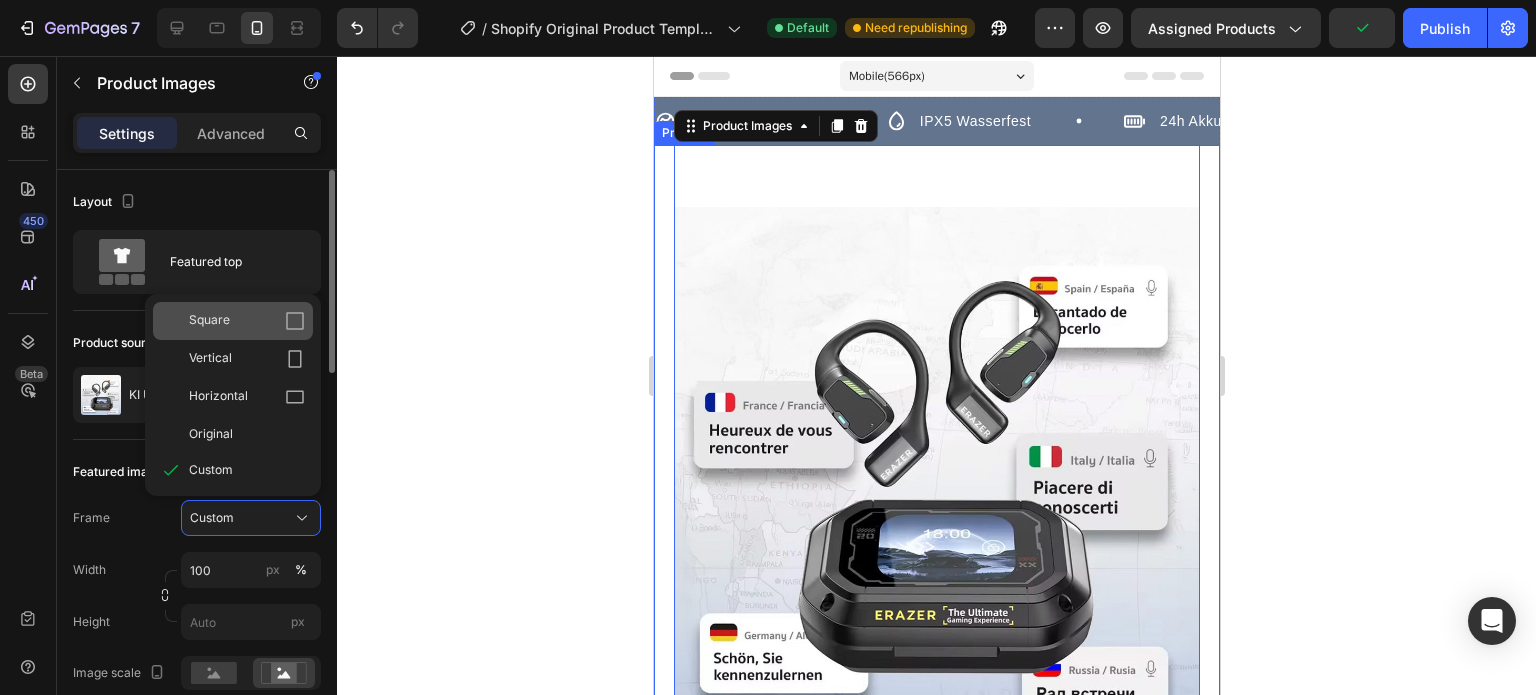 click on "Square" at bounding box center [209, 321] 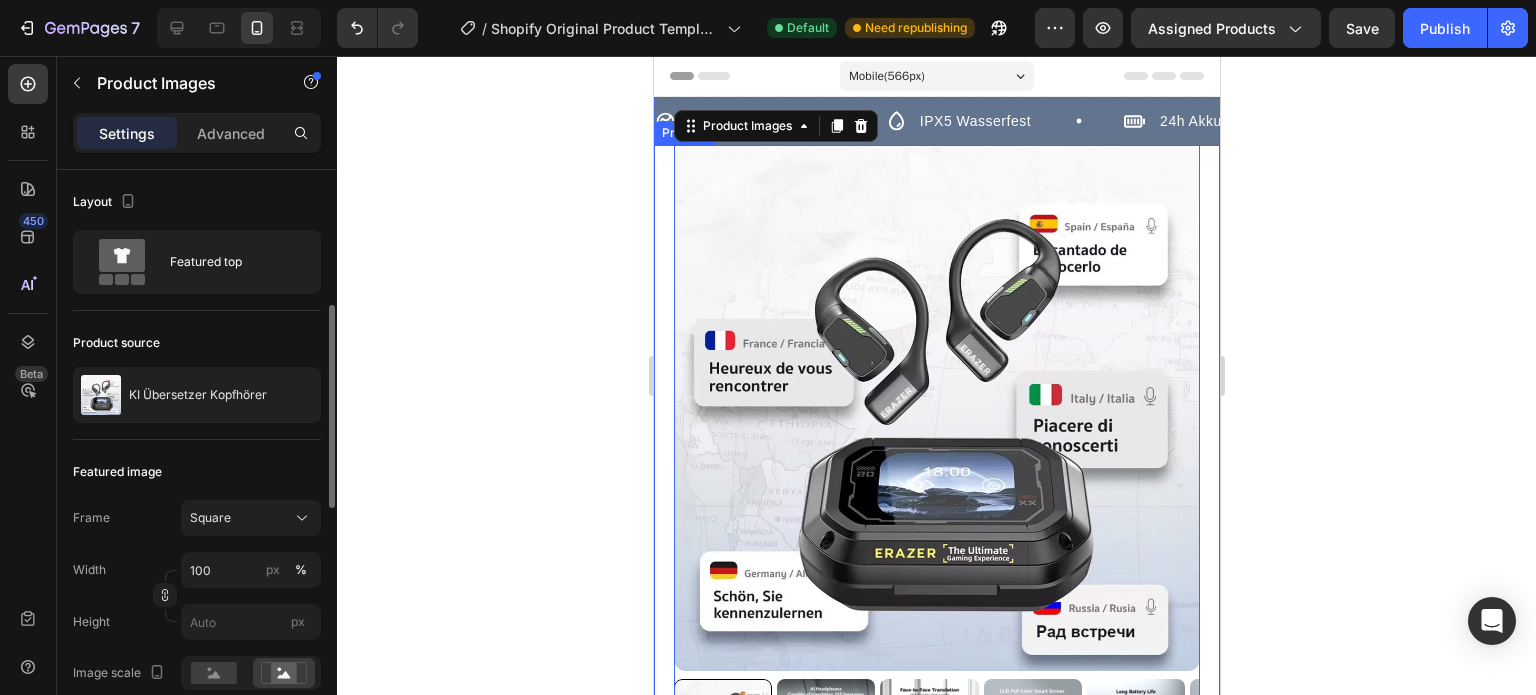 scroll, scrollTop: 100, scrollLeft: 0, axis: vertical 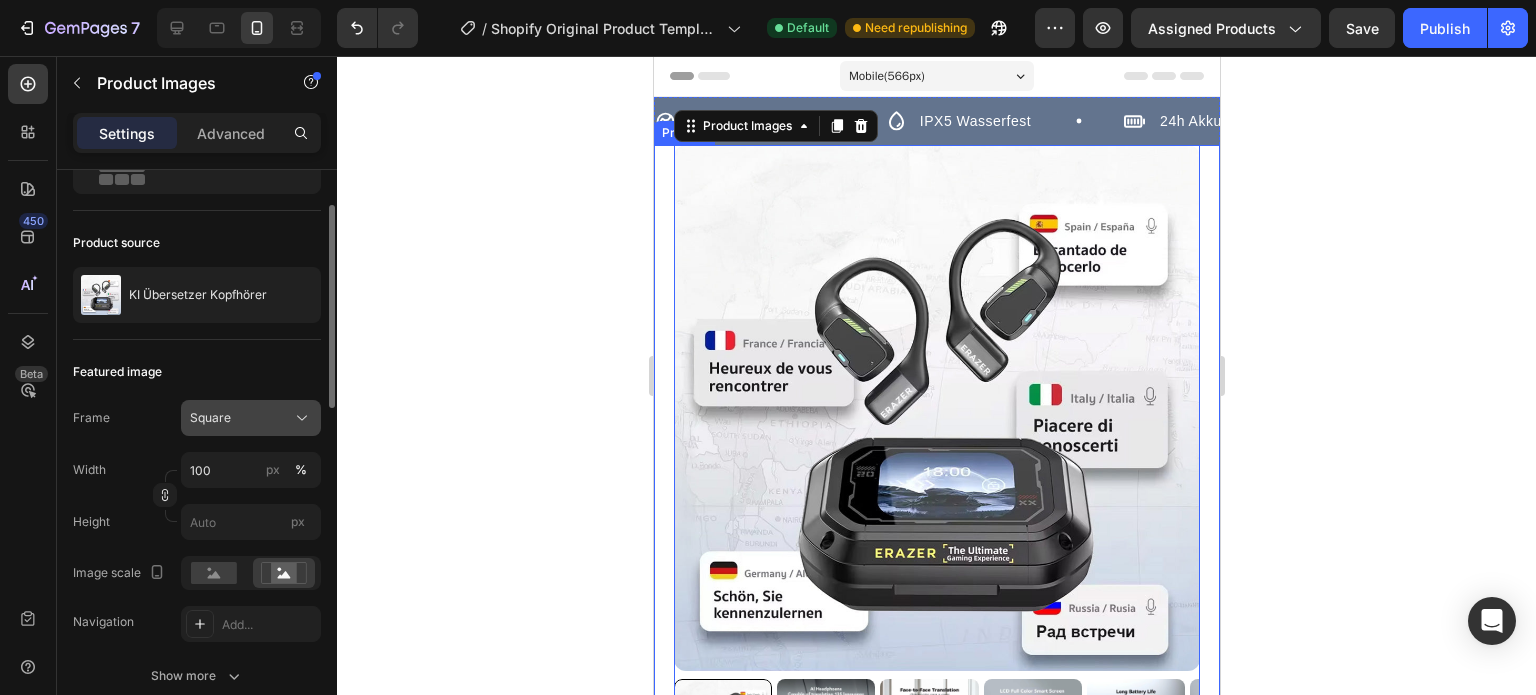 click on "Square" at bounding box center [210, 418] 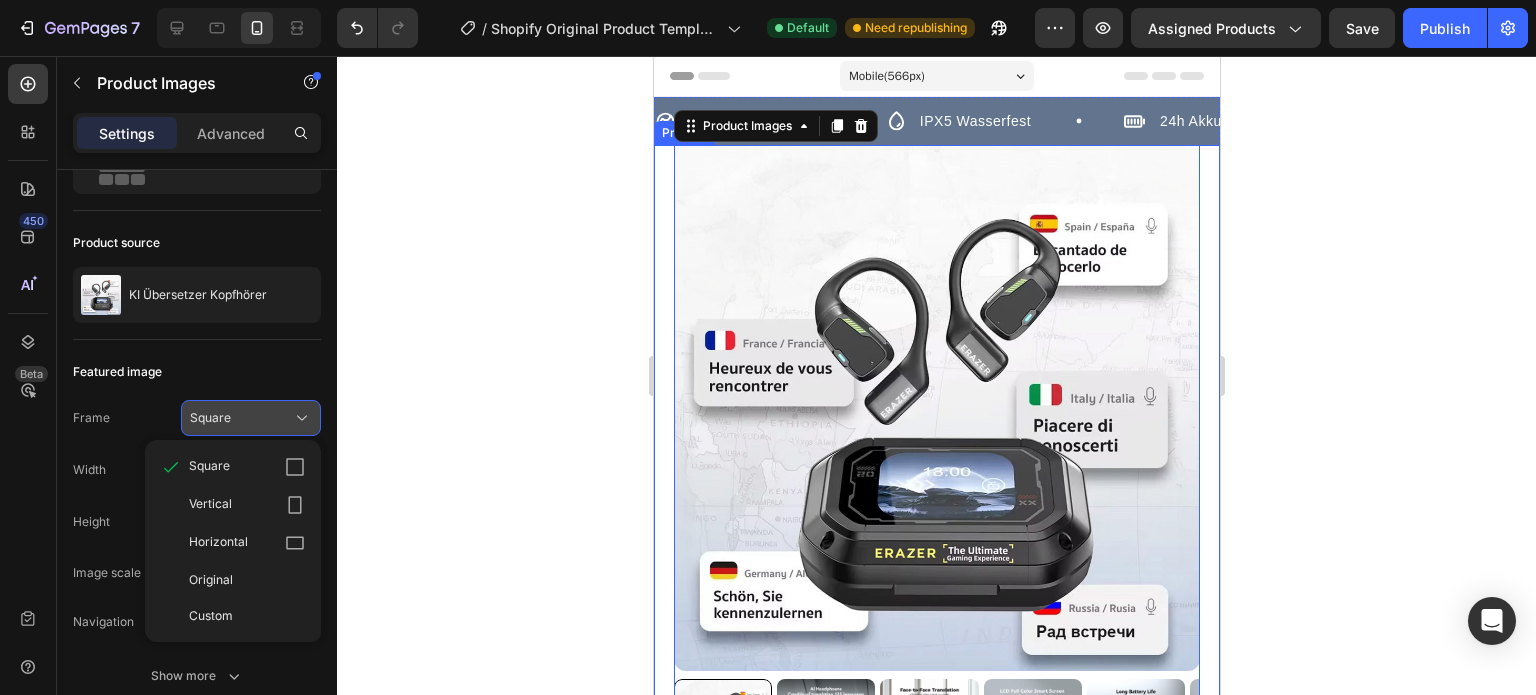 click on "Square" at bounding box center (210, 418) 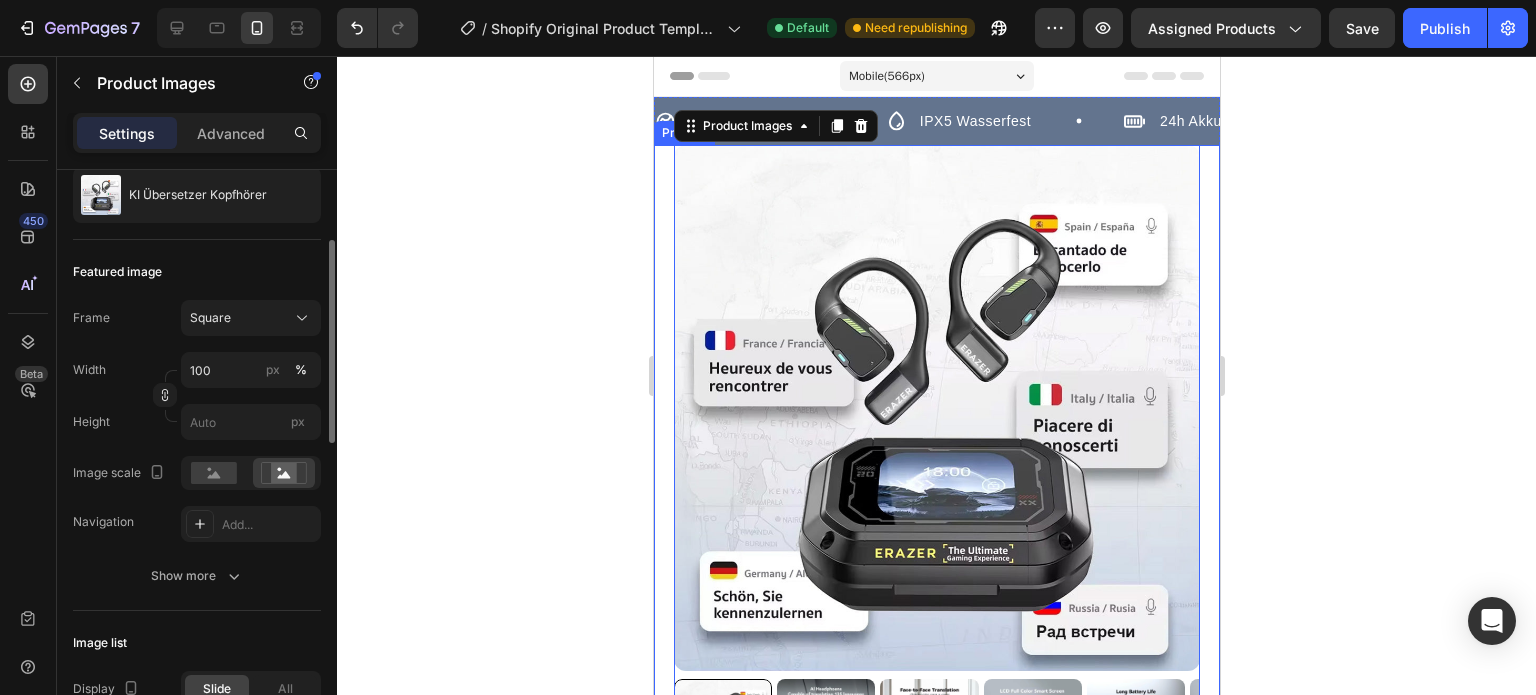 scroll, scrollTop: 300, scrollLeft: 0, axis: vertical 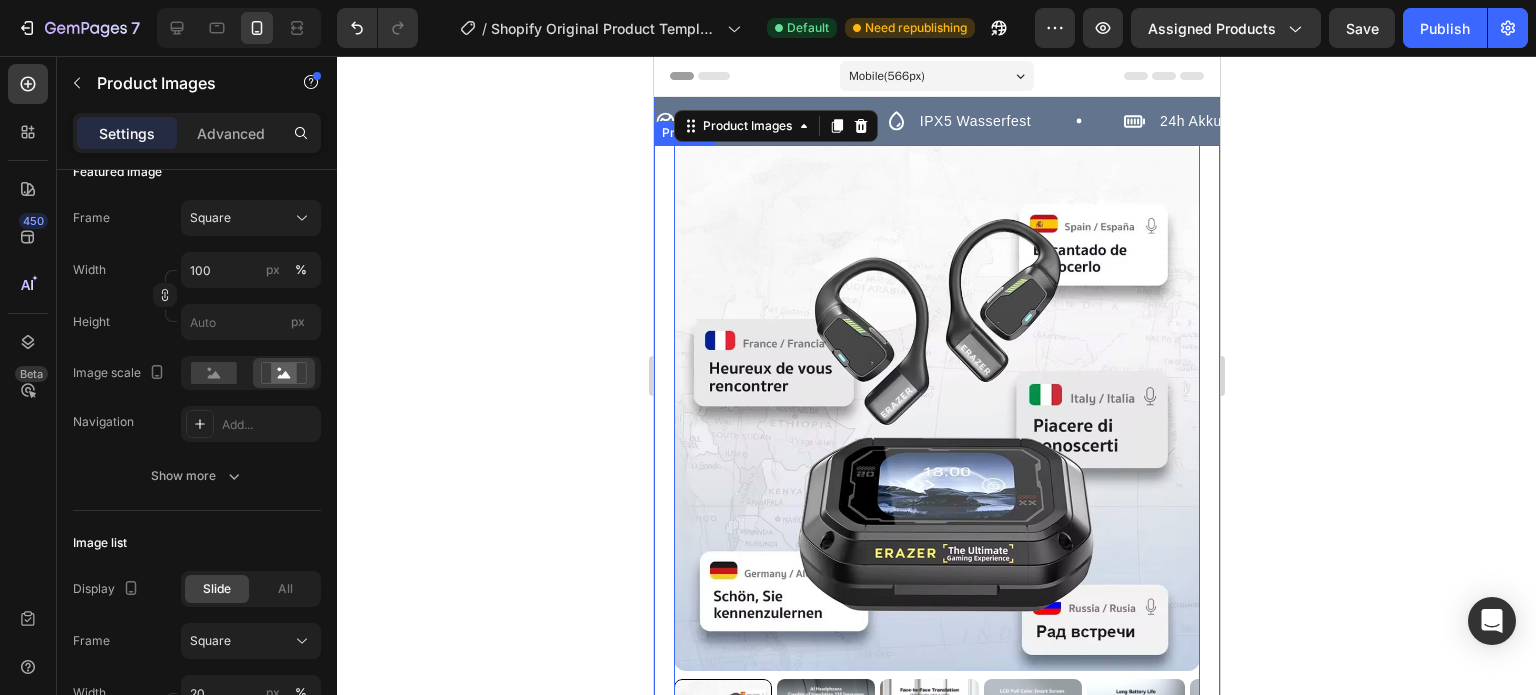 click on "KI Übersetzer Kopfhörer Product Title €49,99 Product Price Product Price €79,99 Product Price Product Price Row Ob im Urlaub, beim Lernen oder im Business – mit diesen Übersetzer-Kopfhörern überwinden Sie Sprachbarrieren auf Knopfdruck.
🔁 Zwei-Wege-Übersetzung für fließend freie Gespräche 🍃 Offenes Ohr Design für mehr Komfort und Frische 🎁 Software im Preis inklusive   Product Description Farbe: Schwarz Schwarz Schwarz Grau Grau Product Variants & Swatches
Icon 600+ verkauft Text Block Row Kaching Bundles Kaching Bundles WARENKORB Add to Cart JETZT KAUFEN Dynamic Checkout Row Product" at bounding box center [936, 755] 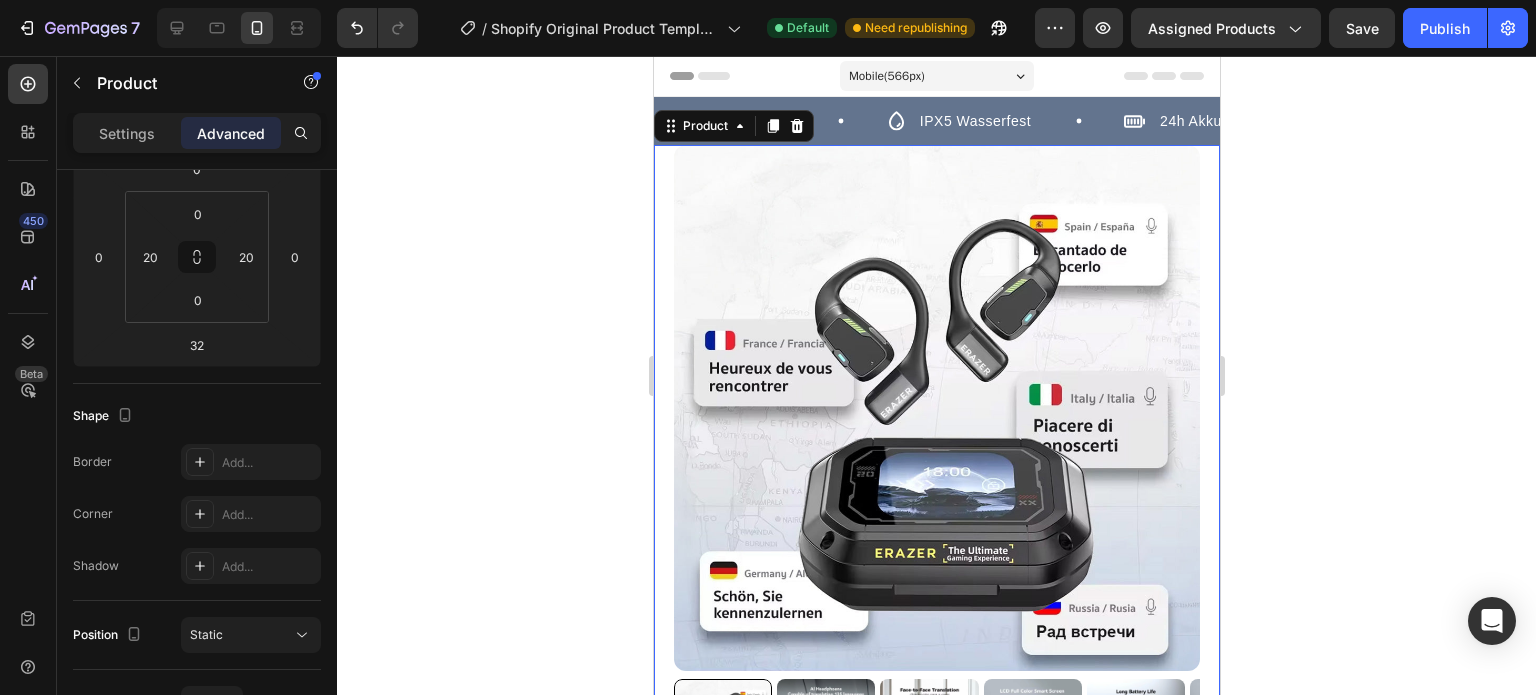 scroll, scrollTop: 0, scrollLeft: 0, axis: both 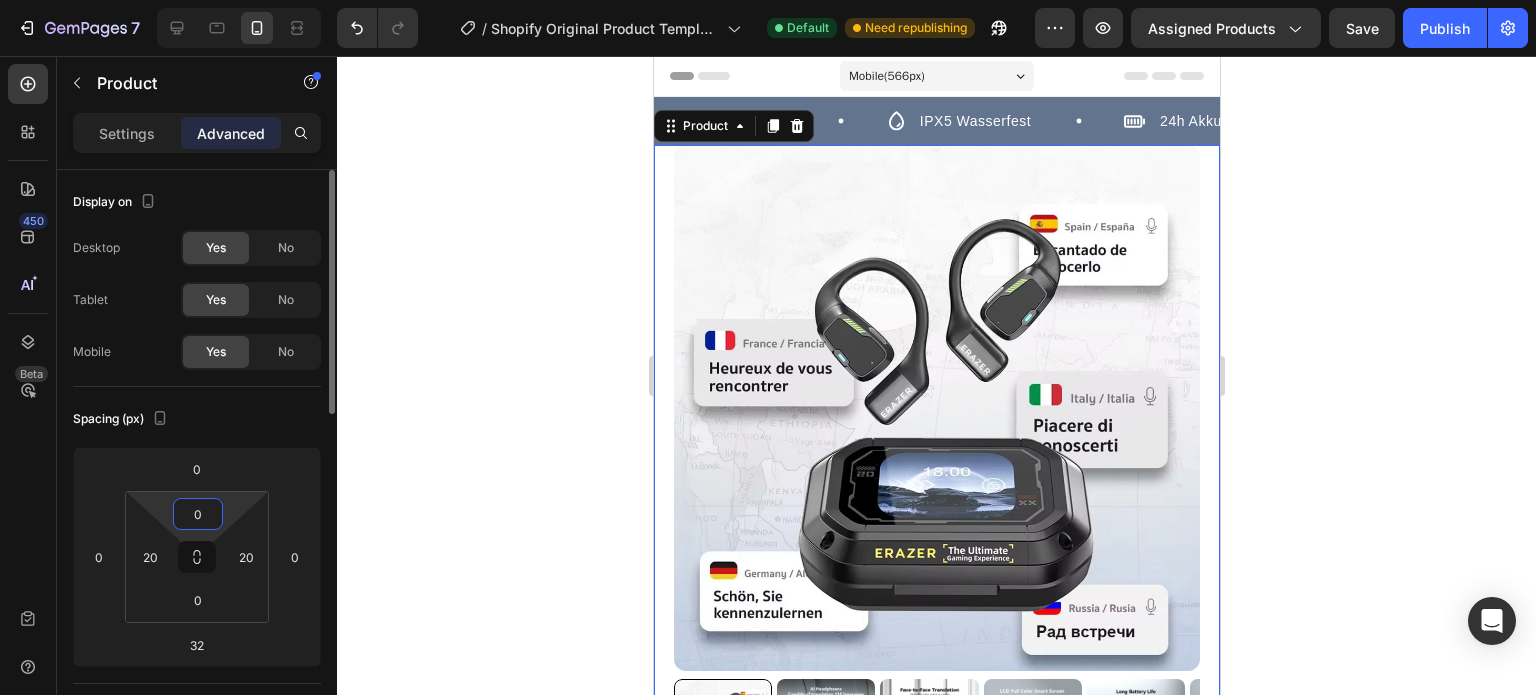 click on "0" at bounding box center [198, 514] 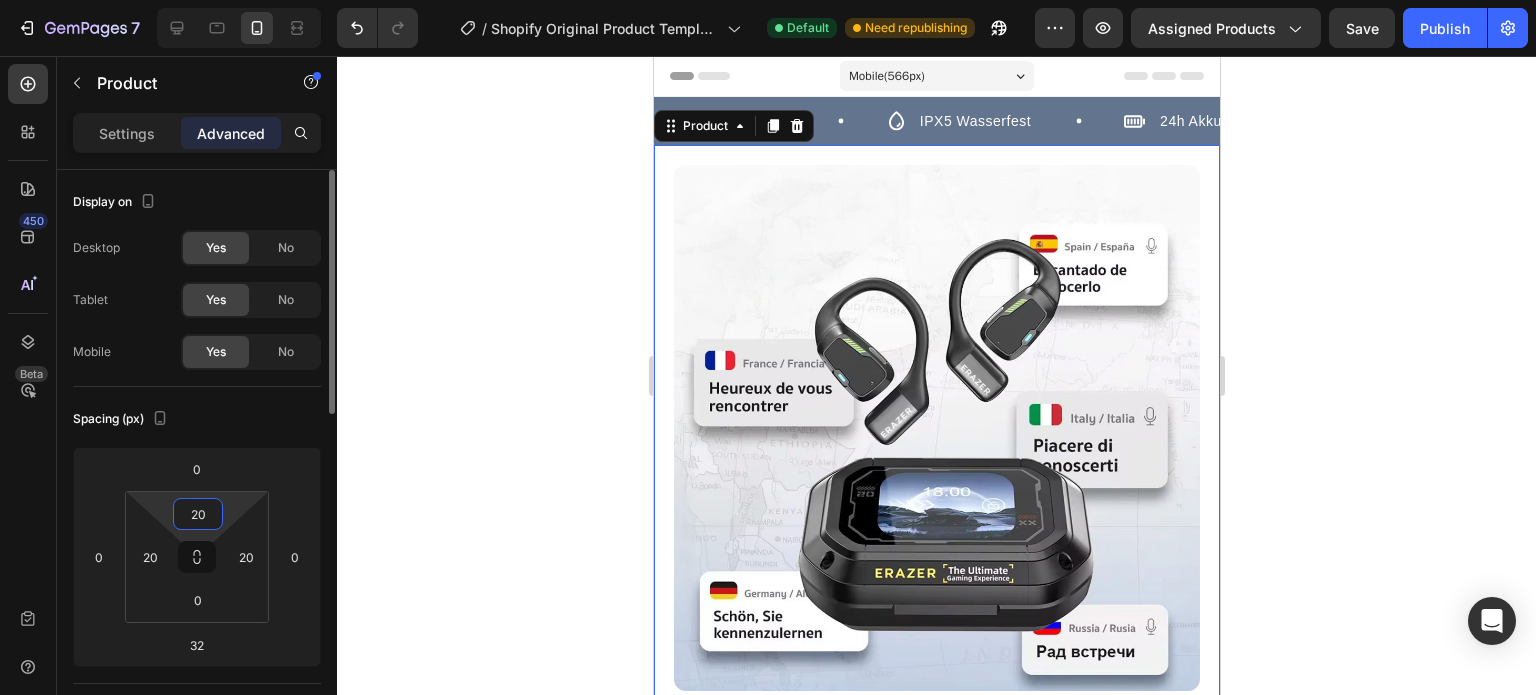 type on "20" 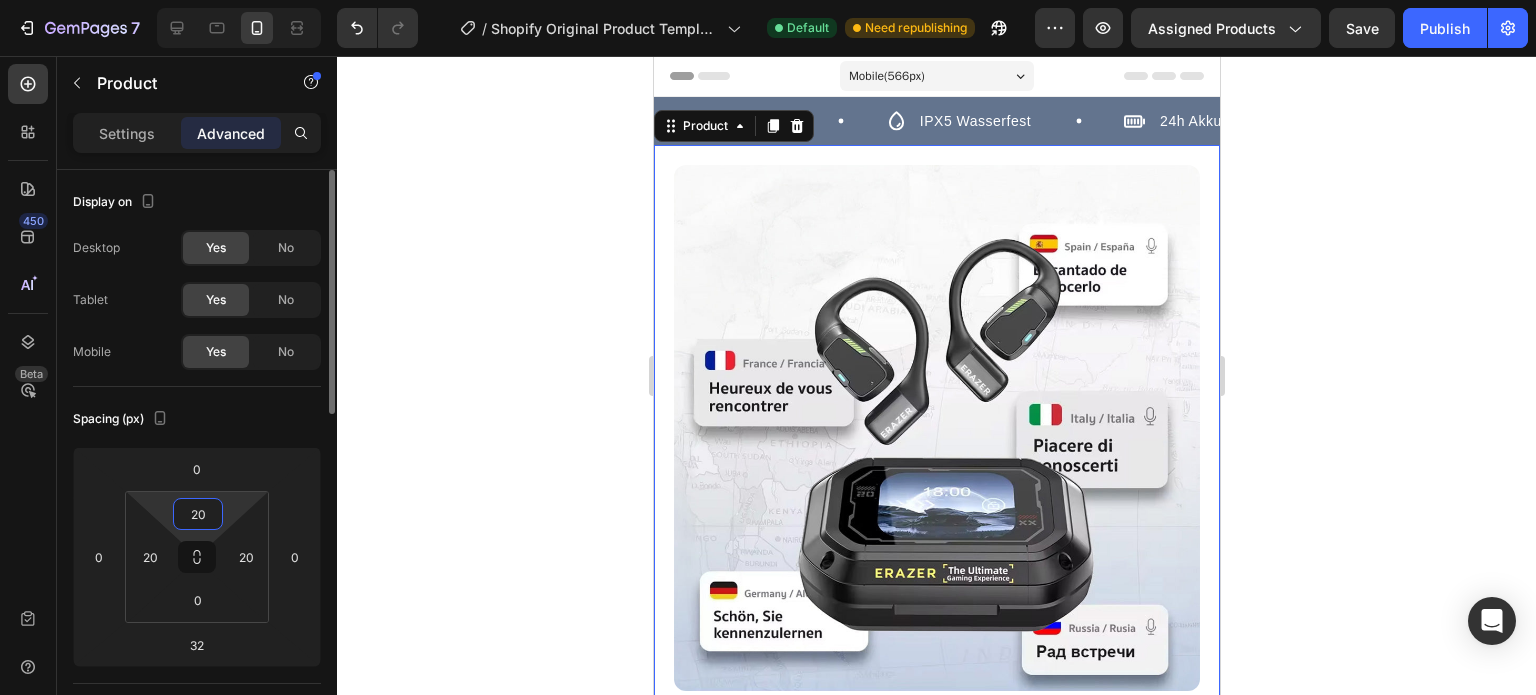 click on "Spacing (px)" at bounding box center [197, 419] 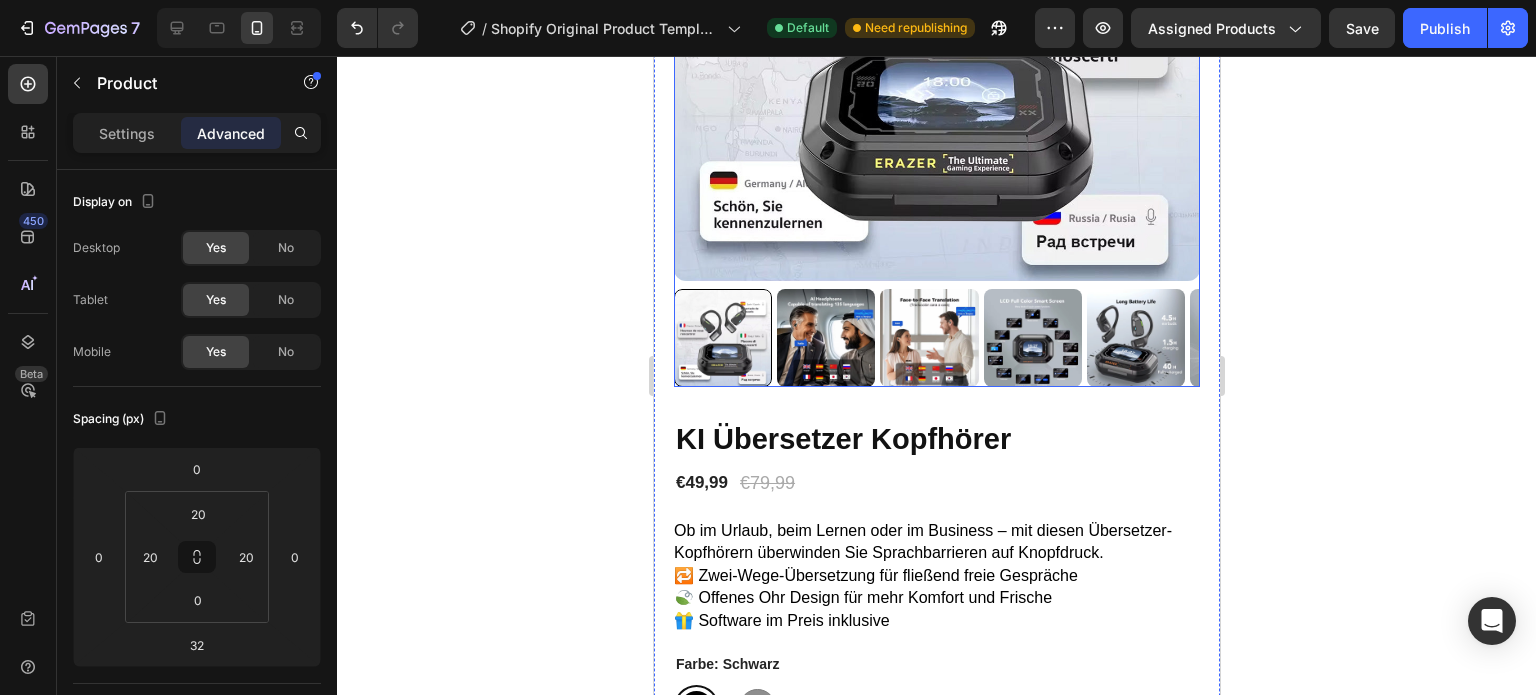 scroll, scrollTop: 500, scrollLeft: 0, axis: vertical 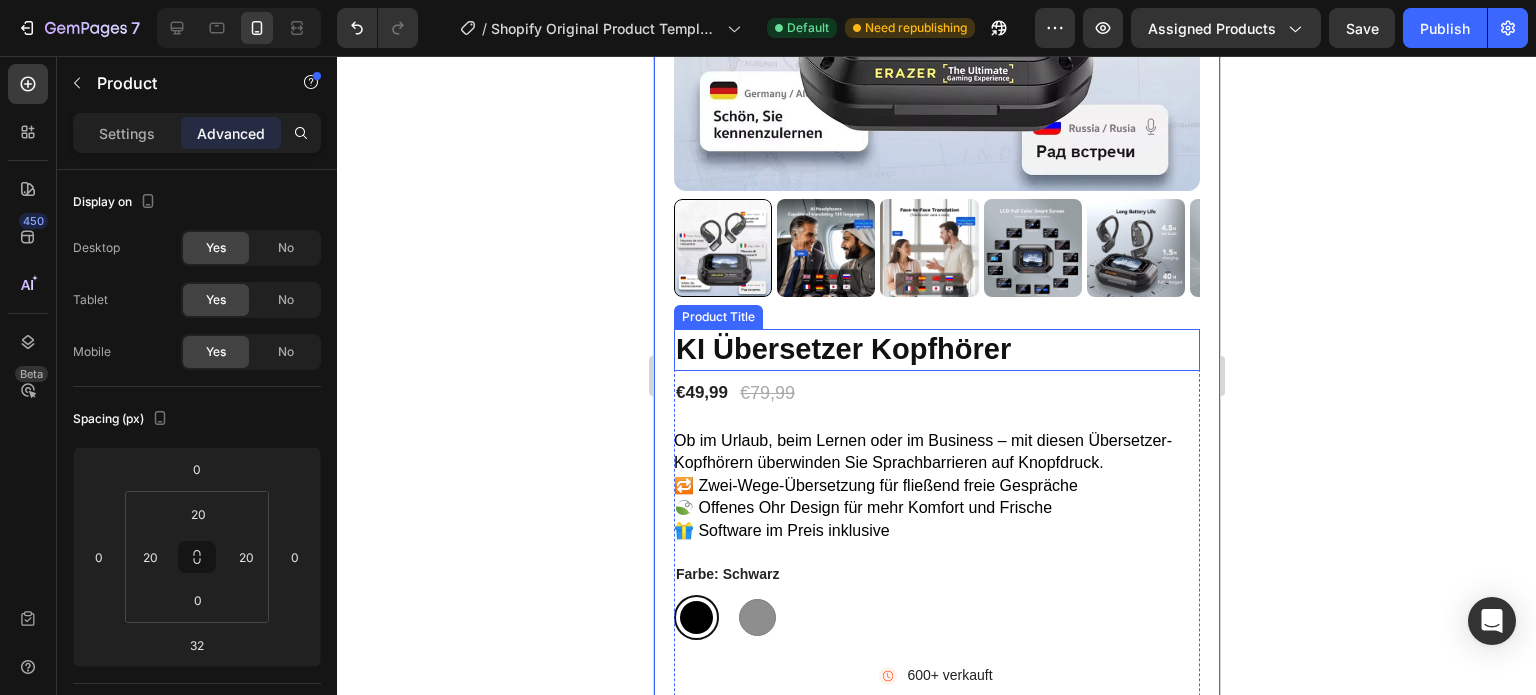 click on "KI Übersetzer Kopfhörer" at bounding box center (936, 350) 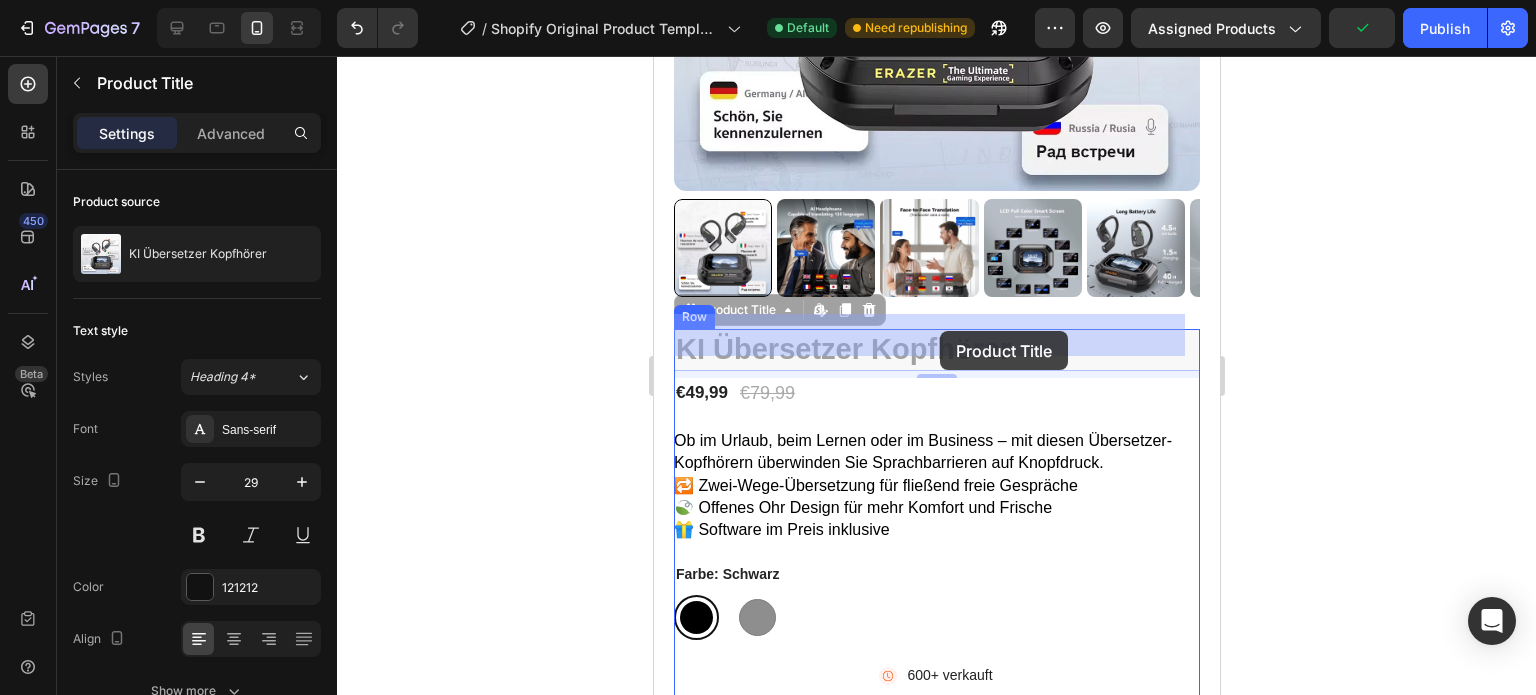 drag, startPoint x: 805, startPoint y: 331, endPoint x: 939, endPoint y: 331, distance: 134 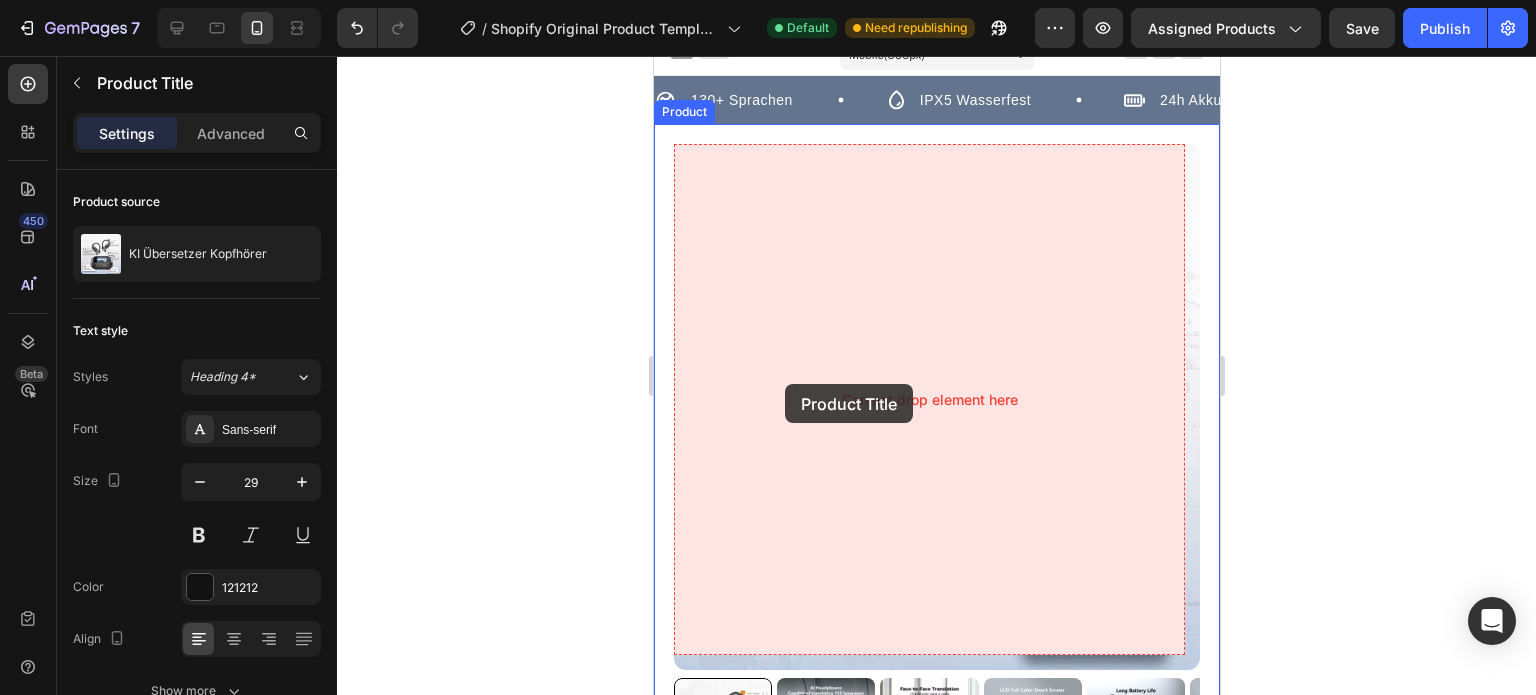 scroll, scrollTop: 0, scrollLeft: 0, axis: both 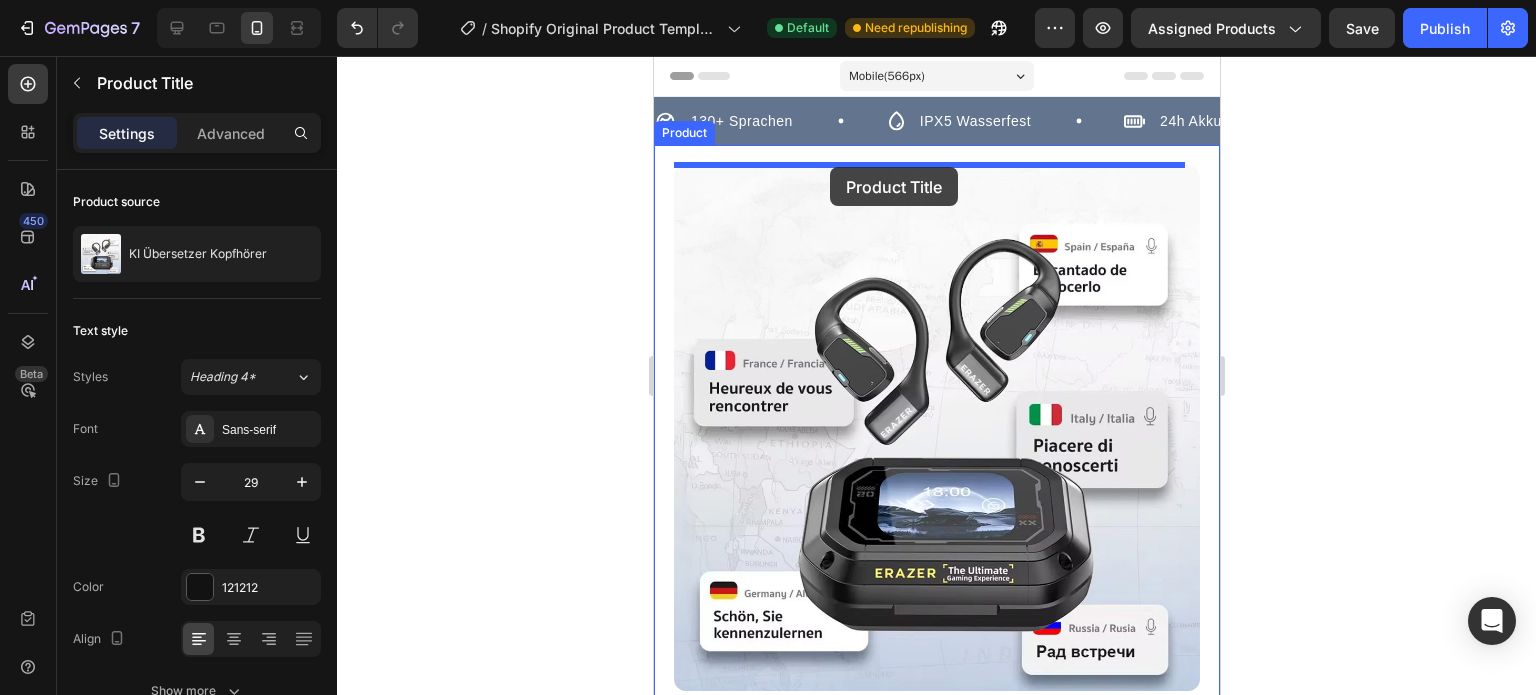 drag, startPoint x: 939, startPoint y: 331, endPoint x: 829, endPoint y: 167, distance: 197.47404 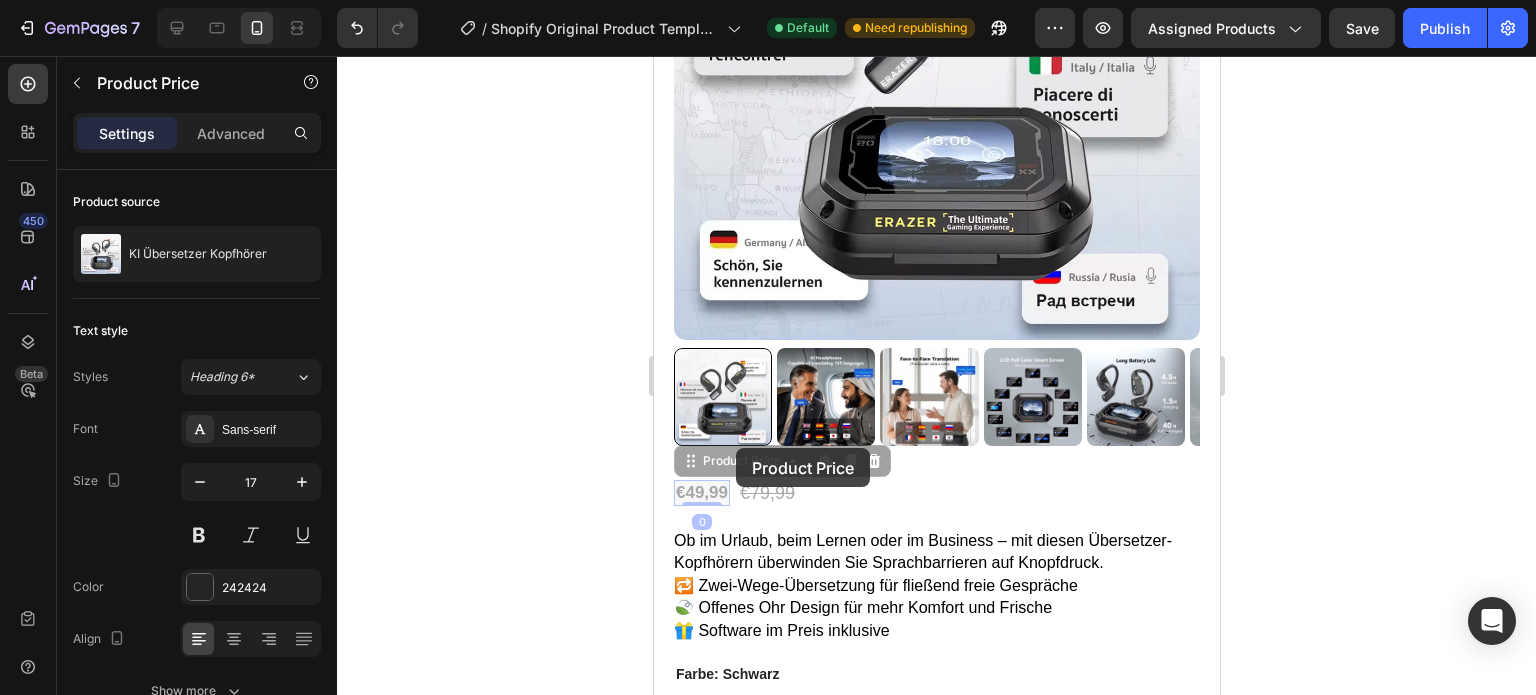 scroll, scrollTop: 0, scrollLeft: 0, axis: both 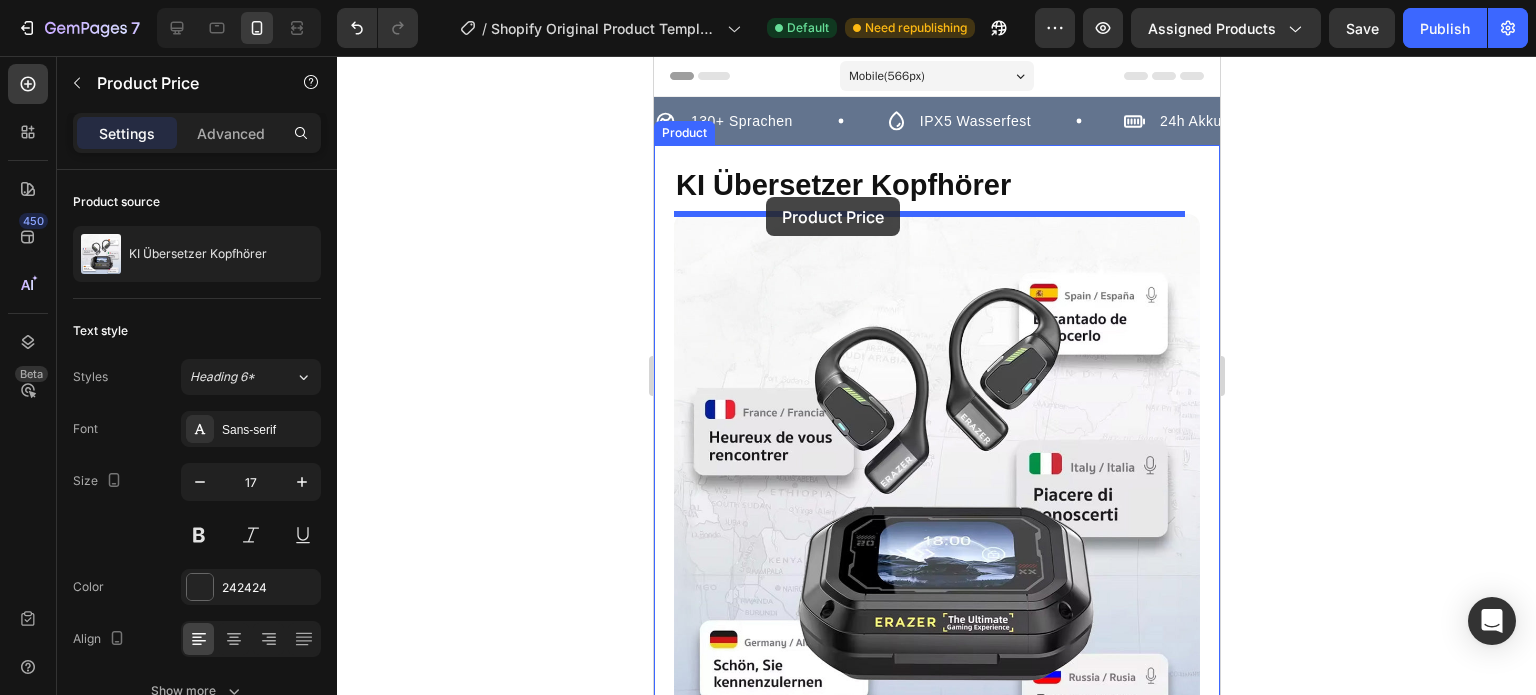 drag, startPoint x: 716, startPoint y: 456, endPoint x: 765, endPoint y: 197, distance: 263.5944 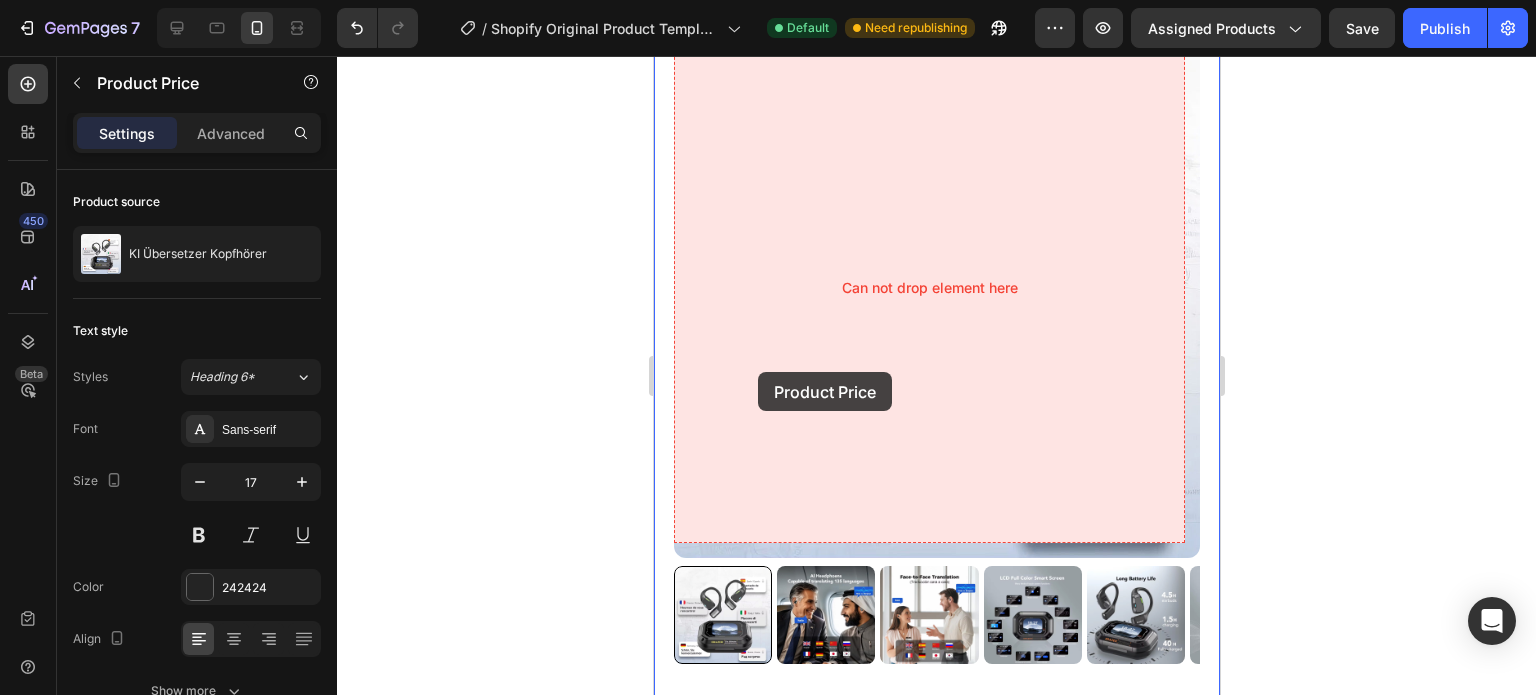 scroll, scrollTop: 400, scrollLeft: 0, axis: vertical 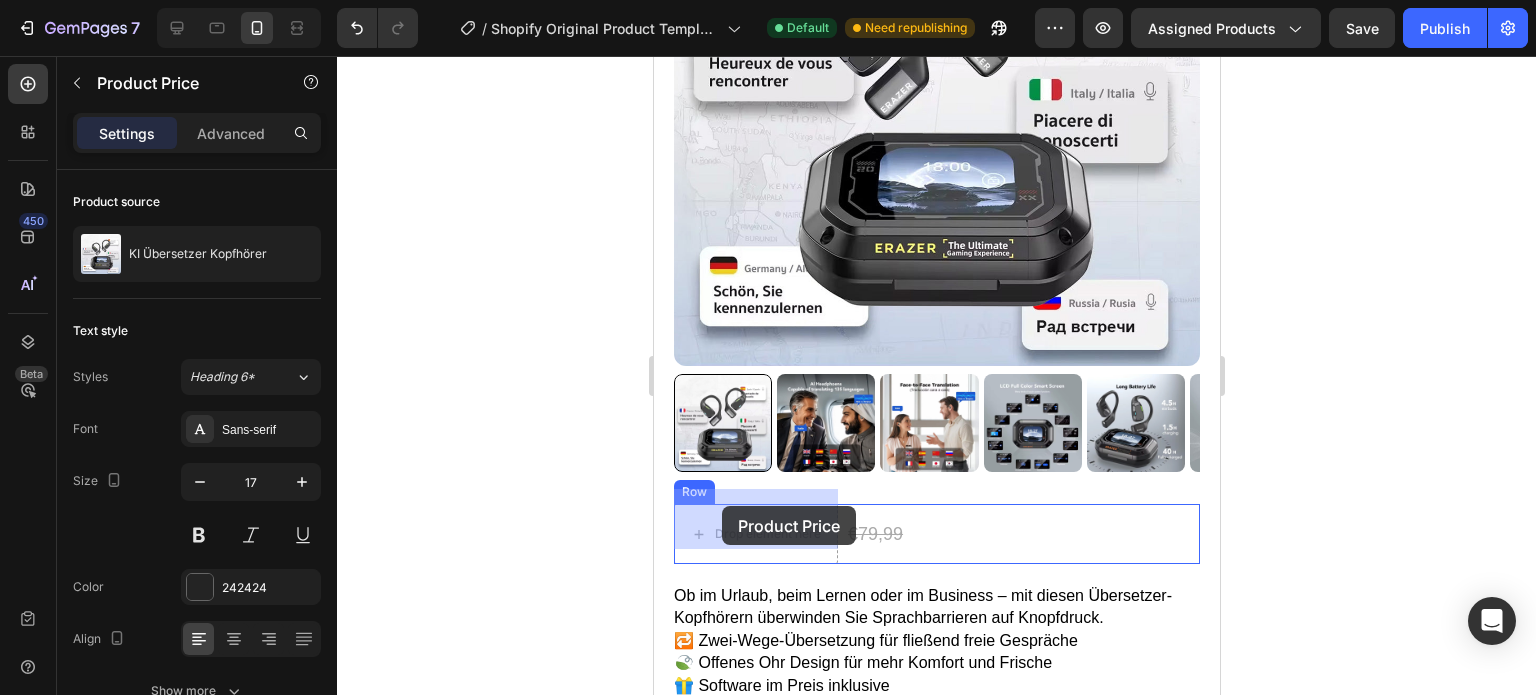 drag, startPoint x: 709, startPoint y: 225, endPoint x: 721, endPoint y: 506, distance: 281.2561 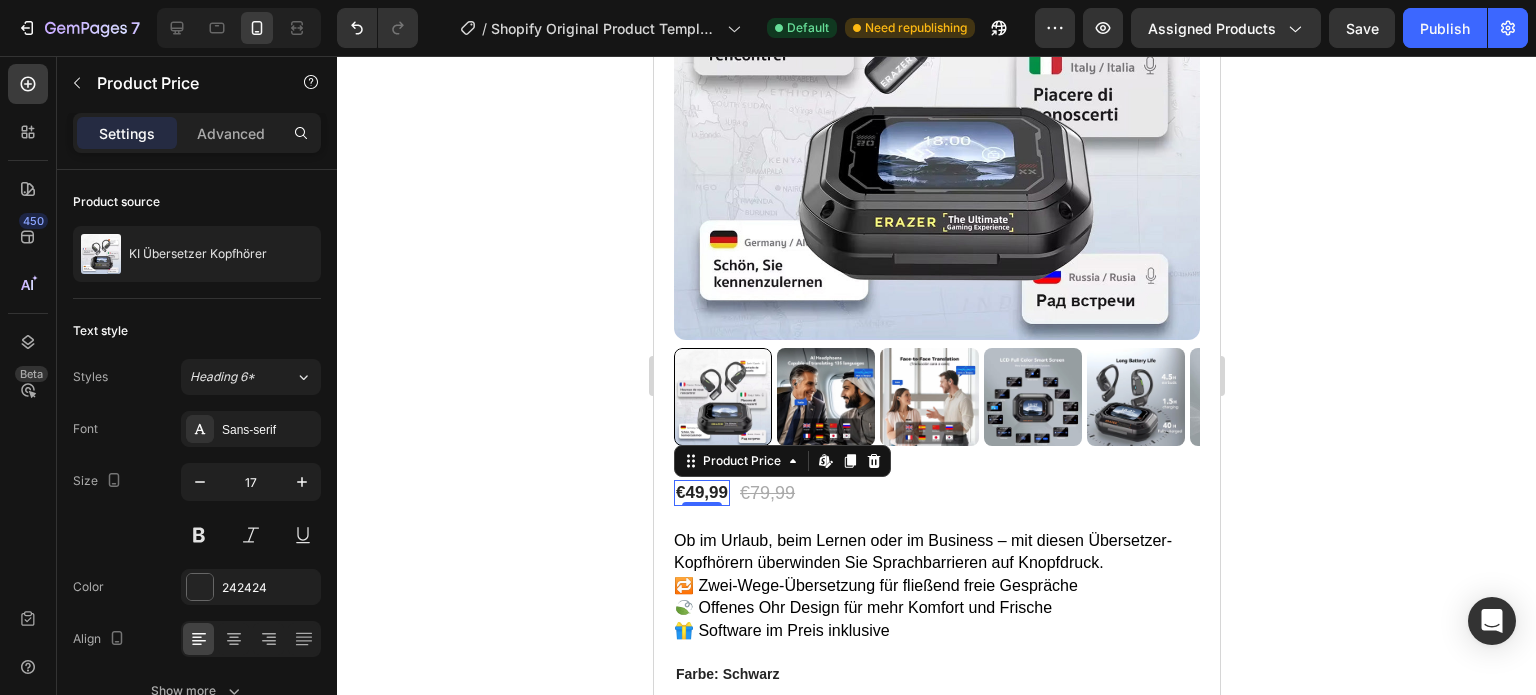 scroll, scrollTop: 373, scrollLeft: 0, axis: vertical 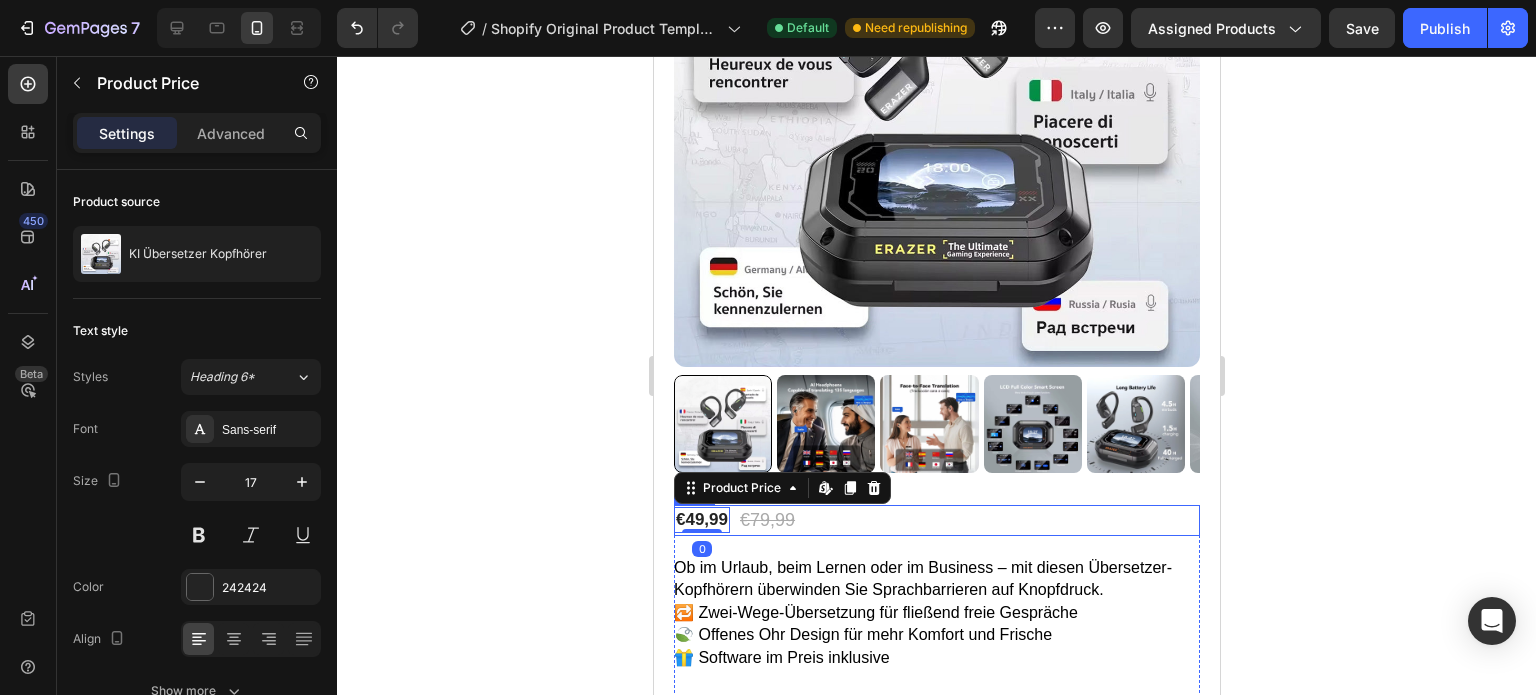 click on "€49,99 Product Price   Edit content in Shopify 0 Product Price   Edit content in Shopify 0 €79,99 Product Price Product Price Row" at bounding box center (936, 520) 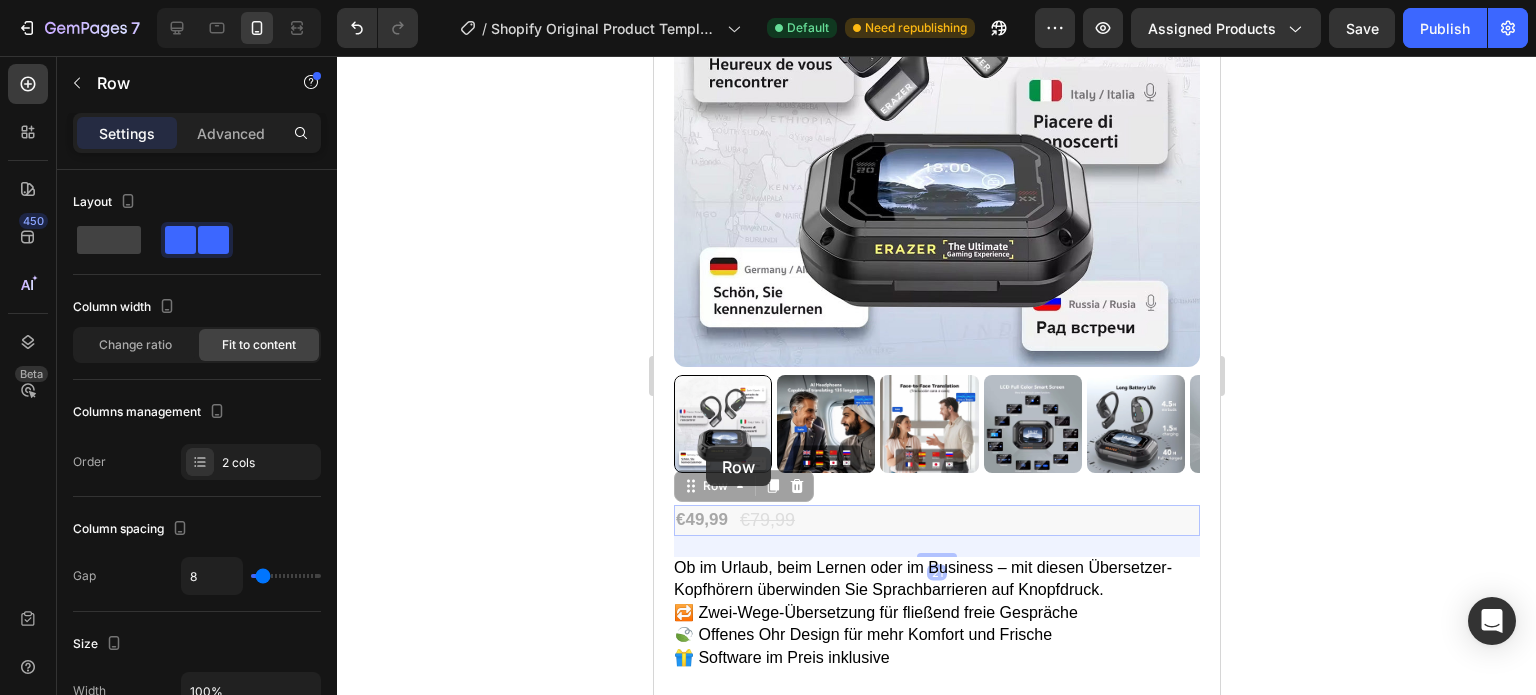 scroll, scrollTop: 0, scrollLeft: 0, axis: both 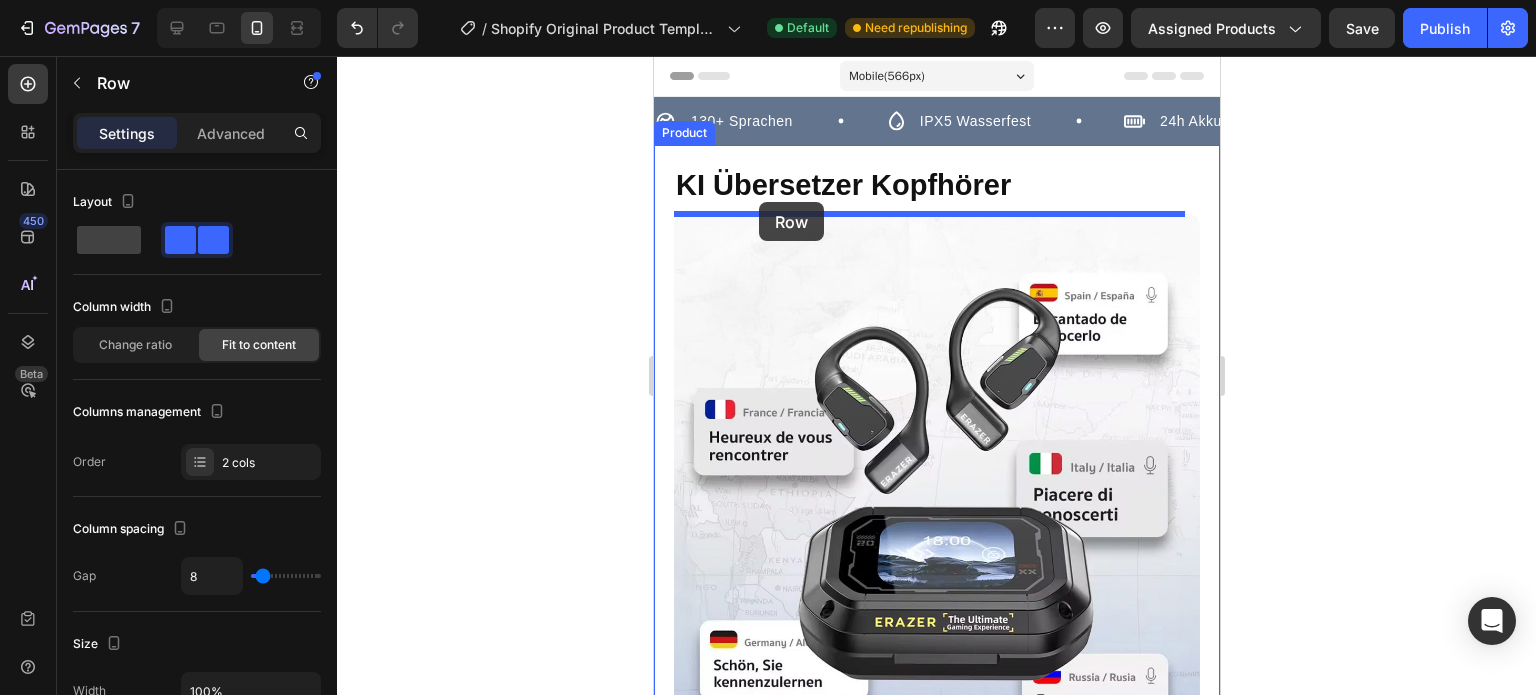 drag, startPoint x: 685, startPoint y: 469, endPoint x: 758, endPoint y: 202, distance: 276.79956 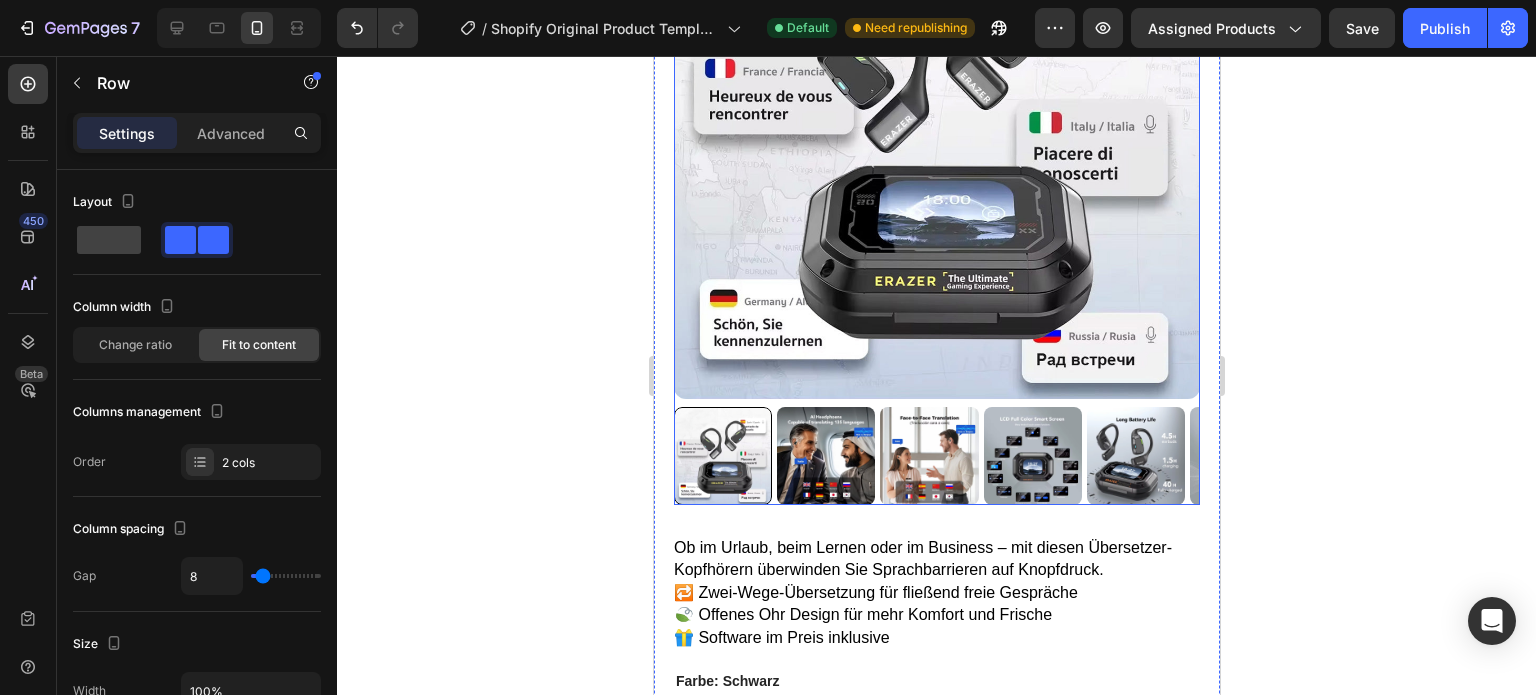 scroll, scrollTop: 600, scrollLeft: 0, axis: vertical 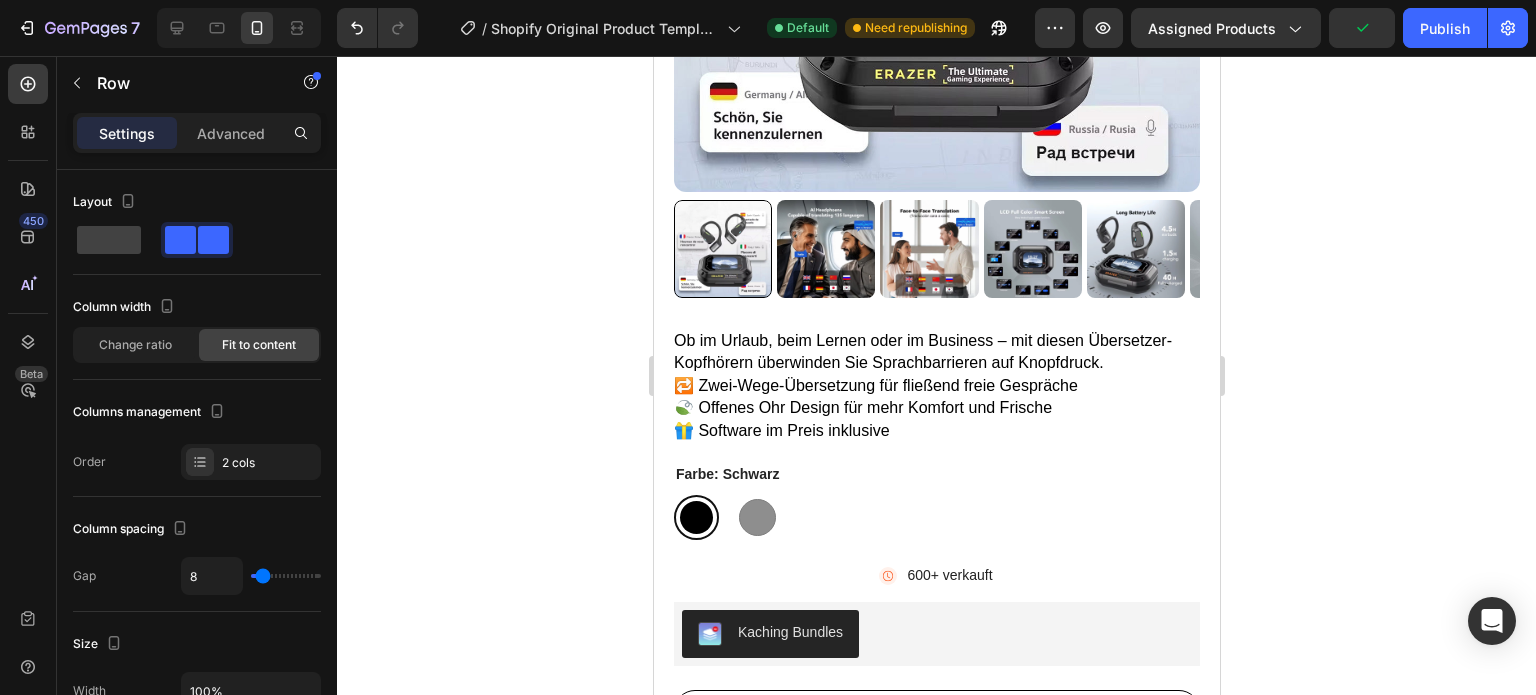 click 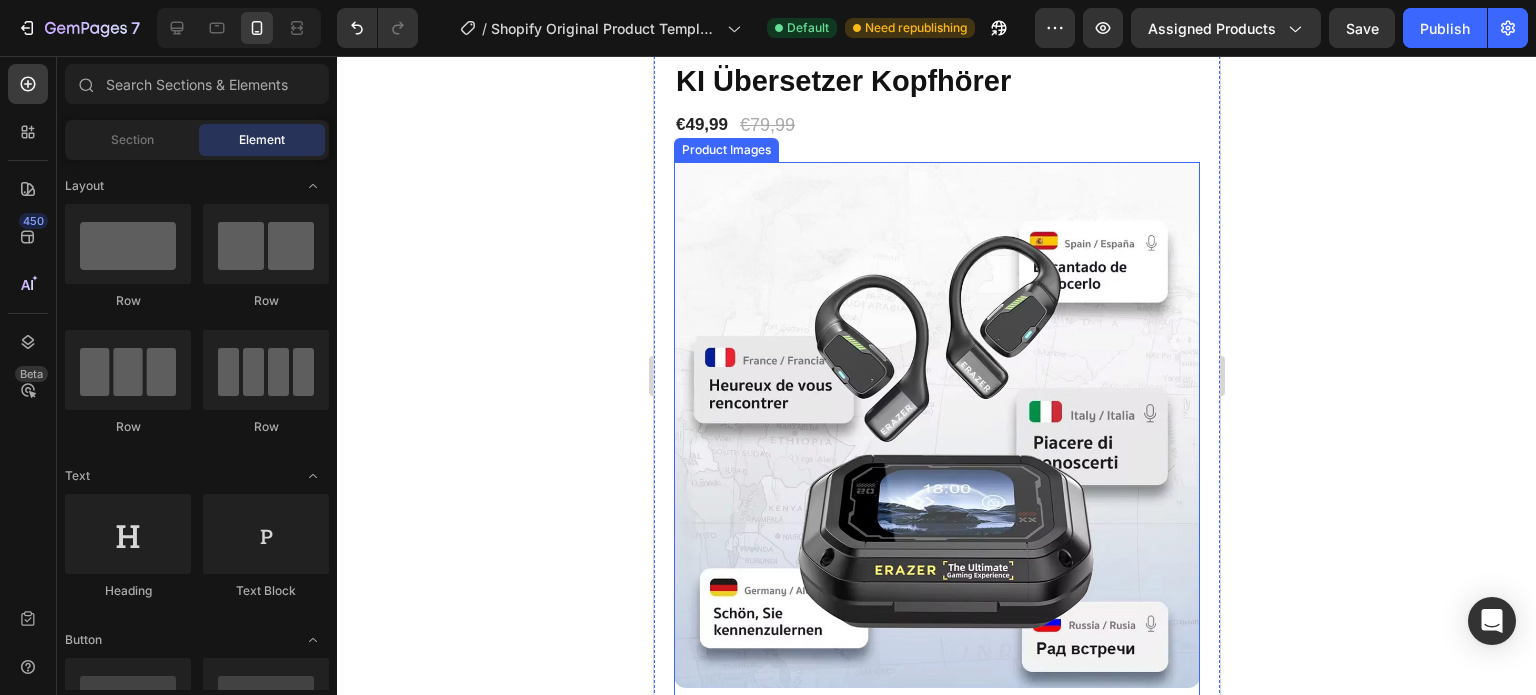 scroll, scrollTop: 0, scrollLeft: 0, axis: both 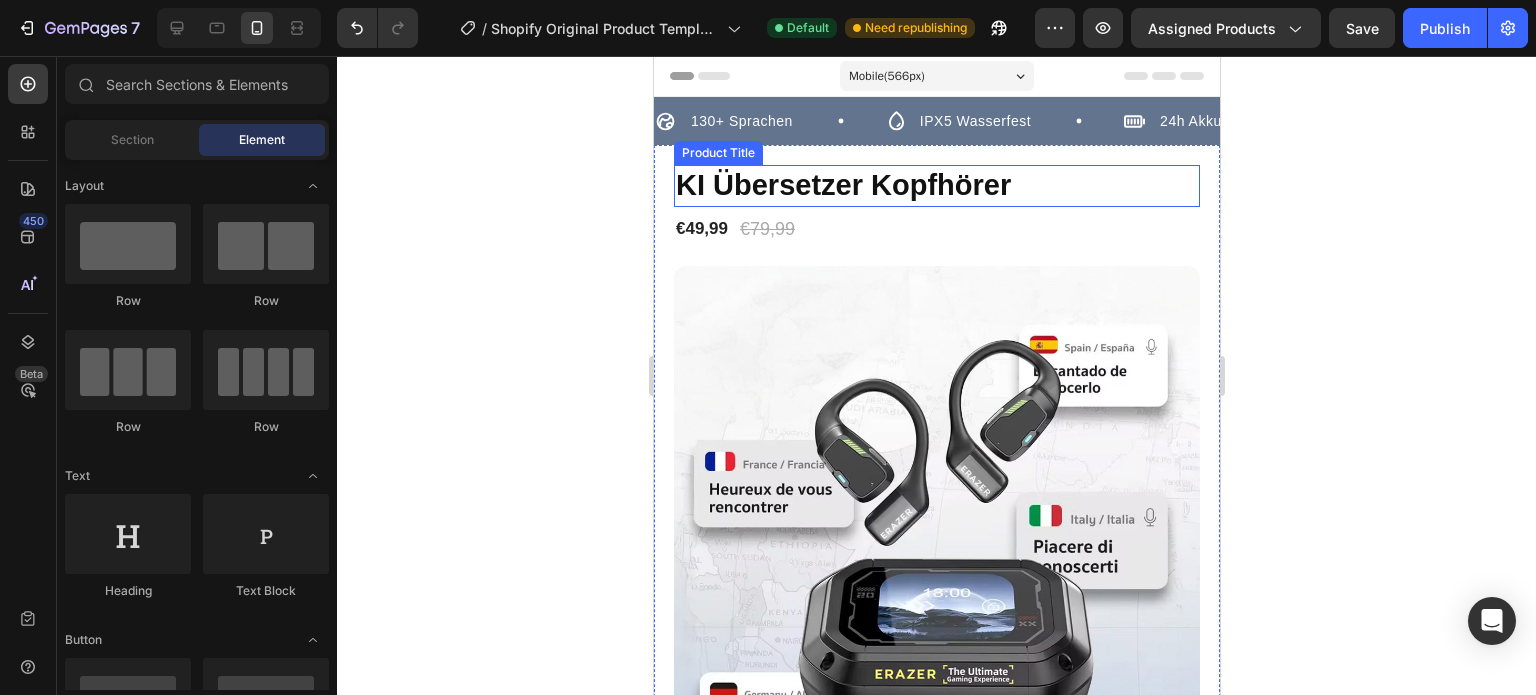click on "KI Übersetzer Kopfhörer" at bounding box center [936, 186] 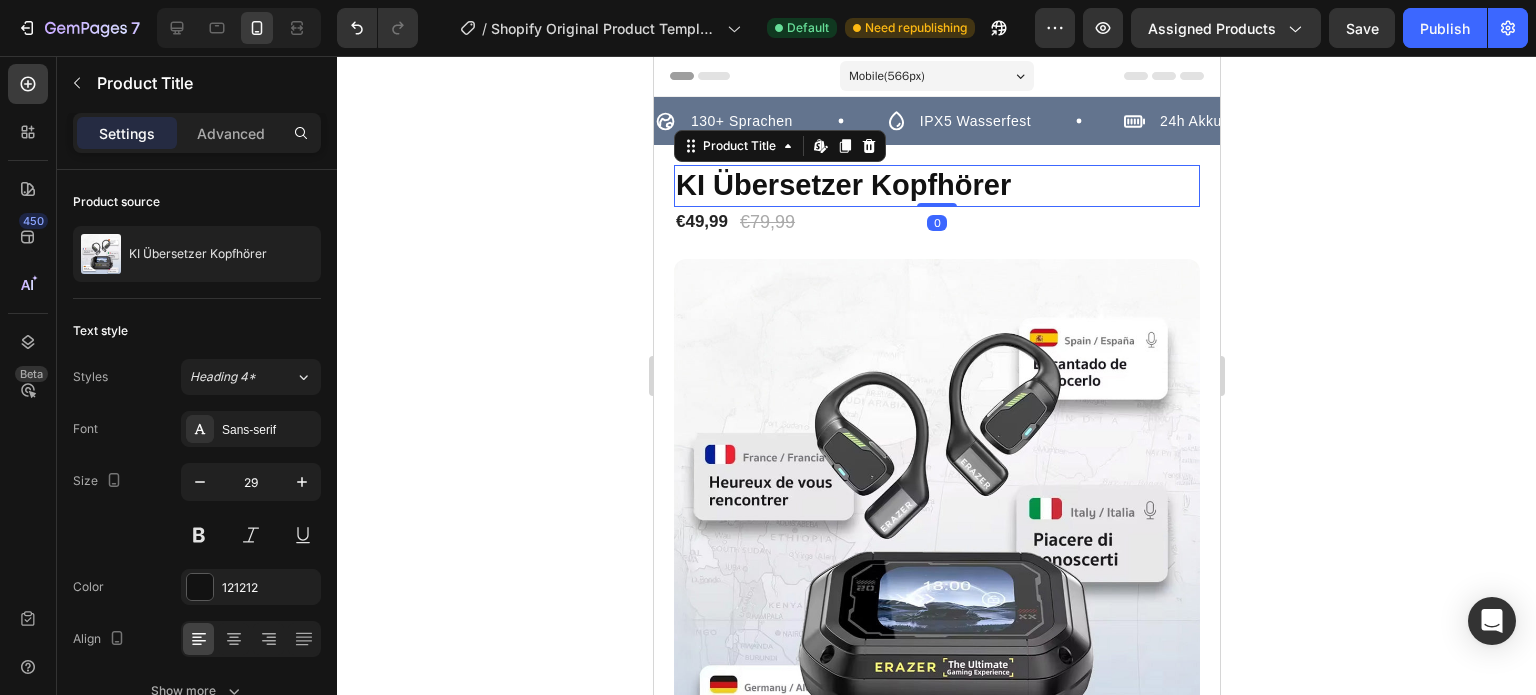 drag, startPoint x: 925, startPoint y: 211, endPoint x: 825, endPoint y: 216, distance: 100.12492 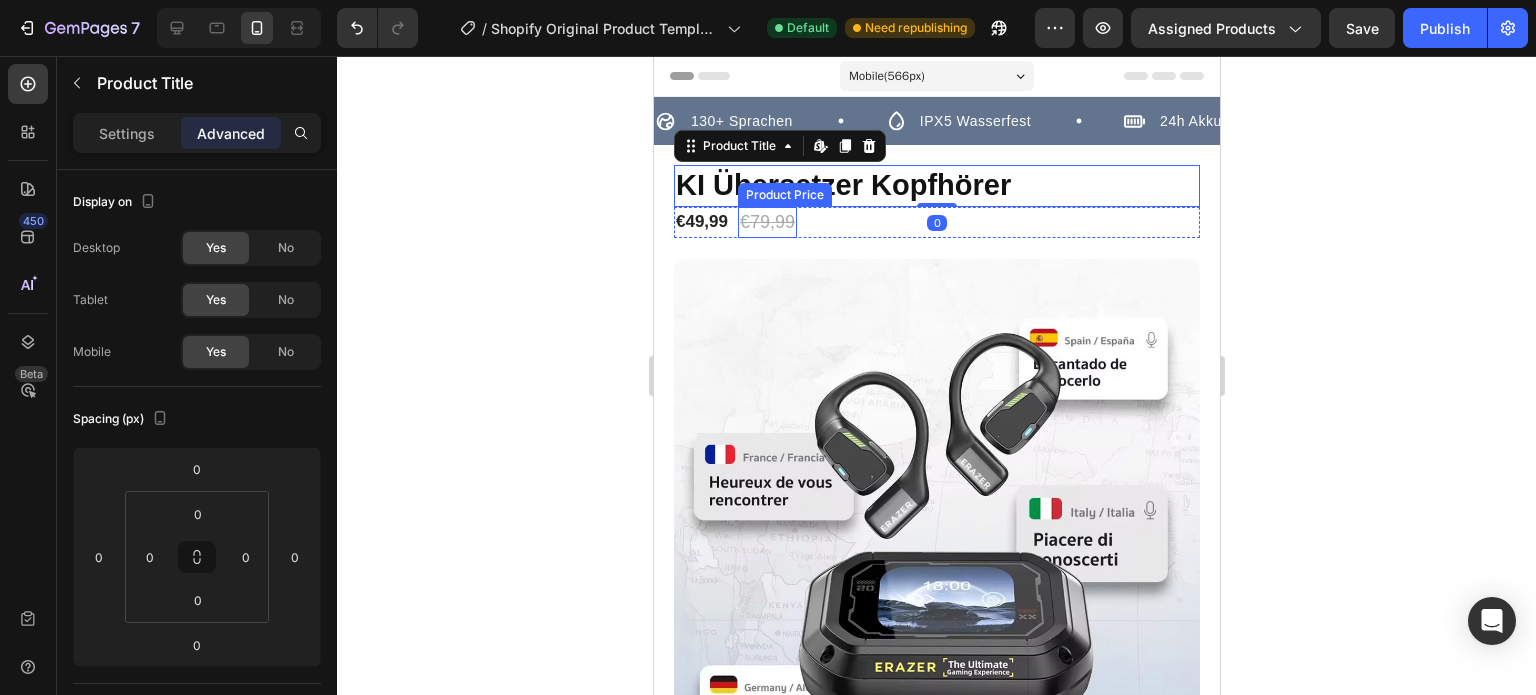 click on "€49,99 Product Price Product Price €79,99 Product Price Product Price Row" at bounding box center (936, 222) 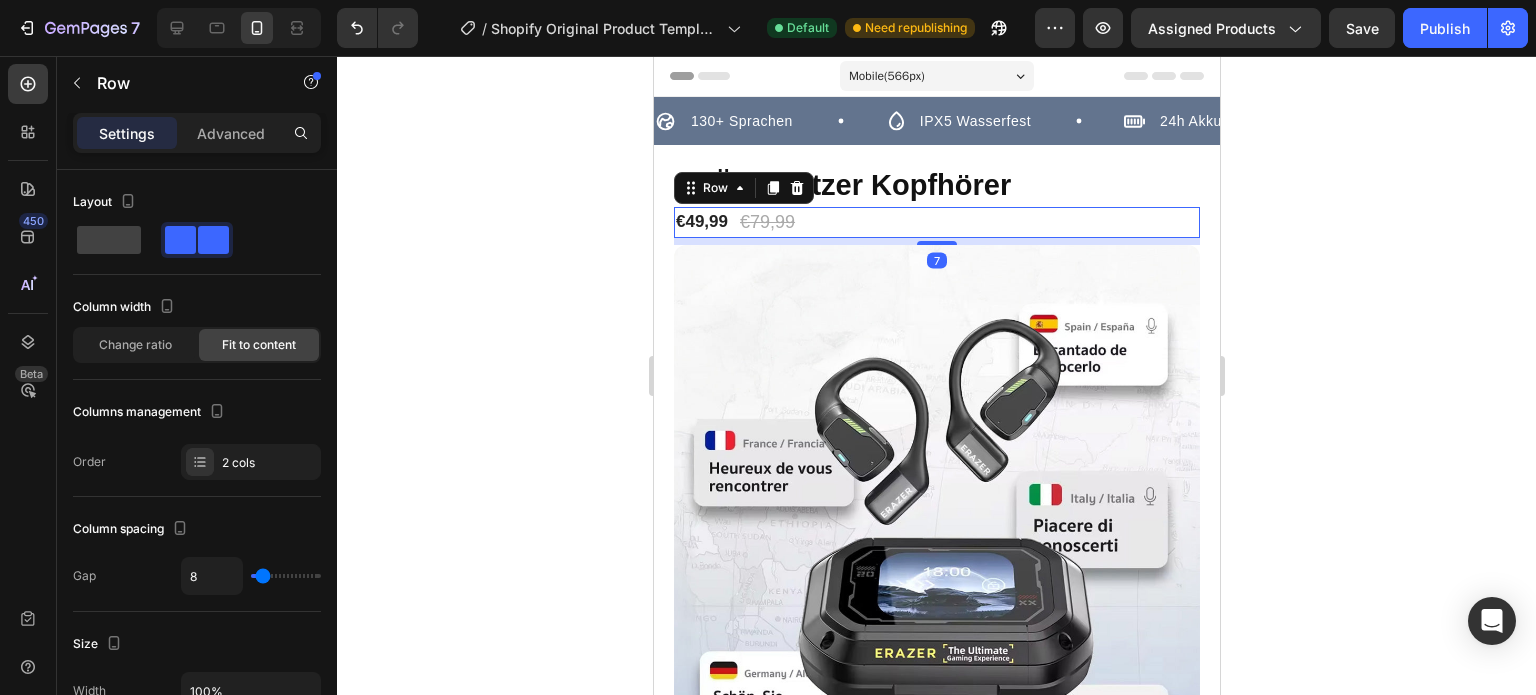 drag, startPoint x: 929, startPoint y: 258, endPoint x: 1920, endPoint y: 334, distance: 993.91 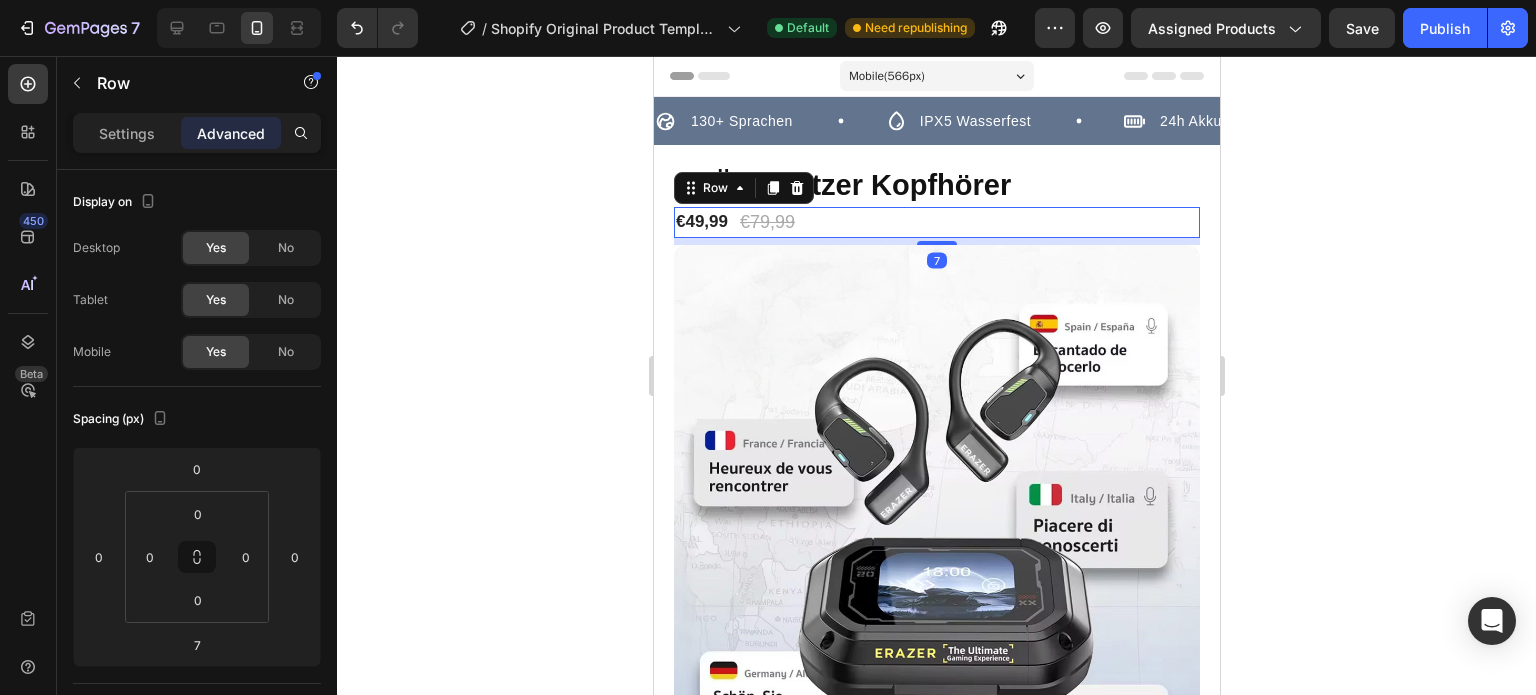 click 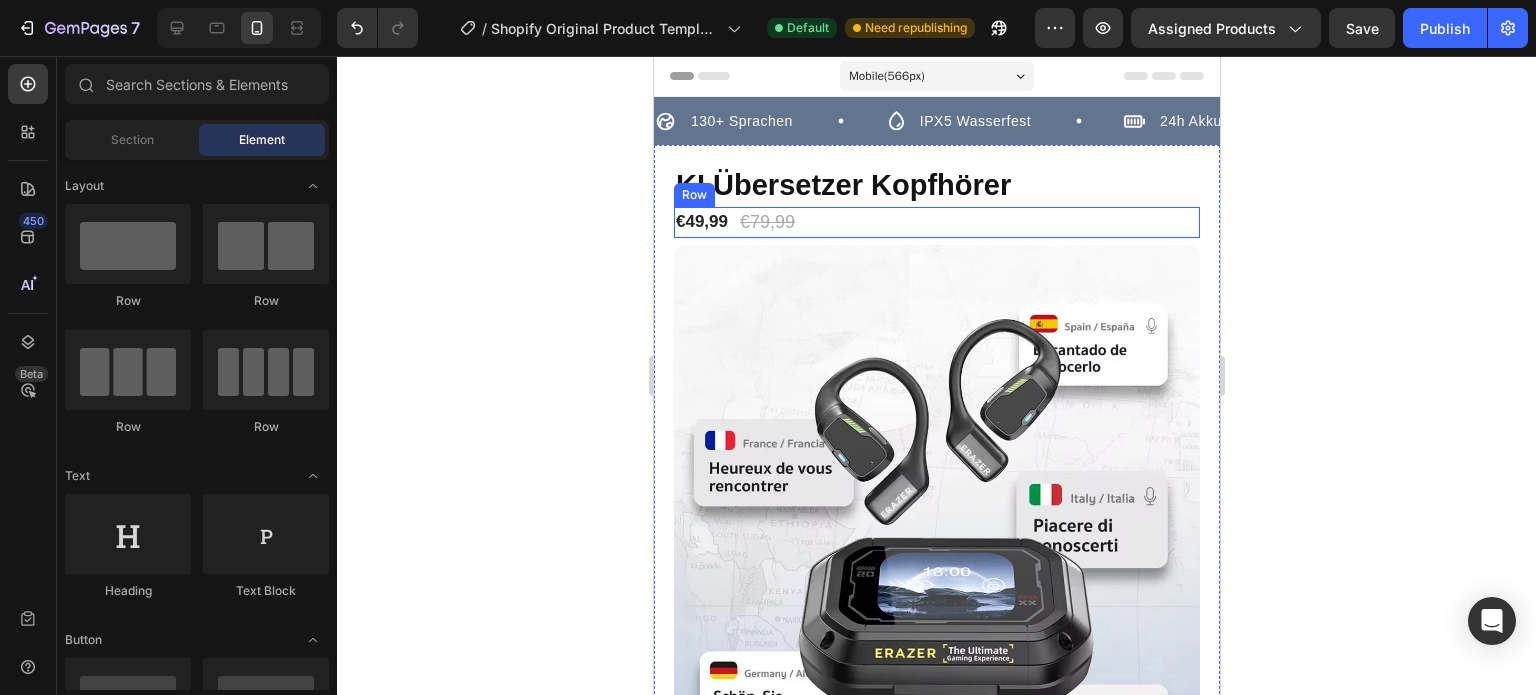 click on "€49,99 Product Price Product Price €79,99 Product Price Product Price Row" at bounding box center [936, 222] 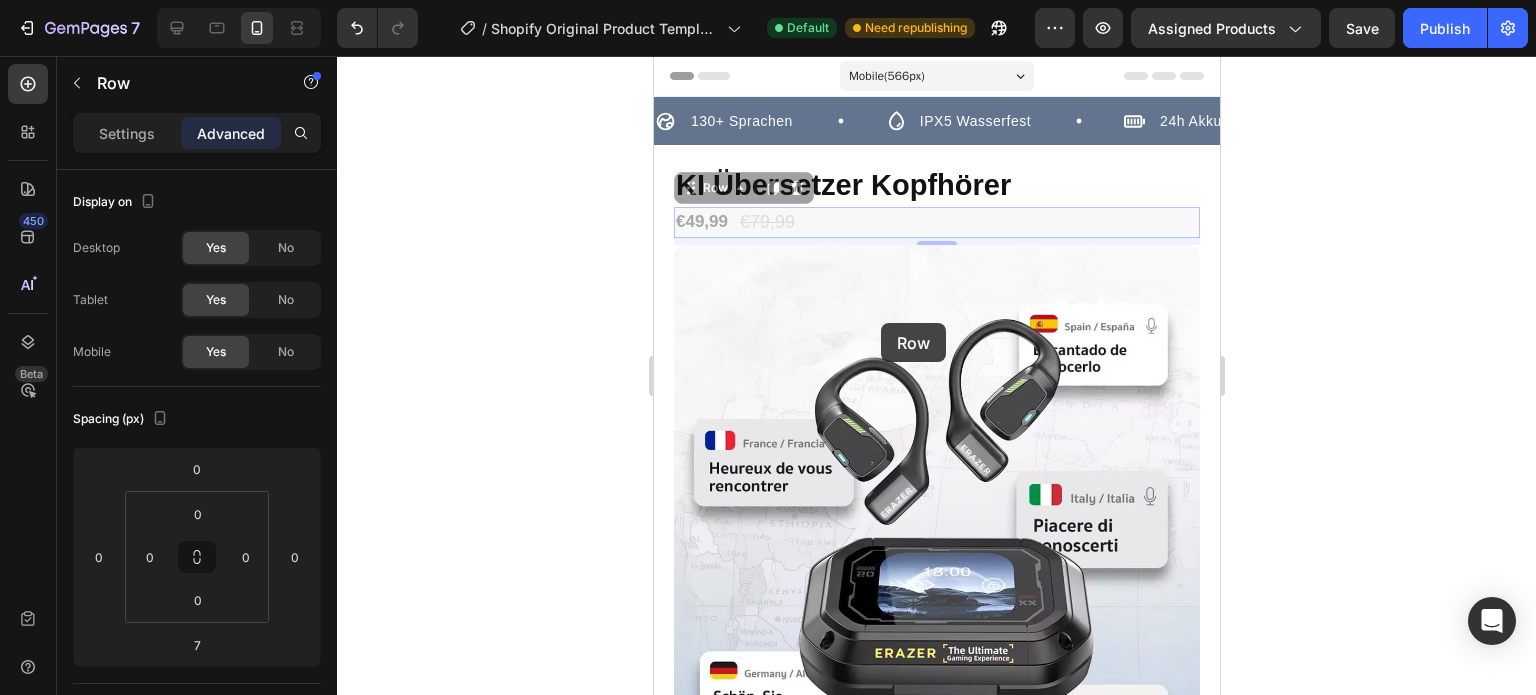 scroll, scrollTop: 300, scrollLeft: 0, axis: vertical 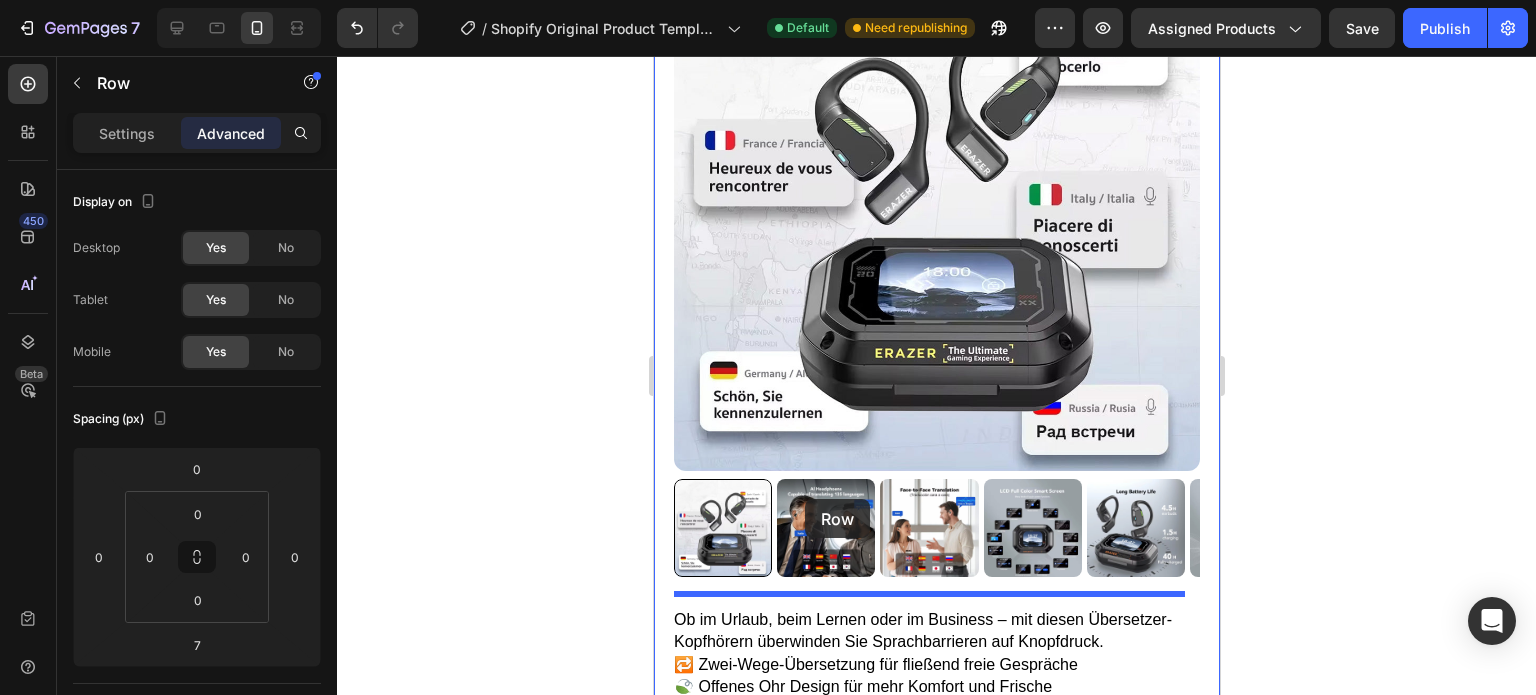 drag, startPoint x: 693, startPoint y: 188, endPoint x: 804, endPoint y: 499, distance: 330.2151 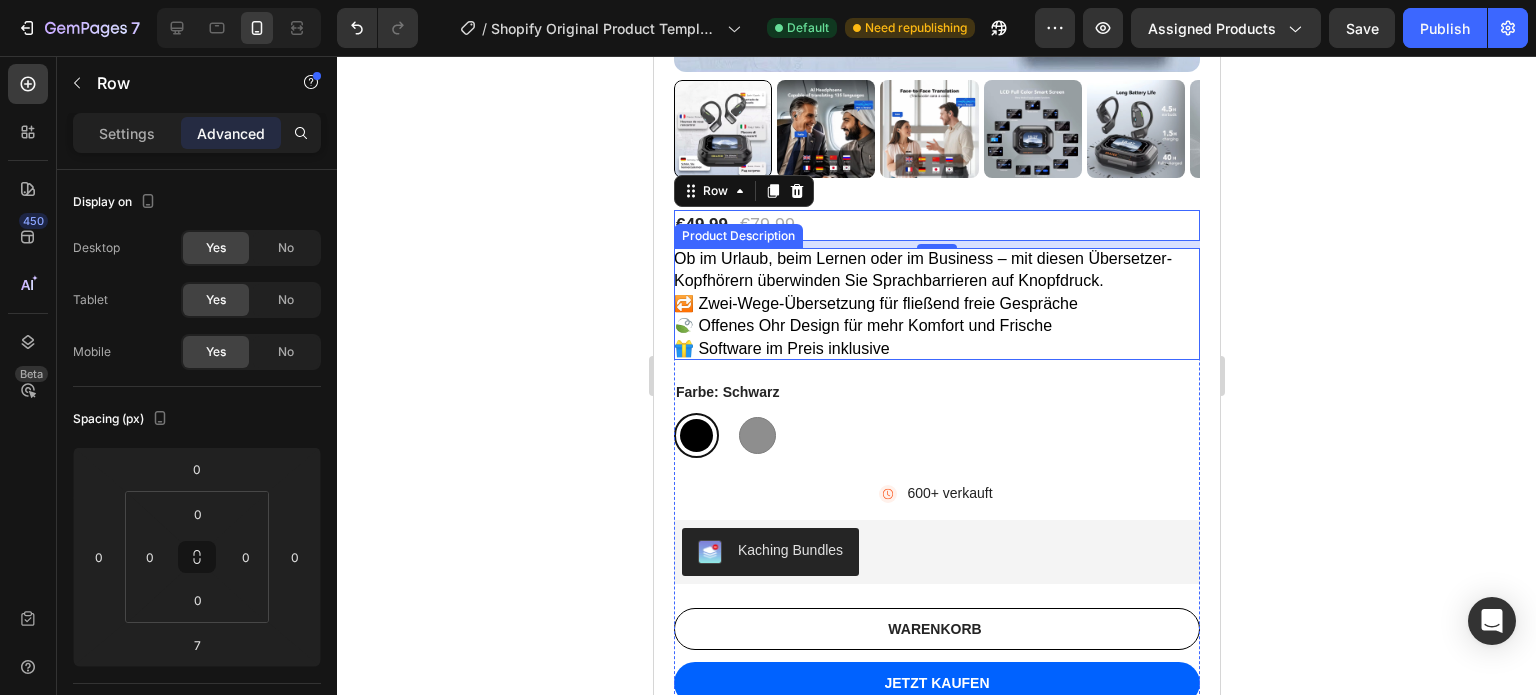click on "Ob im Urlaub, beim Lernen oder im Business – mit diesen Übersetzer-Kopfhörern überwinden Sie Sprachbarrieren auf Knopfdruck.
🔁 Zwei-Wege-Übersetzung für fließend freie Gespräche 🍃 Offenes Ohr Design für mehr Komfort und Frische 🎁 Software im Preis inklusive" at bounding box center (936, 304) 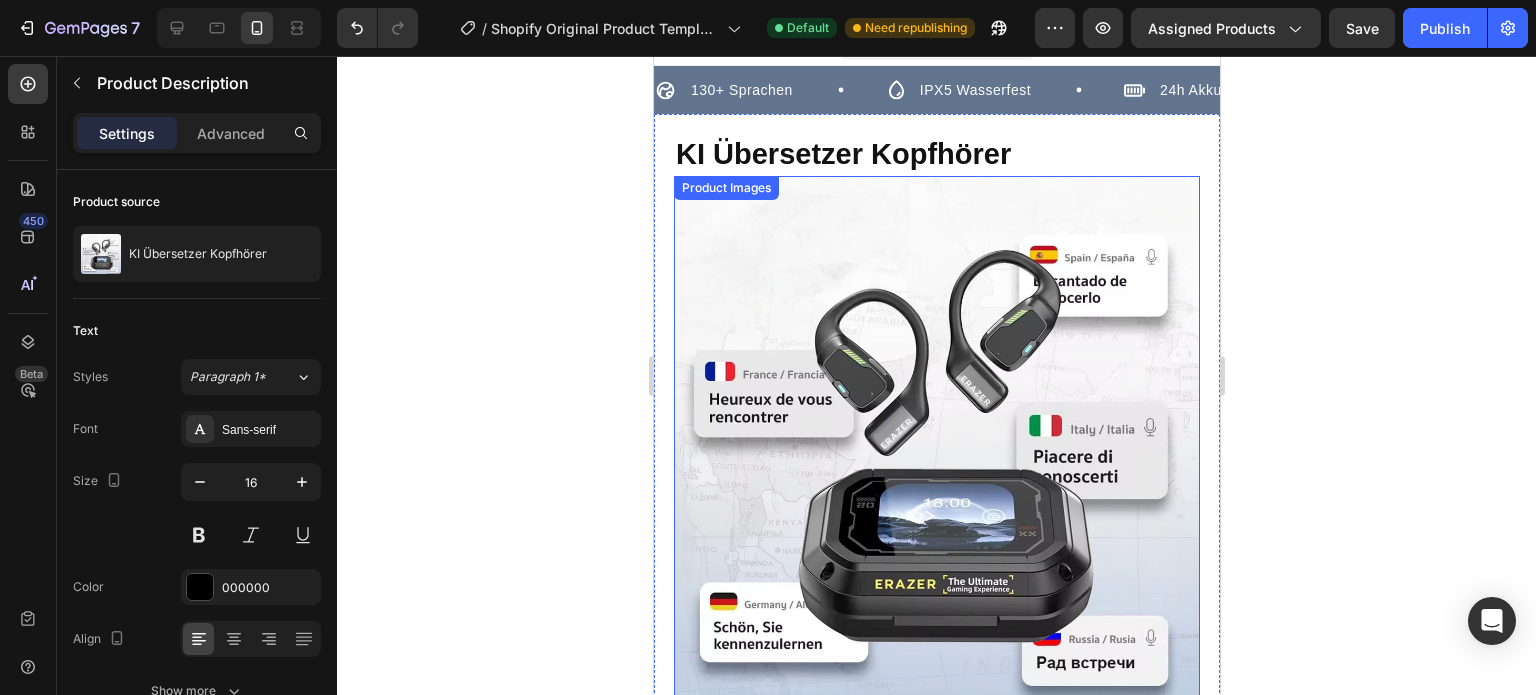 scroll, scrollTop: 0, scrollLeft: 0, axis: both 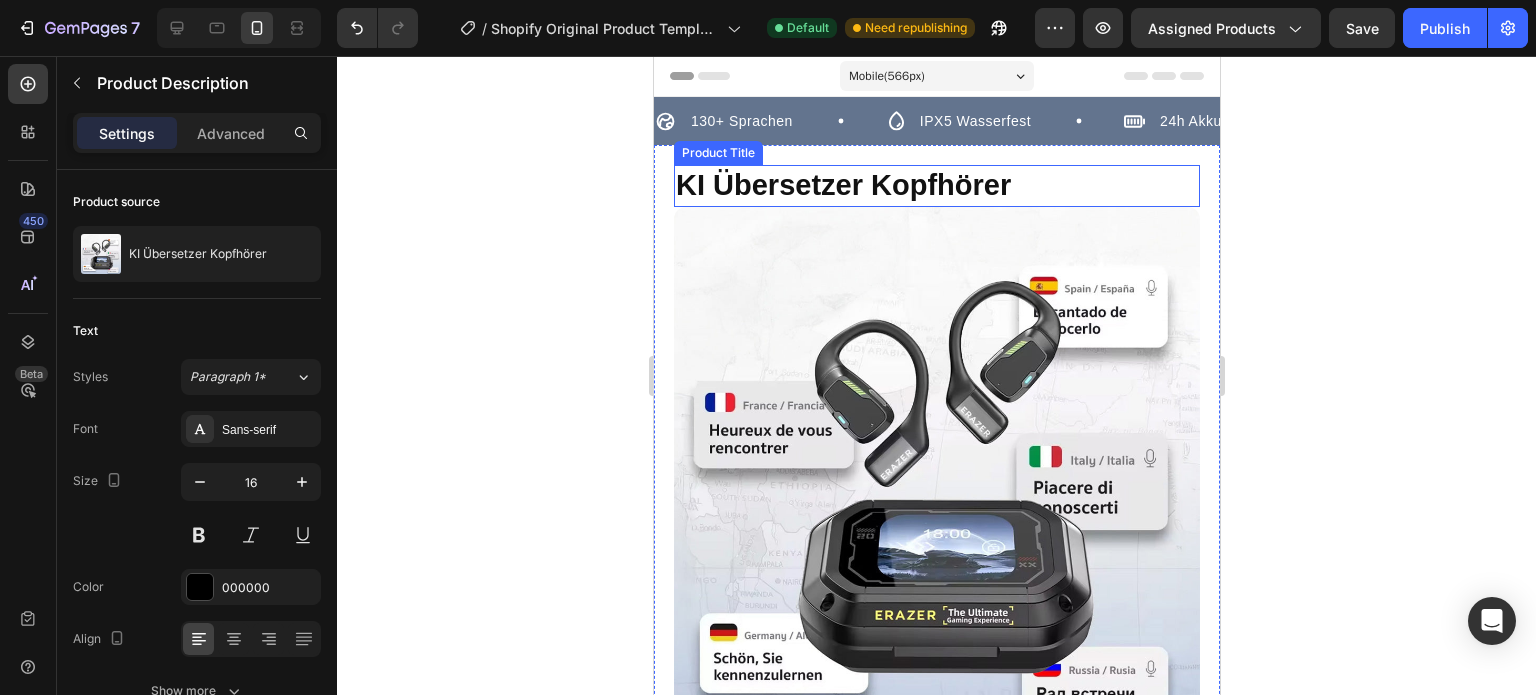 click on "KI Übersetzer Kopfhörer" at bounding box center [936, 186] 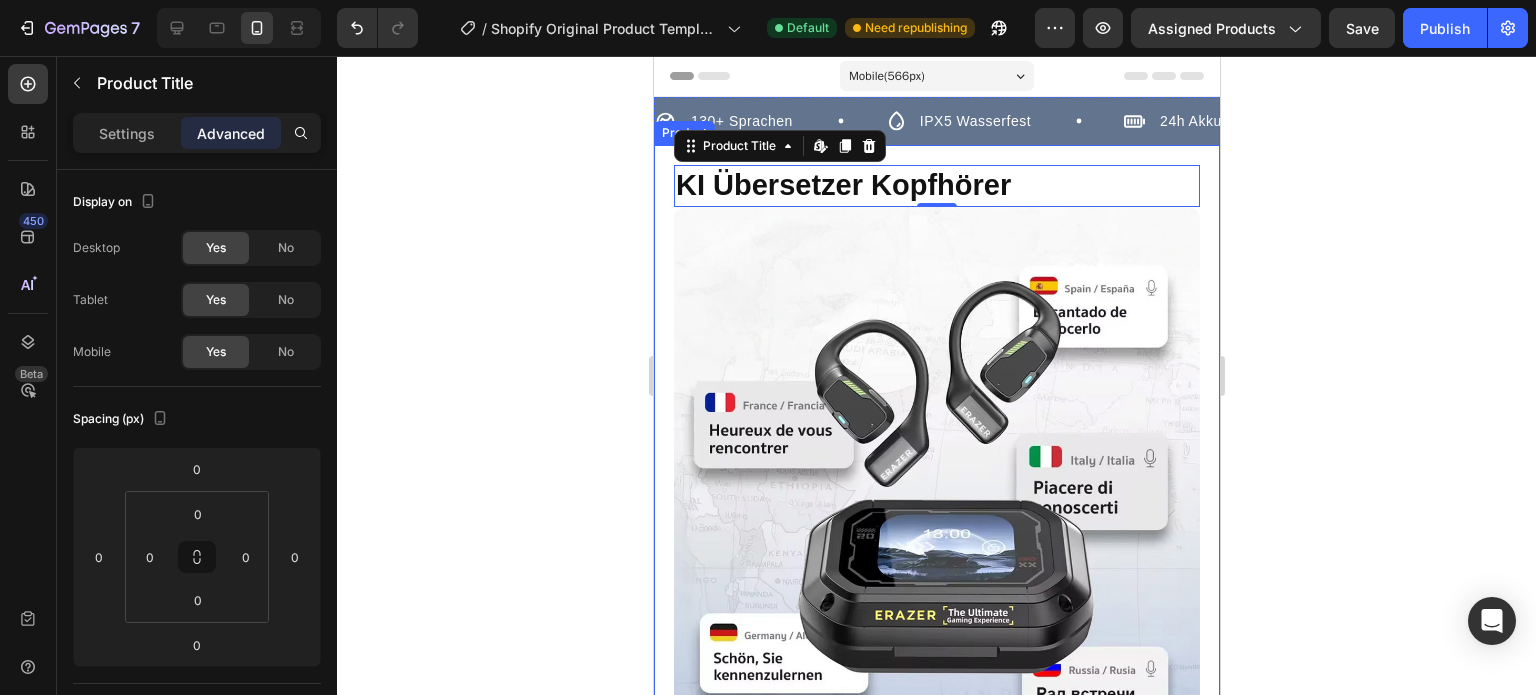 click on "KI Übersetzer Kopfhörer Product Title   Edit content in Shopify 0 Product Images €49,99 Product Price Product Price €79,99 Product Price Product Price Row Ob im Urlaub, beim Lernen oder im Business – mit diesen Übersetzer-Kopfhörern überwinden Sie Sprachbarrieren auf Knopfdruck.
🔁 Zwei-Wege-Übersetzung für fließend freie Gespräche 🍃 Offenes Ohr Design für mehr Komfort und Frische 🎁 Software im Preis inklusive   Product Description Farbe: Schwarz Schwarz Schwarz Grau Grau Product Variants & Swatches
Icon 600+ verkauft Text Block Row Kaching Bundles Kaching Bundles WARENKORB Add to Cart JETZT KAUFEN Dynamic Checkout Row Product" at bounding box center [936, 755] 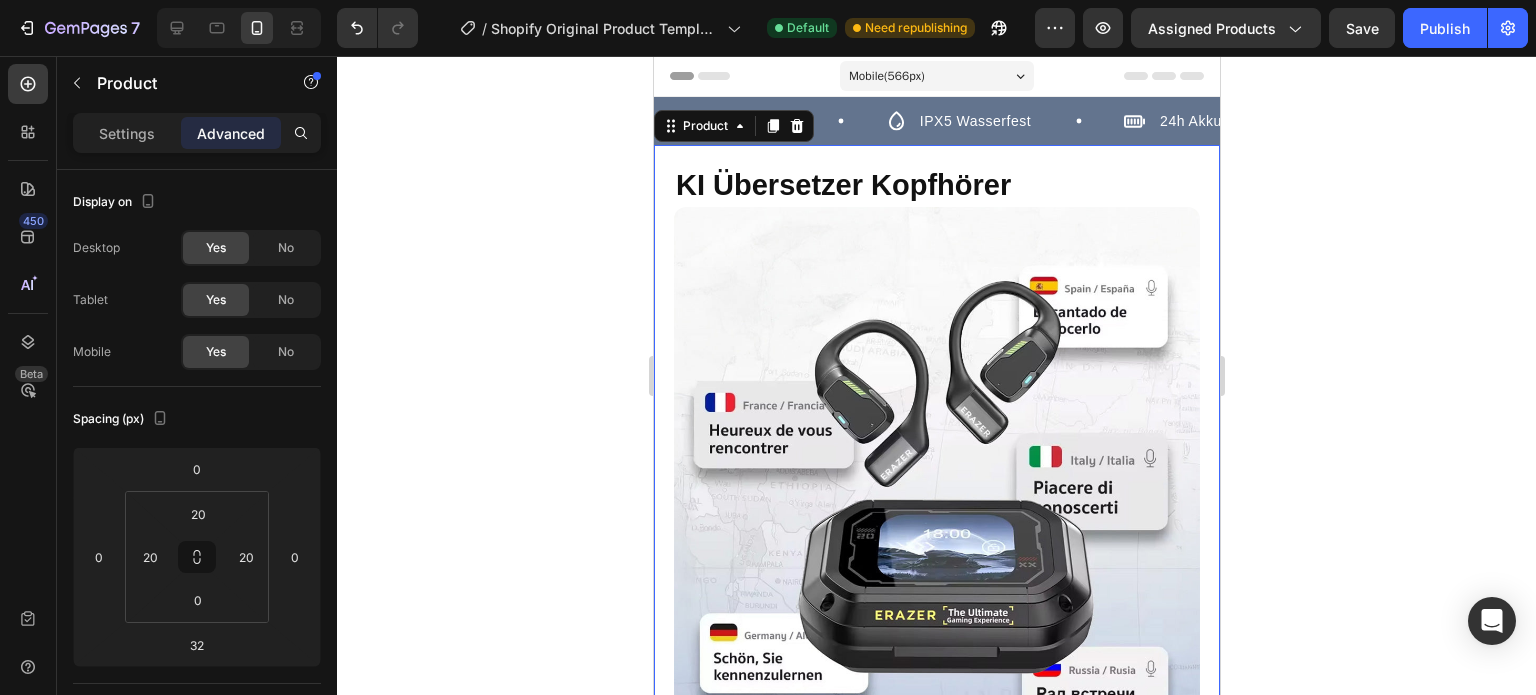click on "KI Übersetzer Kopfhörer Product Title Product Images €49,99 Product Price Product Price €79,99 Product Price Product Price Row Ob im Urlaub, beim Lernen oder im Business – mit diesen Übersetzer-Kopfhörern überwinden Sie Sprachbarrieren auf Knopfdruck.
🔁 Zwei-Wege-Übersetzung für fließend freie Gespräche 🍃 Offenes Ohr Design für mehr Komfort und Frische 🎁 Software im Preis inklusive   Product Description Farbe: Schwarz Schwarz Schwarz Grau Grau Product Variants & Swatches
Icon 600+ verkauft Text Block Row Kaching Bundles Kaching Bundles WARENKORB Add to Cart JETZT KAUFEN Dynamic Checkout Row Product   32" at bounding box center [936, 755] 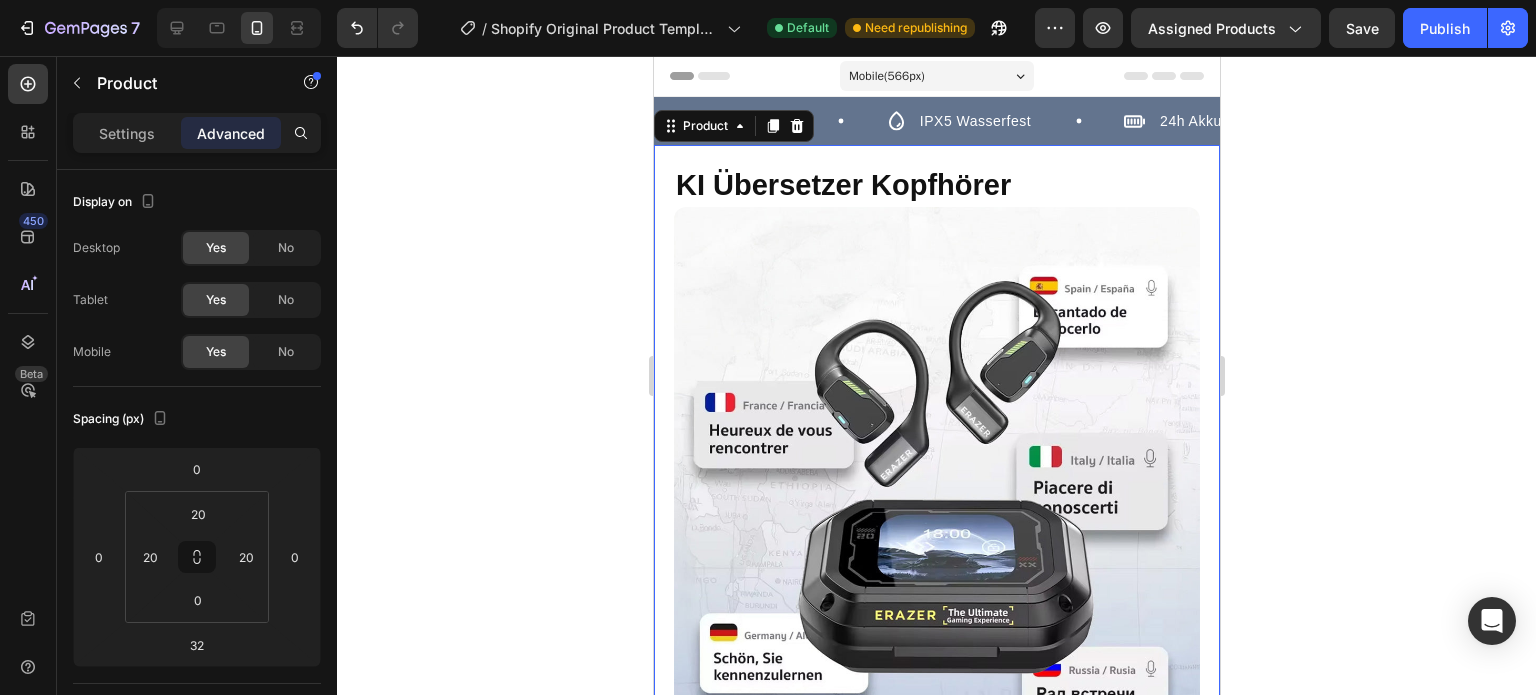 click on "KI Übersetzer Kopfhörer Product Title Product Images €49,99 Product Price Product Price €79,99 Product Price Product Price Row Ob im Urlaub, beim Lernen oder im Business – mit diesen Übersetzer-Kopfhörern überwinden Sie Sprachbarrieren auf Knopfdruck.
🔁 Zwei-Wege-Übersetzung für fließend freie Gespräche 🍃 Offenes Ohr Design für mehr Komfort und Frische 🎁 Software im Preis inklusive   Product Description Farbe: Schwarz Schwarz Schwarz Grau Grau Product Variants & Swatches
Icon 600+ verkauft Text Block Row Kaching Bundles Kaching Bundles WARENKORB Add to Cart JETZT KAUFEN Dynamic Checkout Row Product   32" at bounding box center [936, 755] 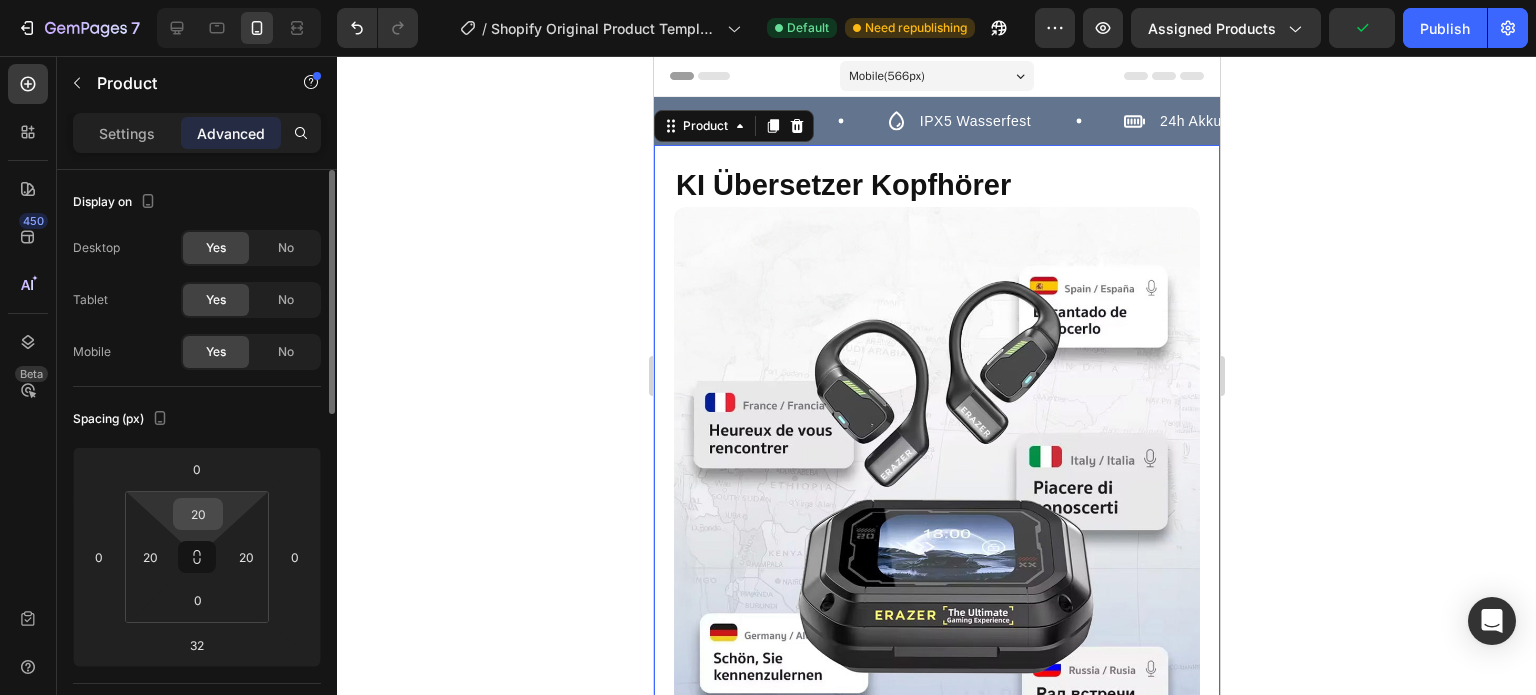 click on "20" at bounding box center [198, 514] 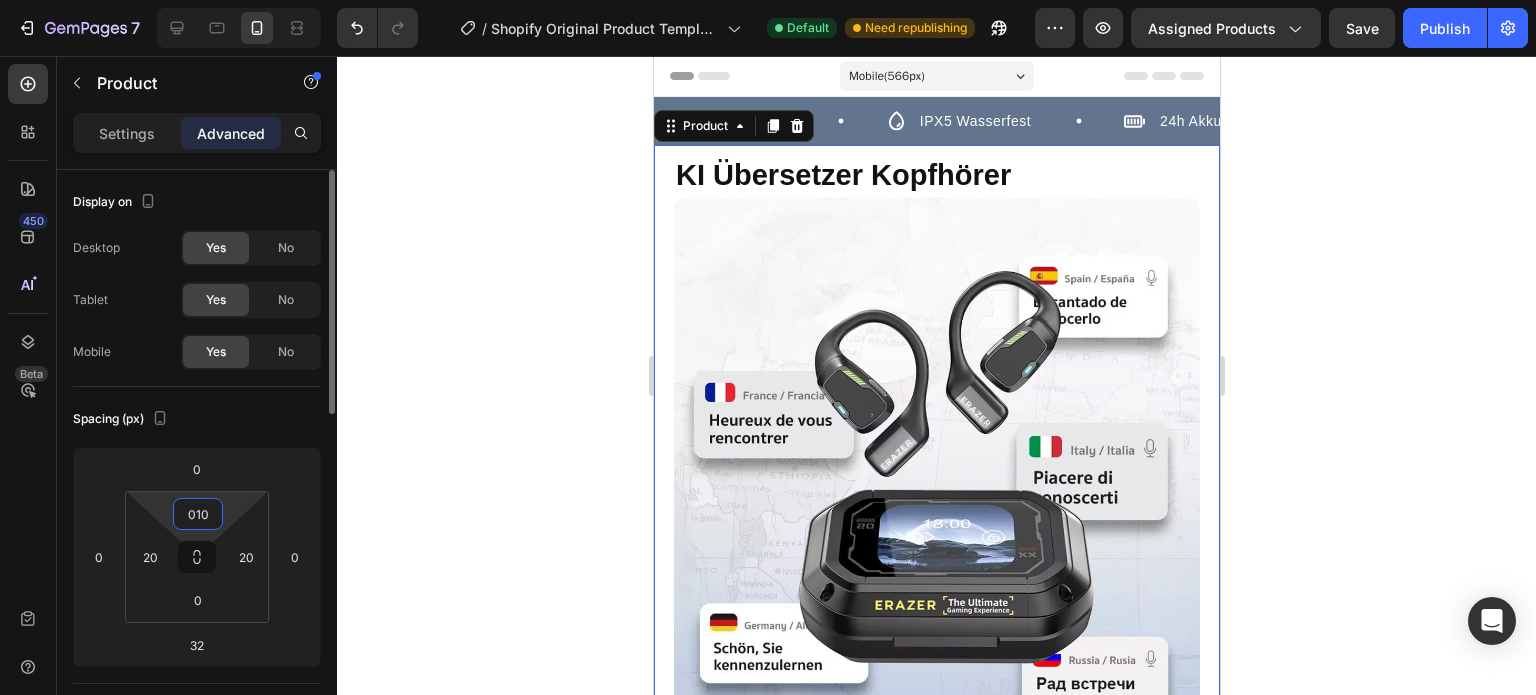 click on "010" at bounding box center [198, 514] 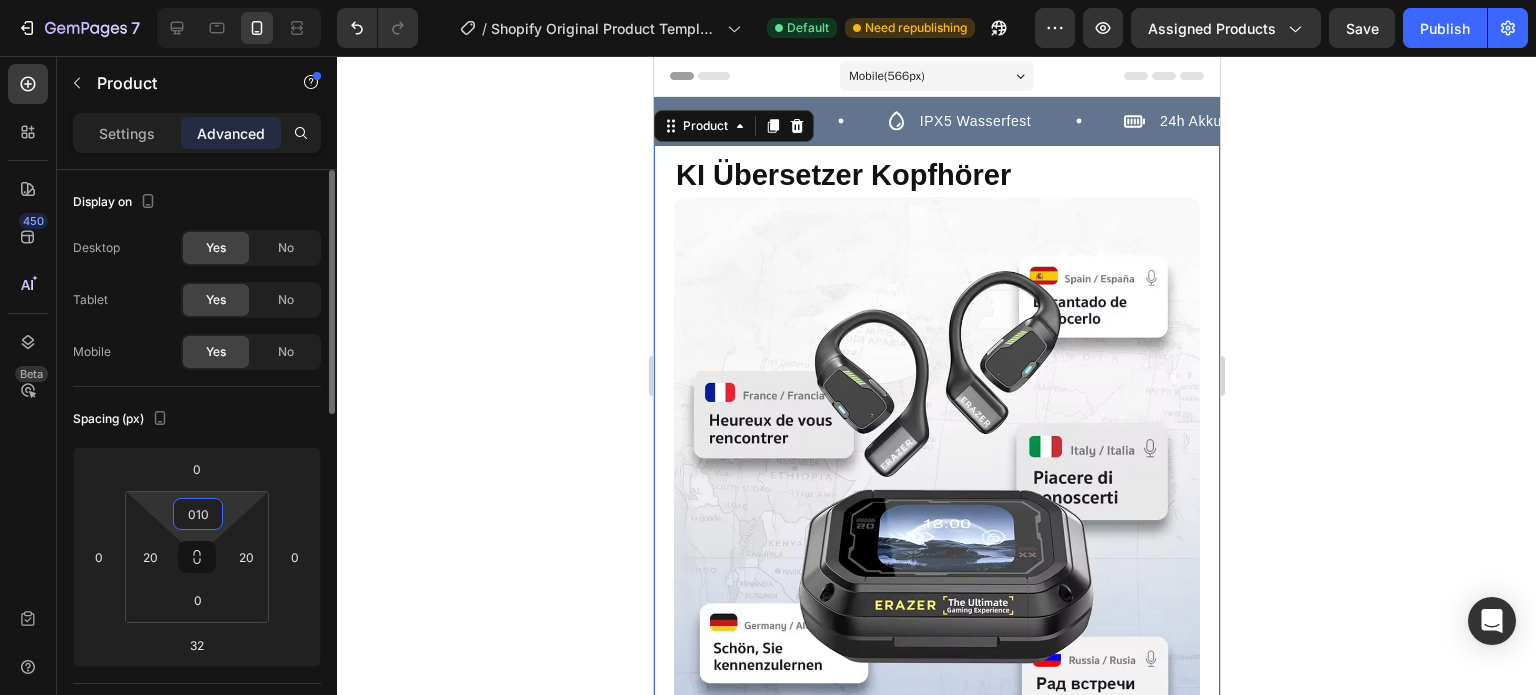 click on "010" at bounding box center [198, 514] 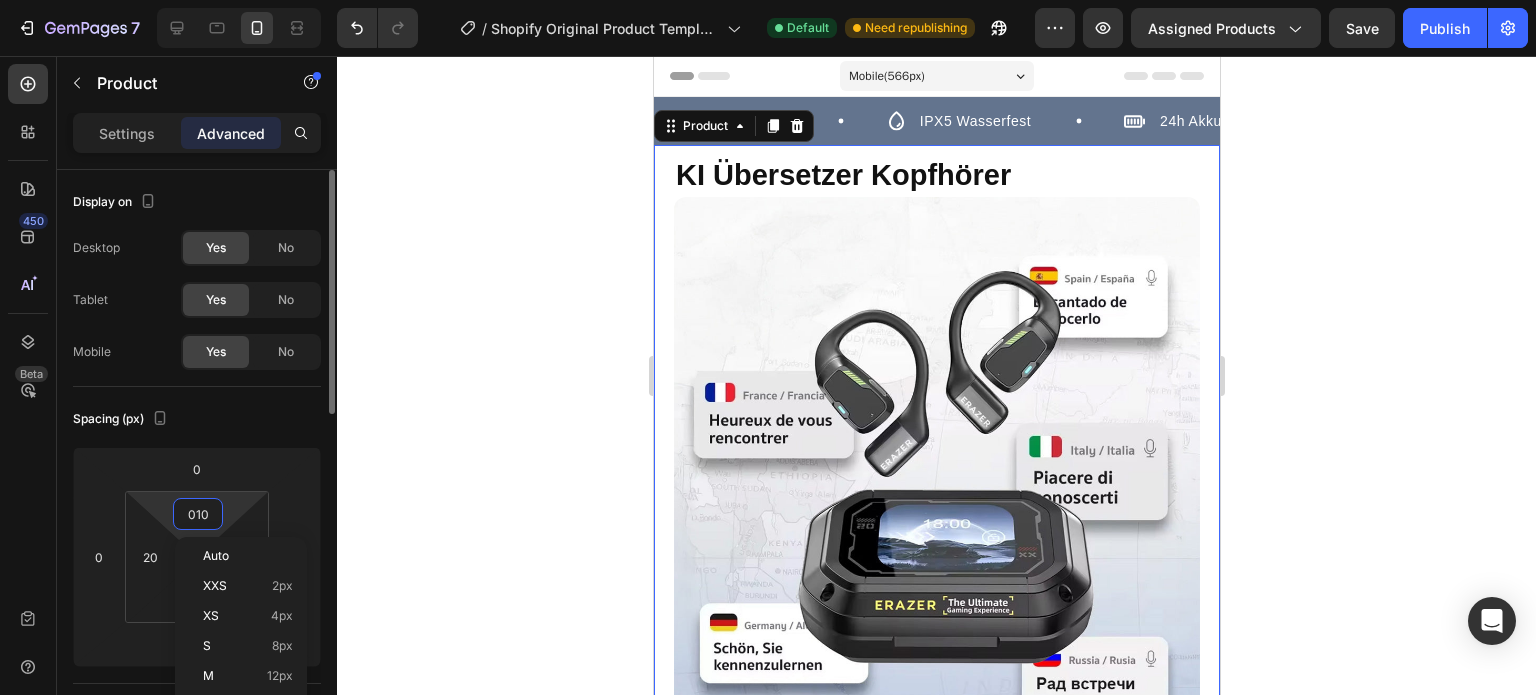 type on "0" 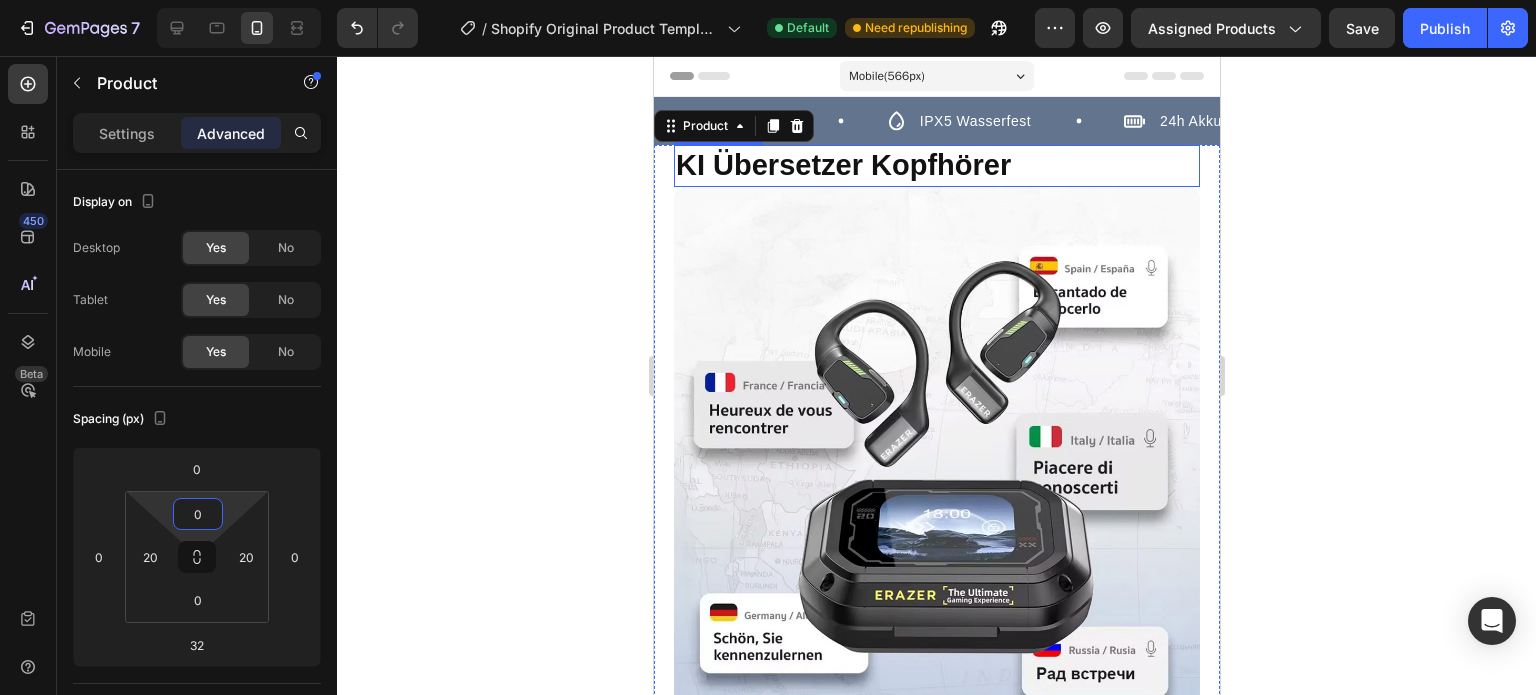 click on "KI Übersetzer Kopfhörer" at bounding box center [936, 166] 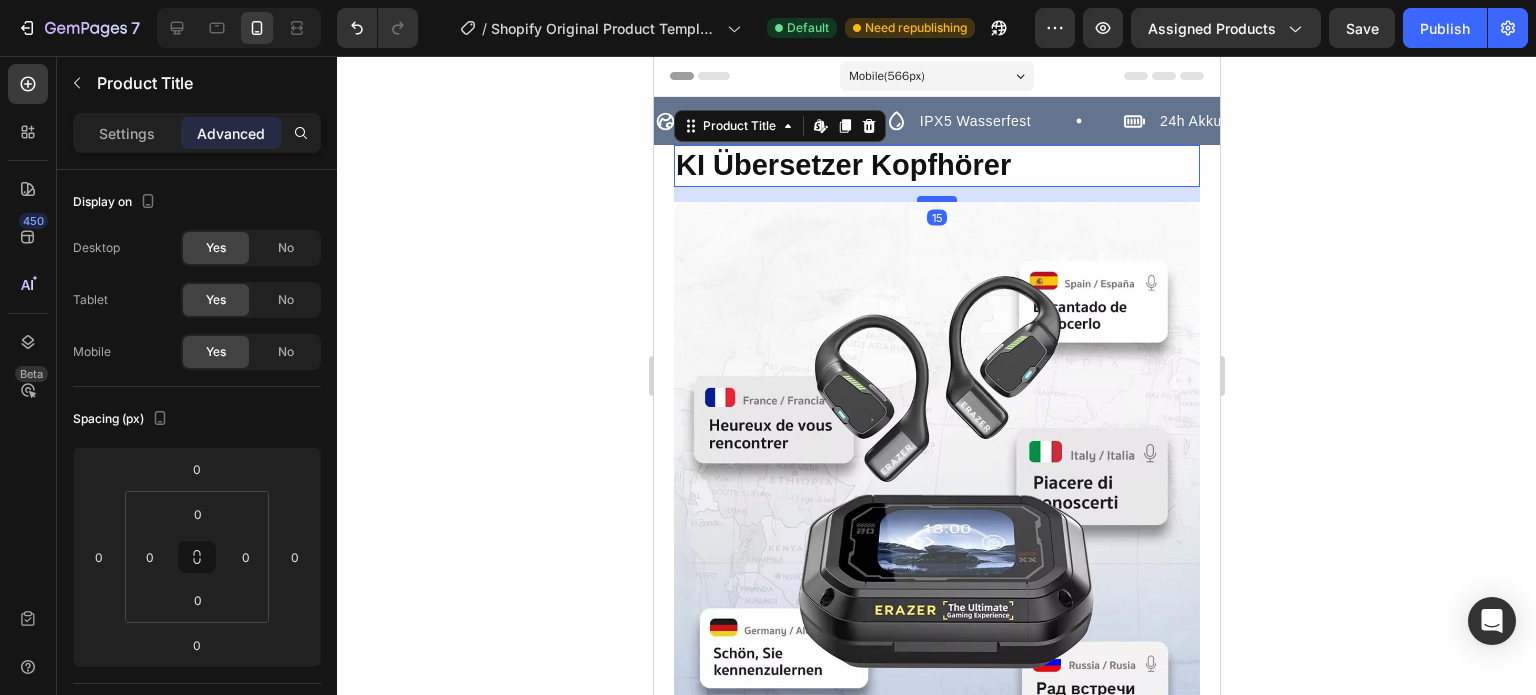 drag, startPoint x: 933, startPoint y: 182, endPoint x: 933, endPoint y: 197, distance: 15 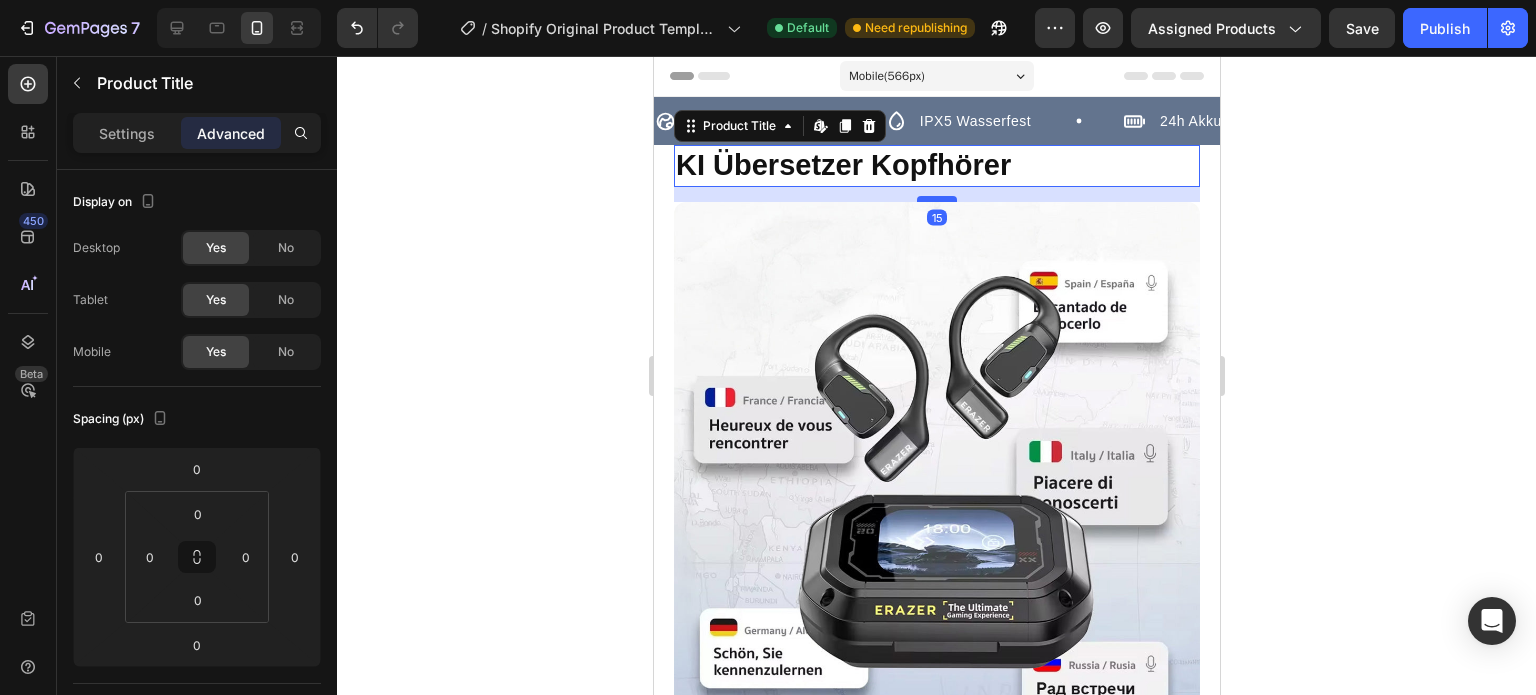 click at bounding box center [936, 199] 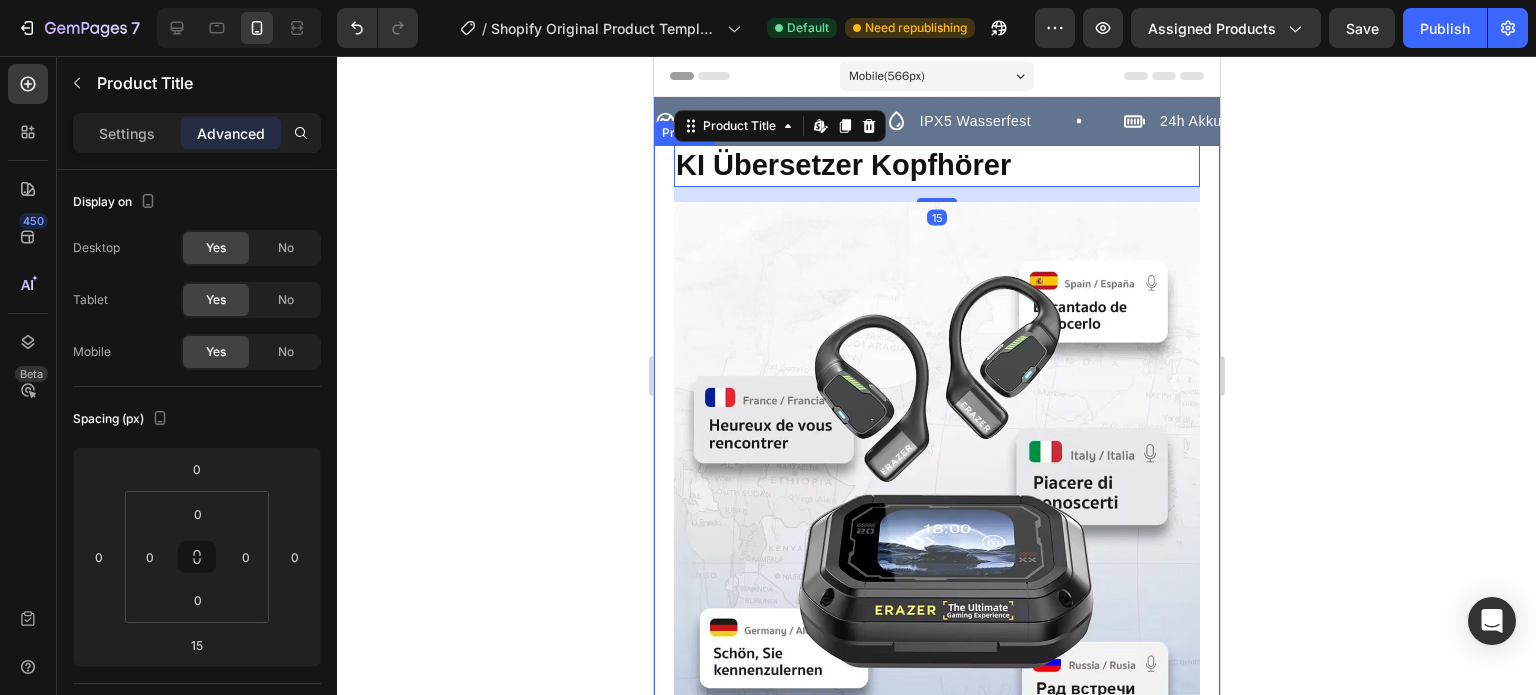 click 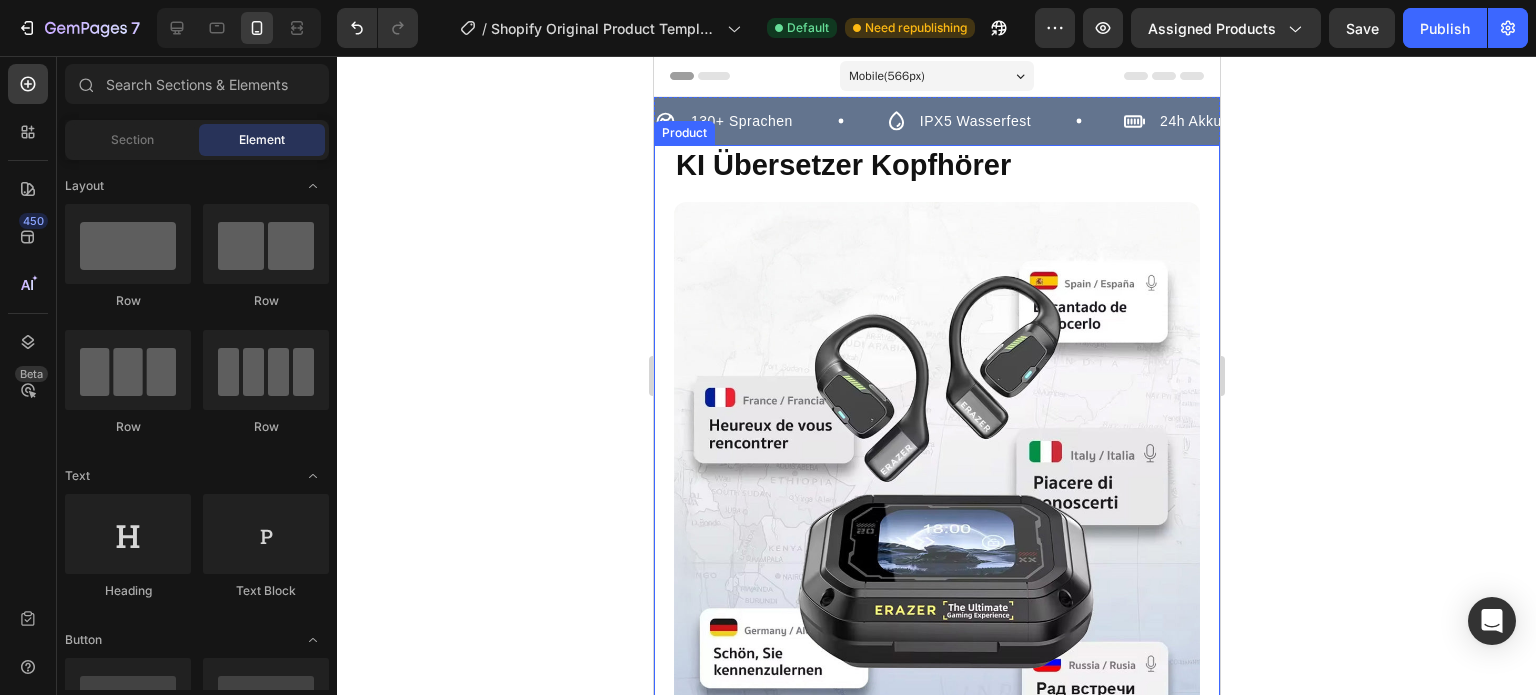 click on "KI Übersetzer Kopfhörer Product Title Product Images €49,99 Product Price Product Price €79,99 Product Price Product Price Row" at bounding box center (936, 524) 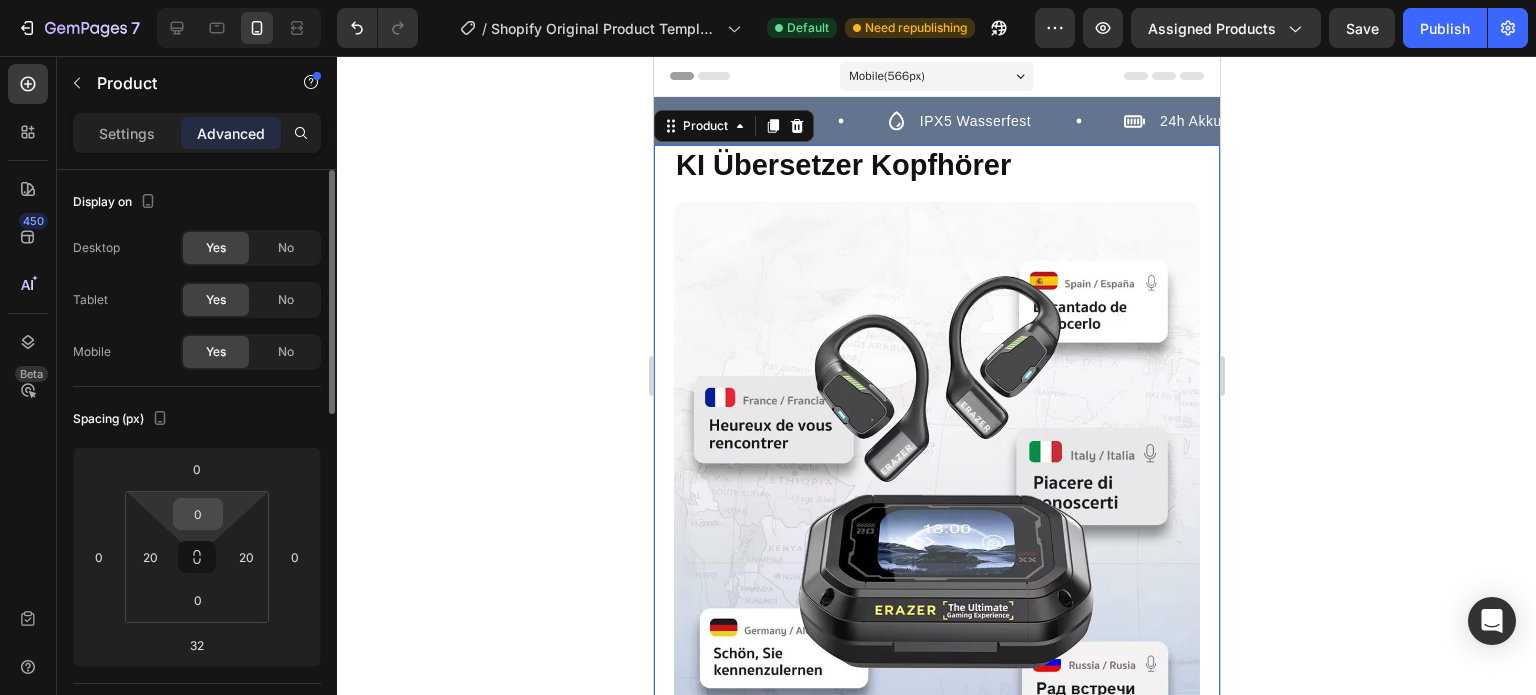click on "0" at bounding box center [198, 514] 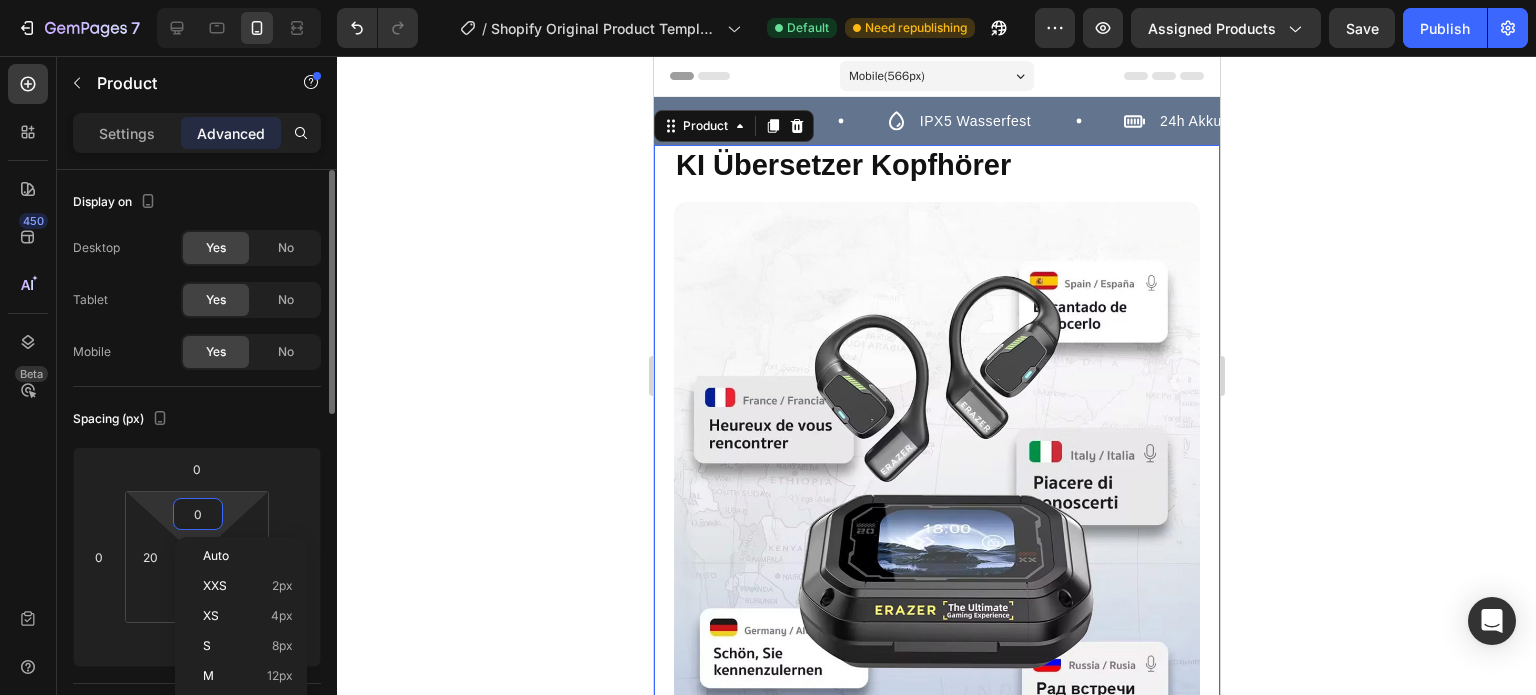 click on "0" at bounding box center (198, 514) 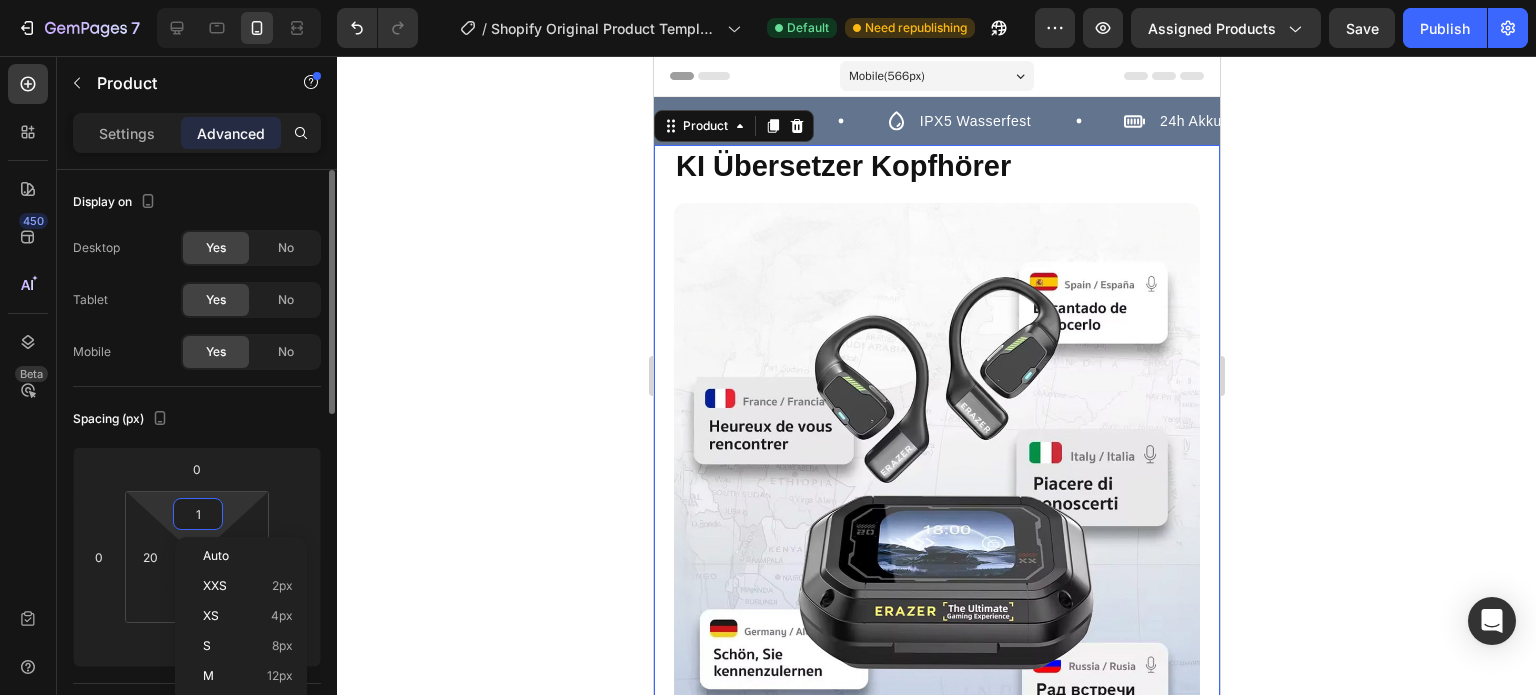 type on "10" 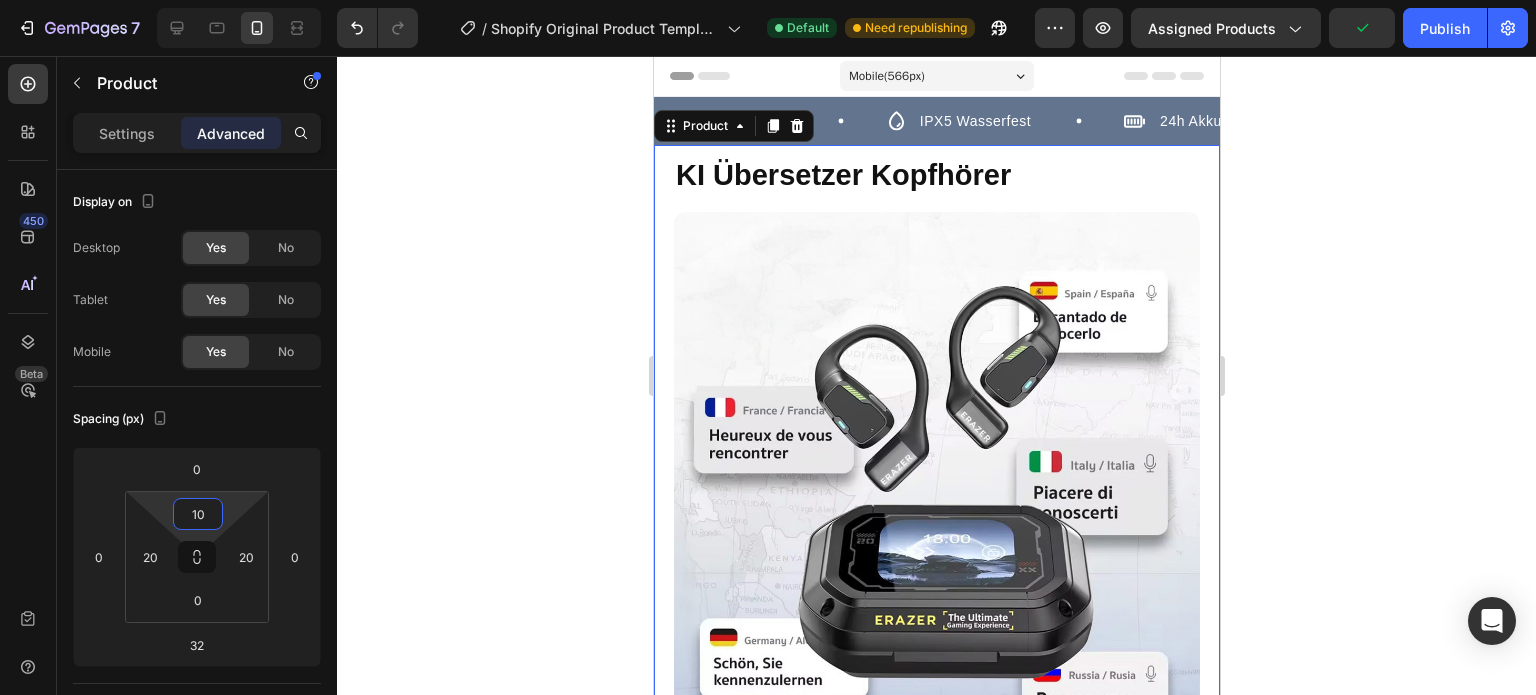 click 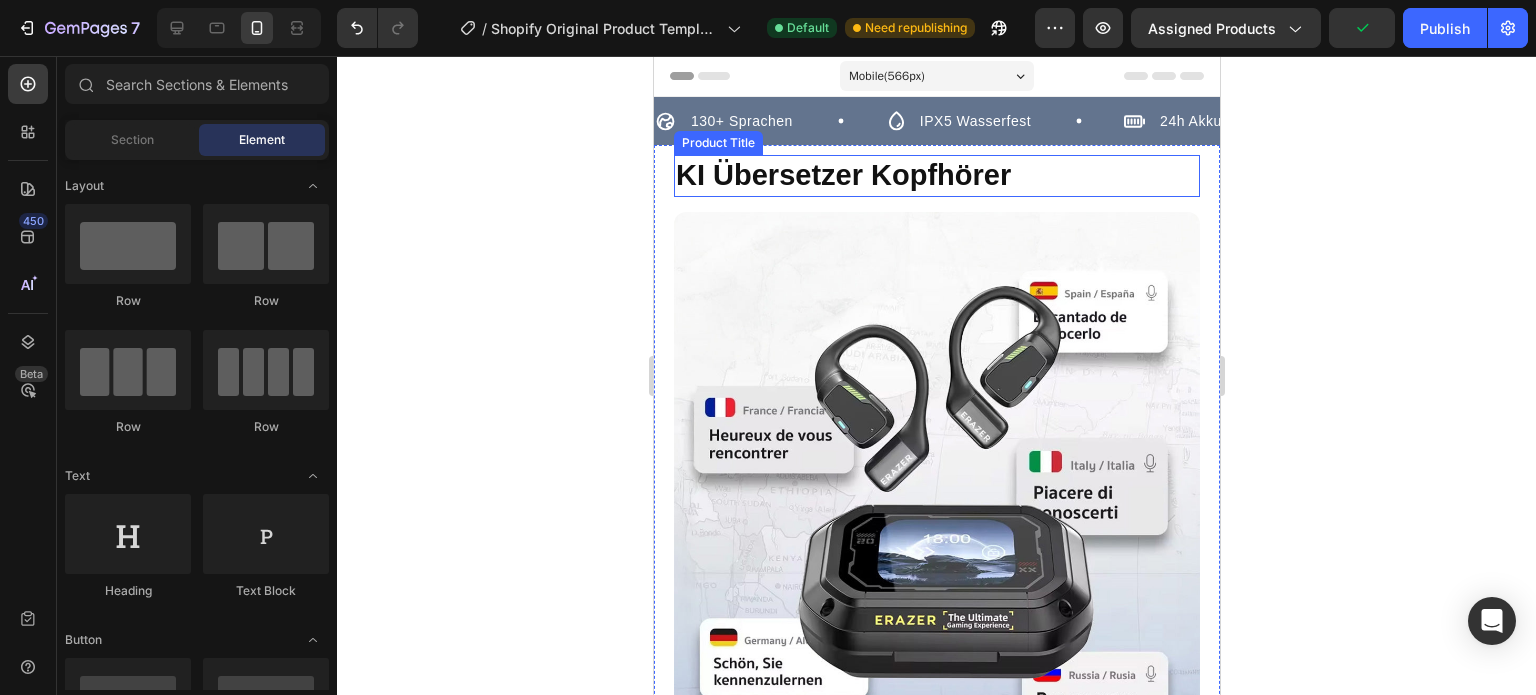 click on "KI Übersetzer Kopfhörer" at bounding box center (936, 176) 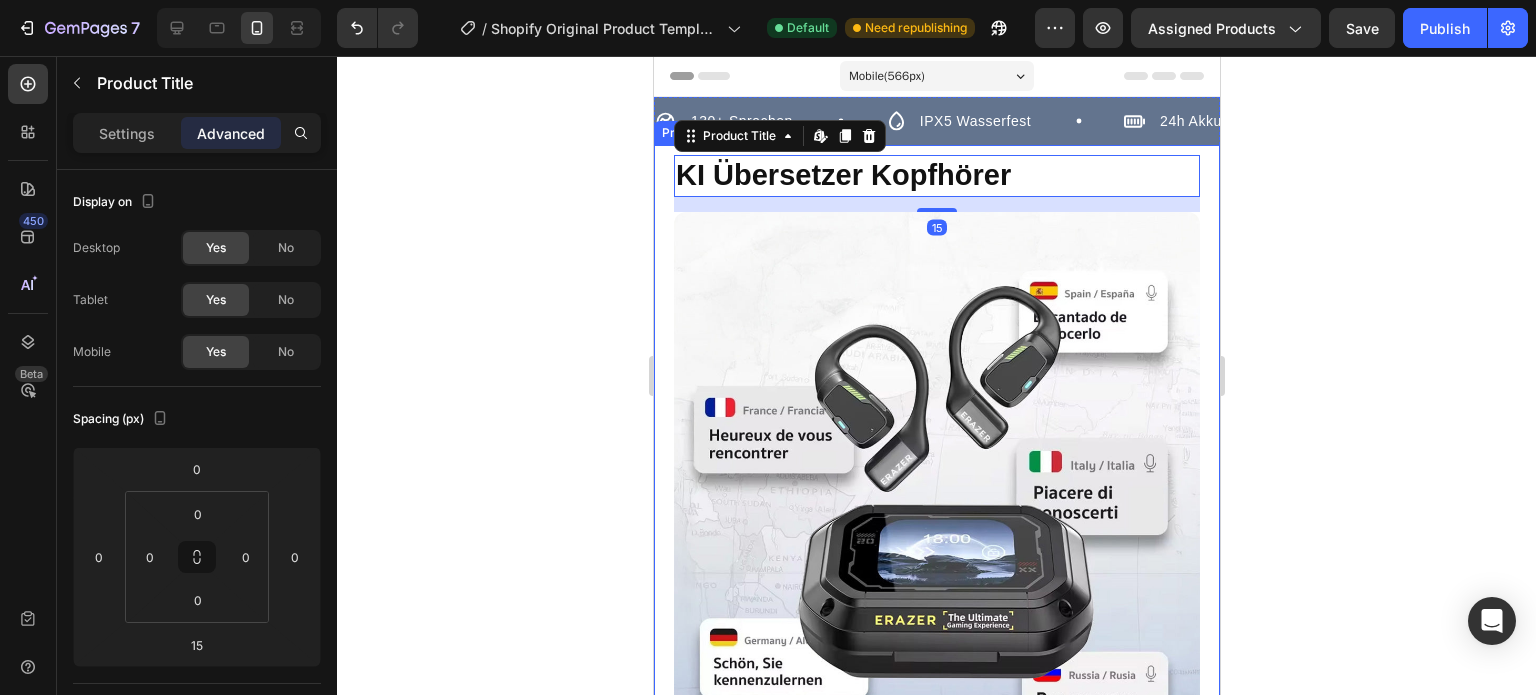 click on "KI Übersetzer Kopfhörer Product Title   Edit content in Shopify 15 Product Images €49,99 Product Price Product Price €79,99 Product Price Product Price Row Ob im Urlaub, beim Lernen oder im Business – mit diesen Übersetzer-Kopfhörern überwinden Sie Sprachbarrieren auf Knopfdruck.
🔁 Zwei-Wege-Übersetzung für fließend freie Gespräche 🍃 Offenes Ohr Design für mehr Komfort und Frische 🎁 Software im Preis inklusive   Product Description Farbe: Schwarz Schwarz Schwarz Grau Grau Product Variants & Swatches
Icon 600+ verkauft Text Block Row Kaching Bundles Kaching Bundles WARENKORB Add to Cart JETZT KAUFEN Dynamic Checkout Row Product" at bounding box center [936, 757] 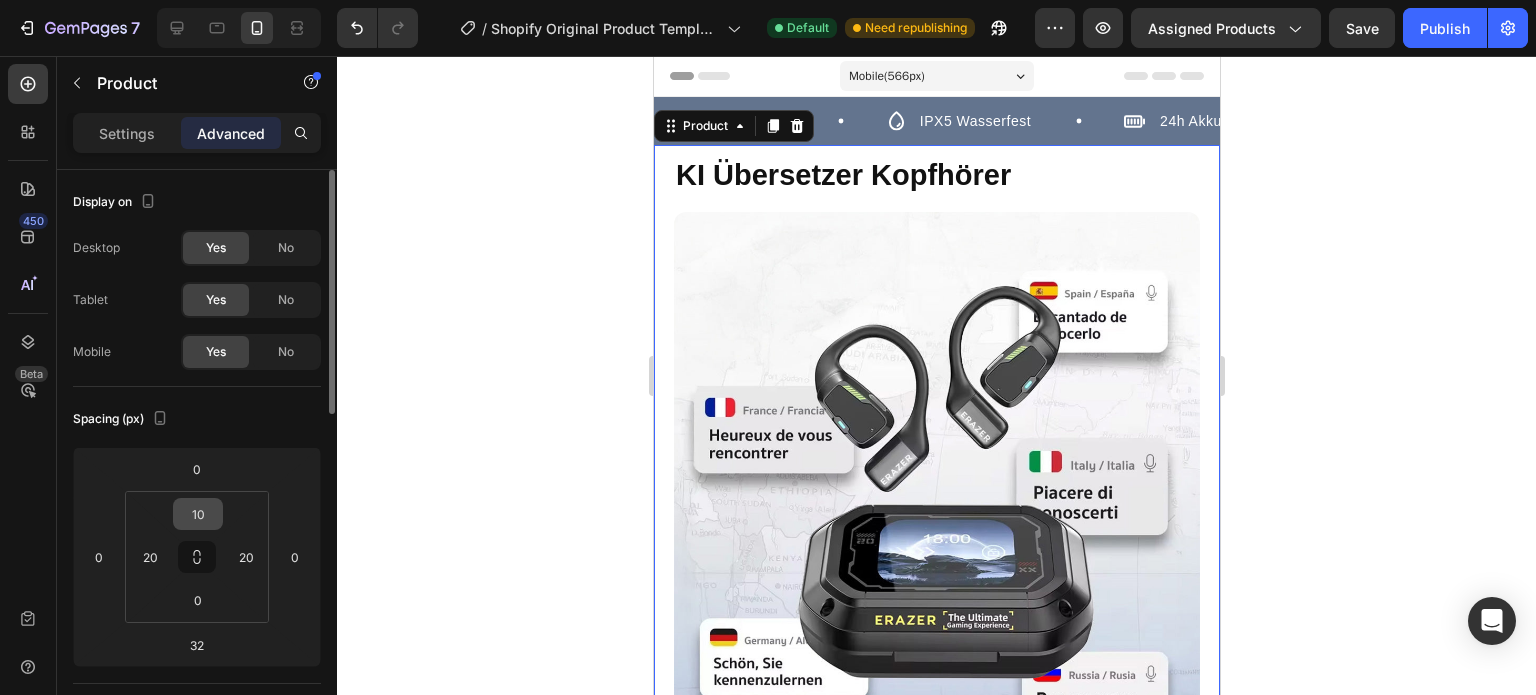 click on "10" at bounding box center [198, 514] 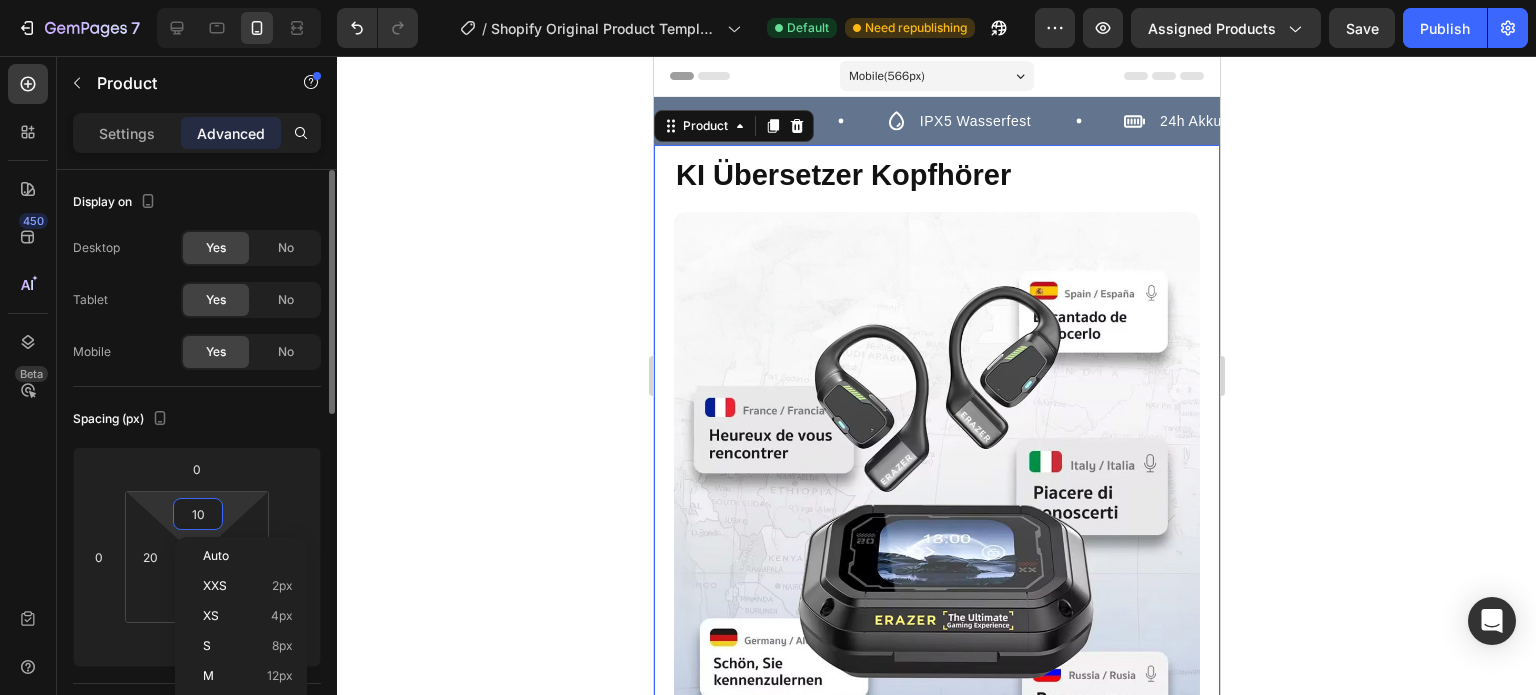 click on "10" at bounding box center [198, 514] 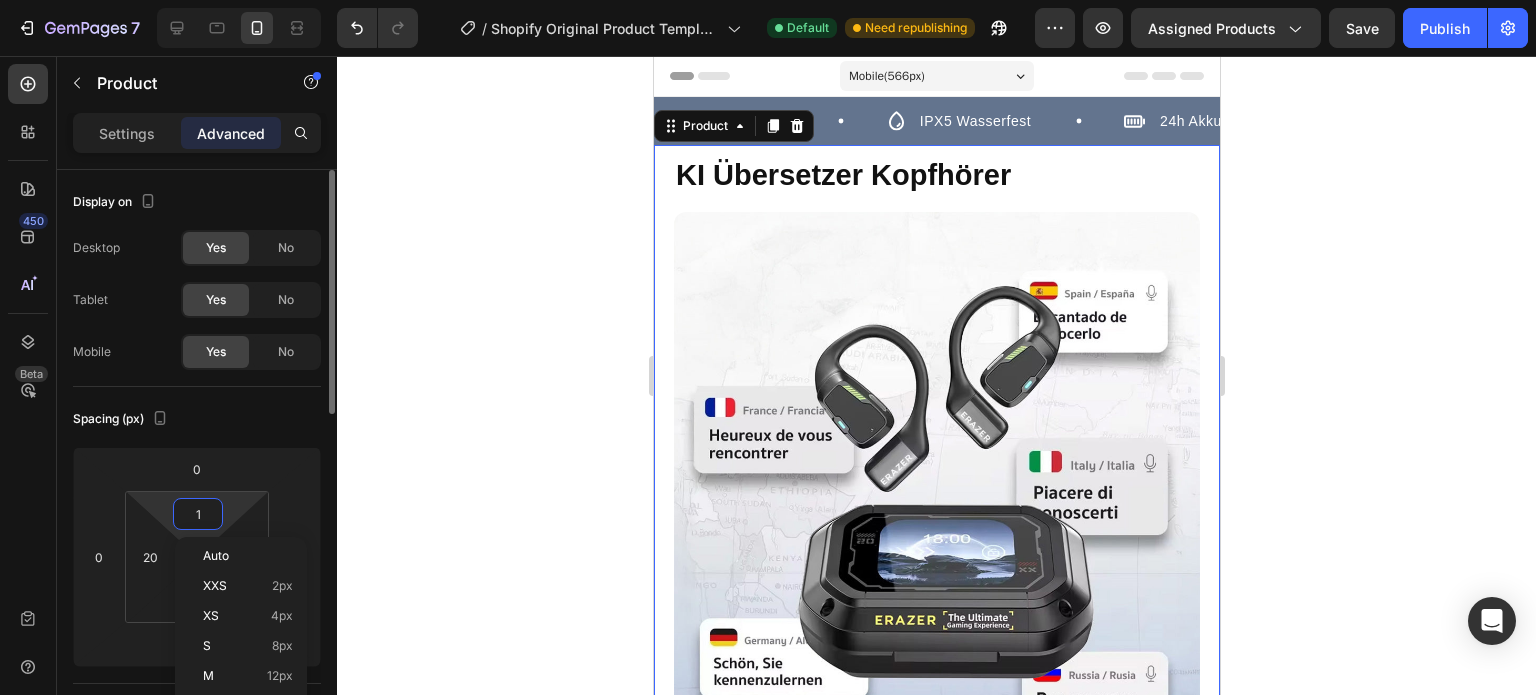 type on "15" 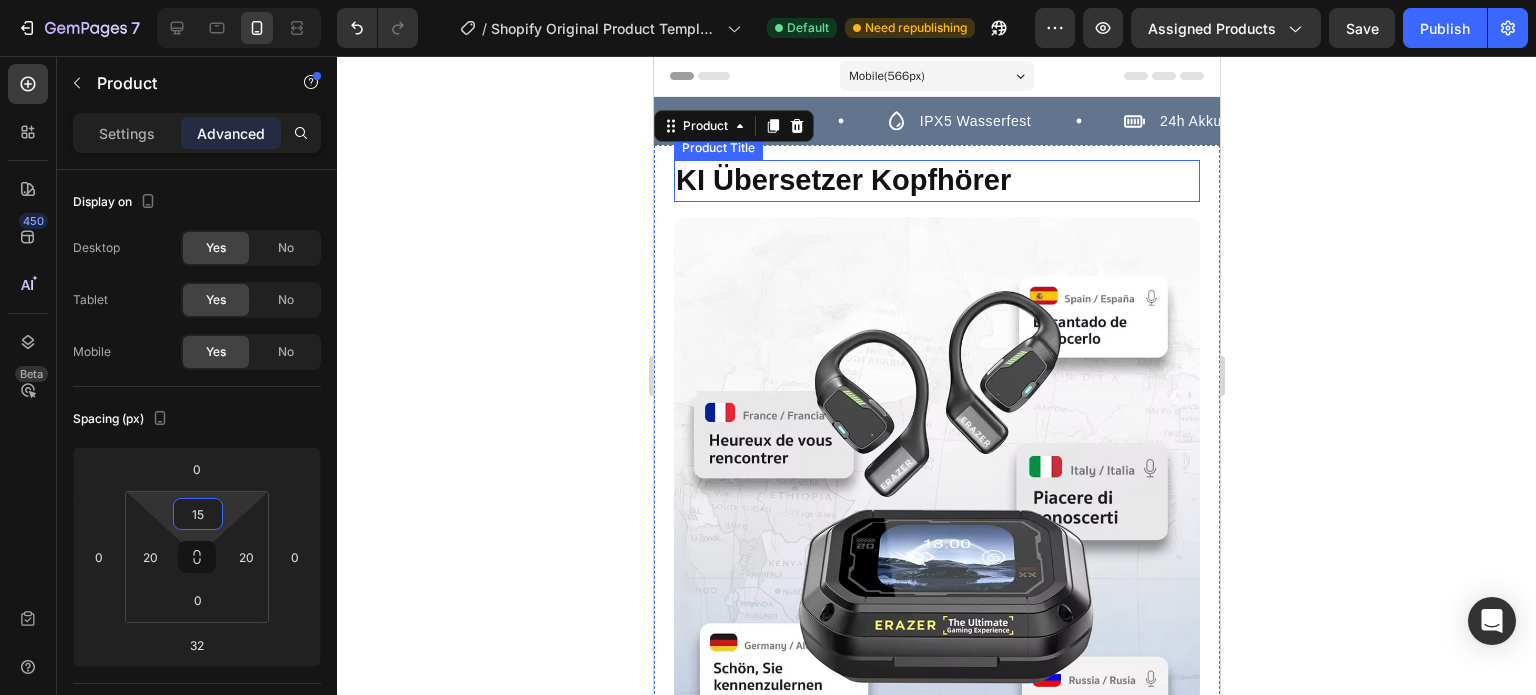 click on "KI Übersetzer Kopfhörer" at bounding box center (936, 181) 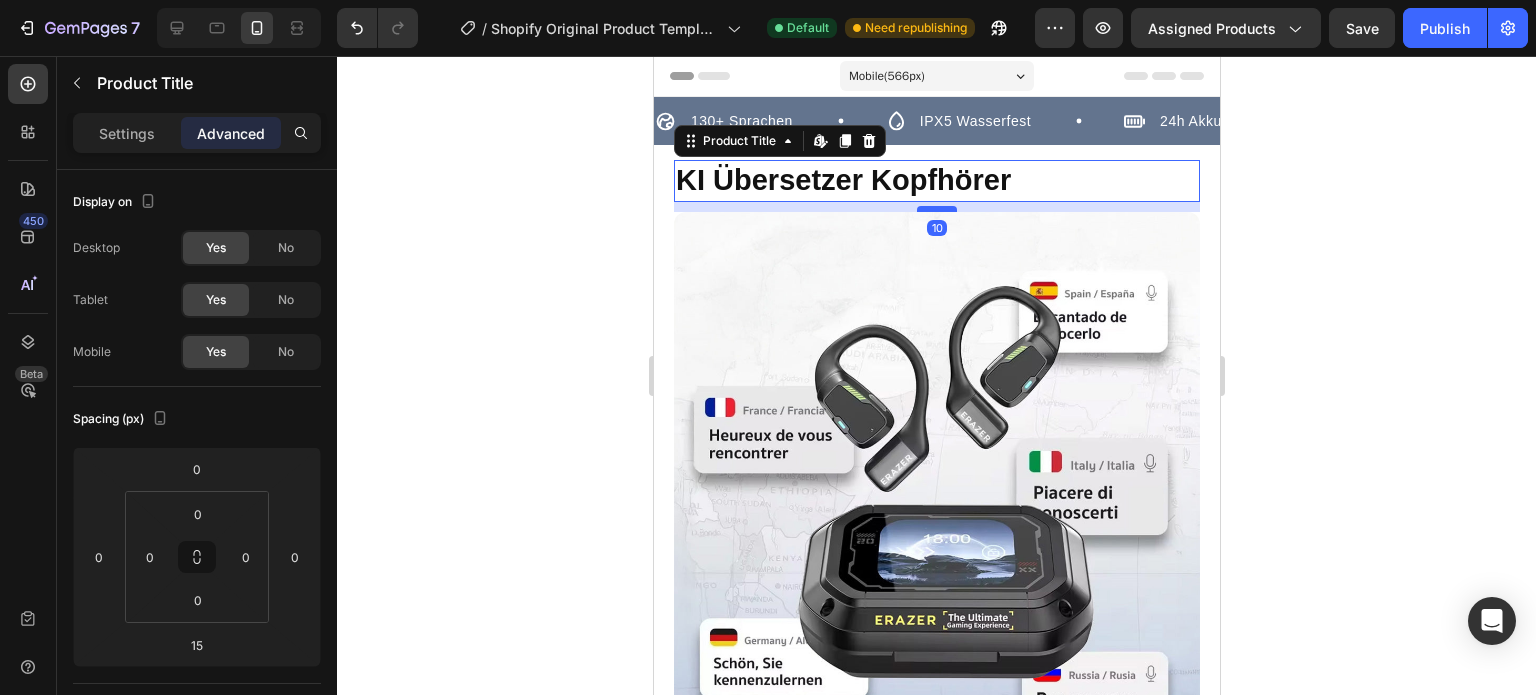 click at bounding box center [936, 209] 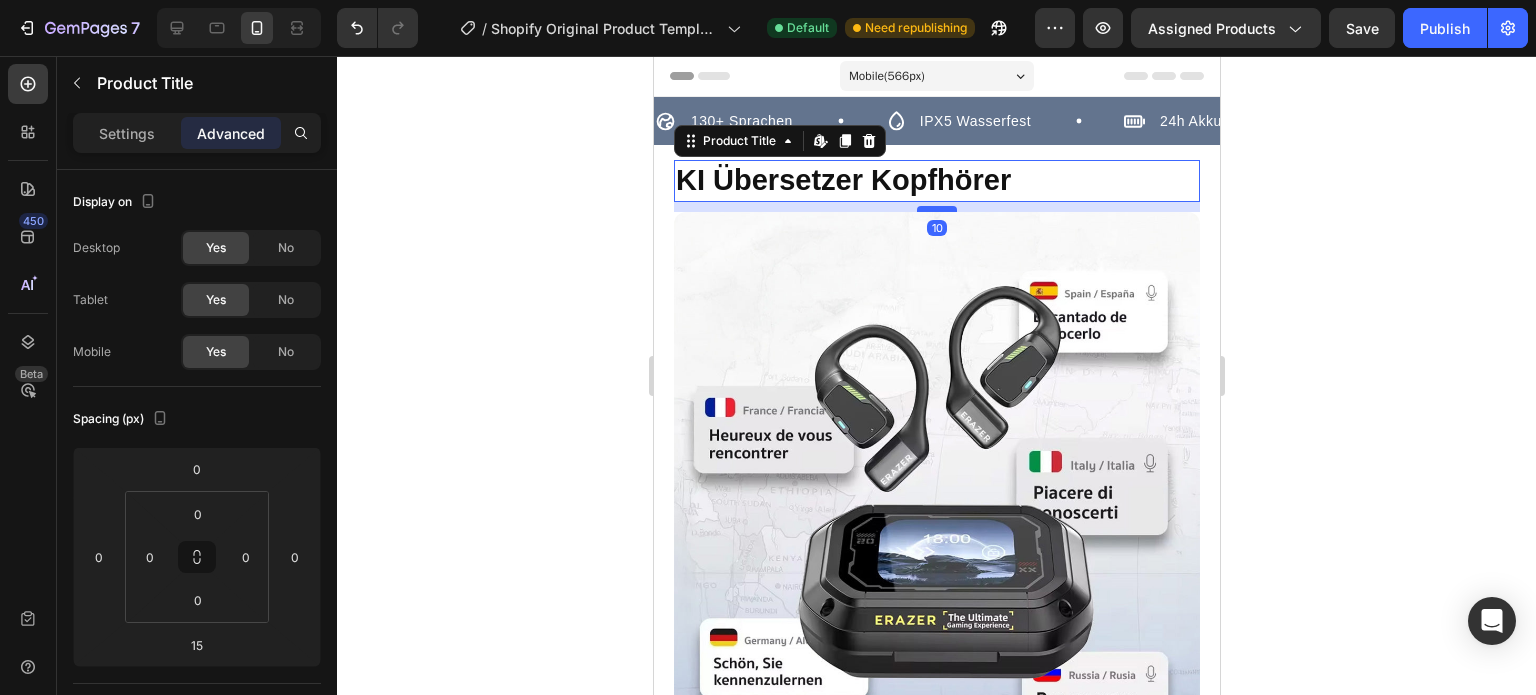 type on "10" 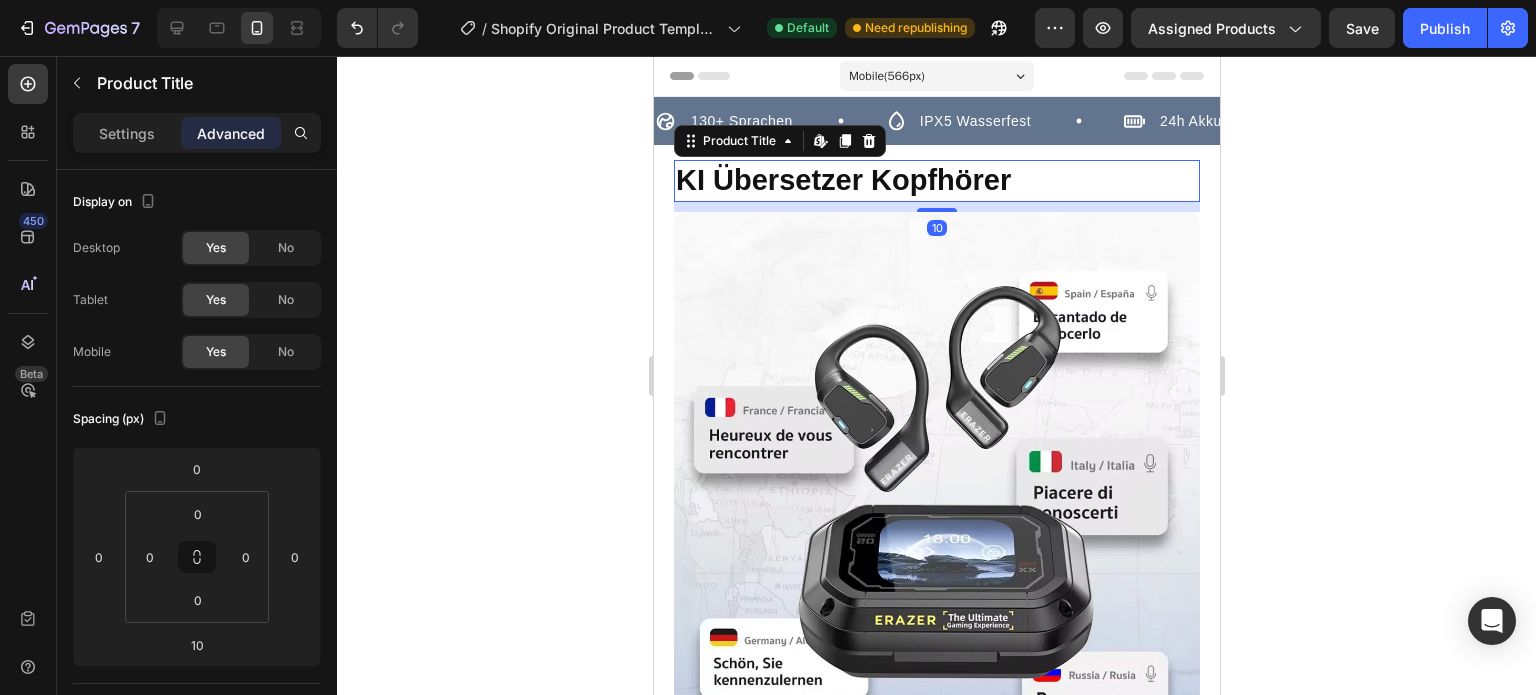 click 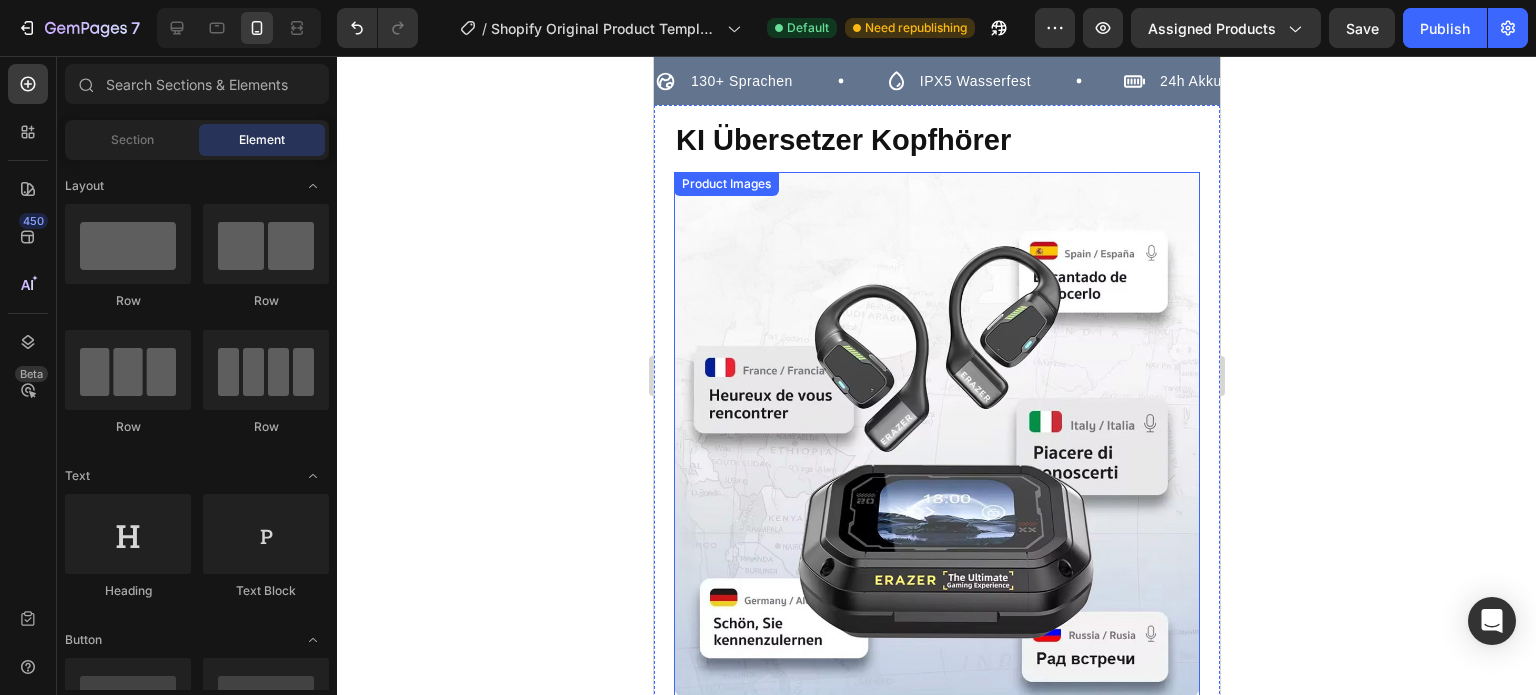 scroll, scrollTop: 0, scrollLeft: 0, axis: both 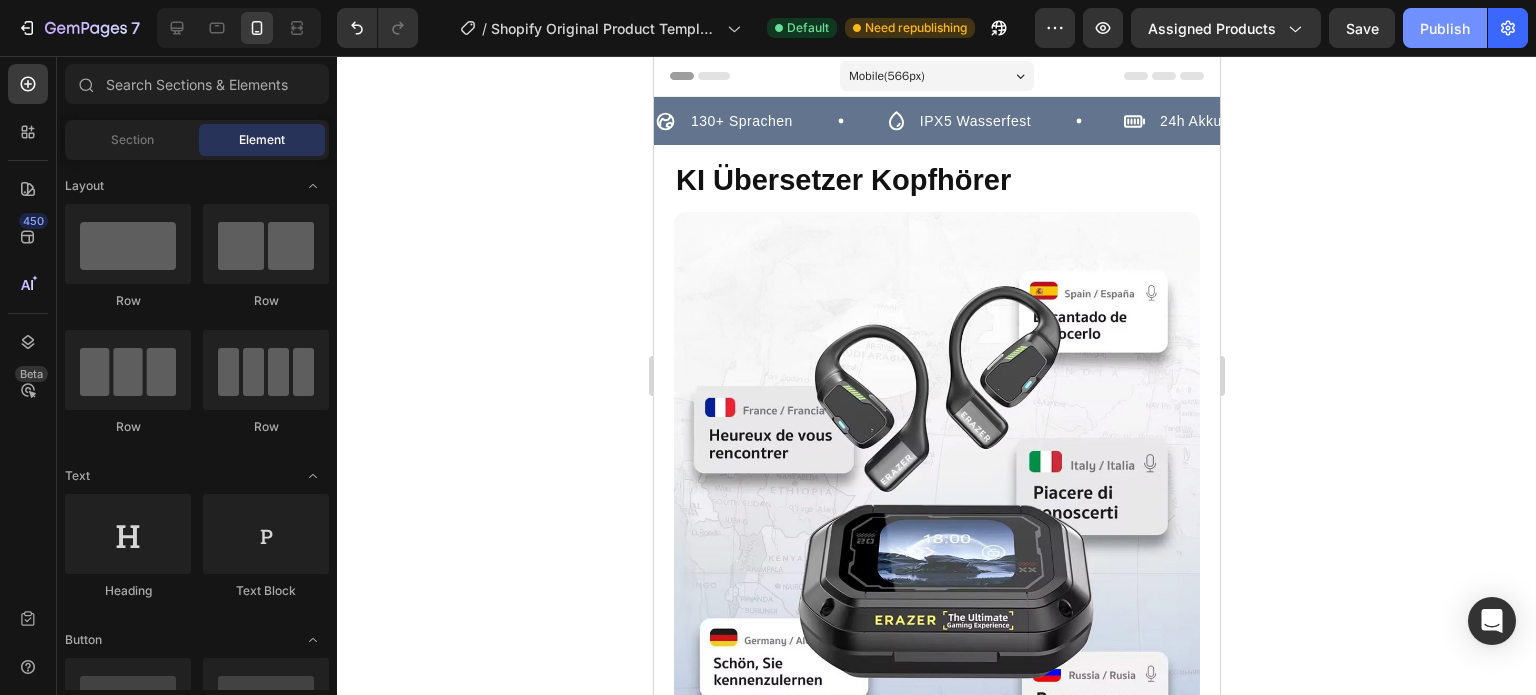 click on "Publish" at bounding box center (1445, 28) 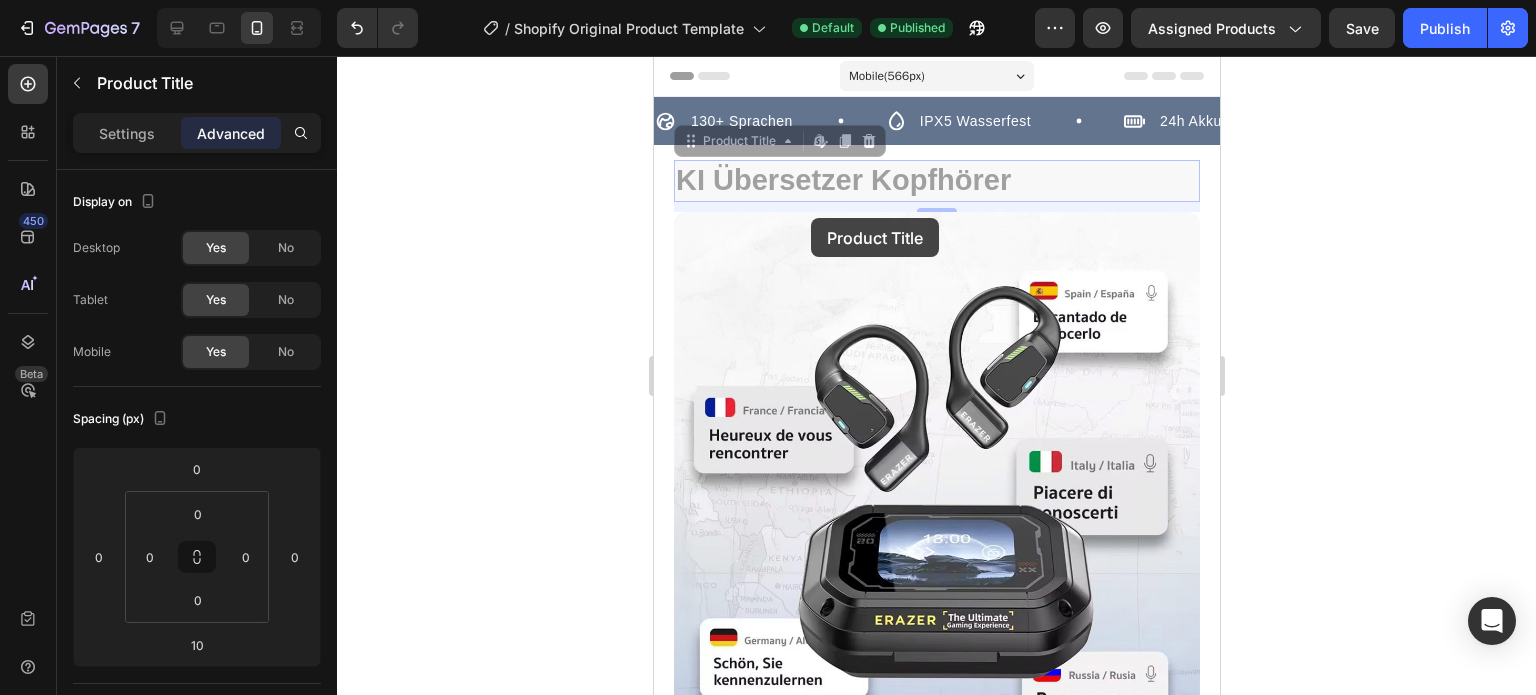 scroll, scrollTop: 500, scrollLeft: 0, axis: vertical 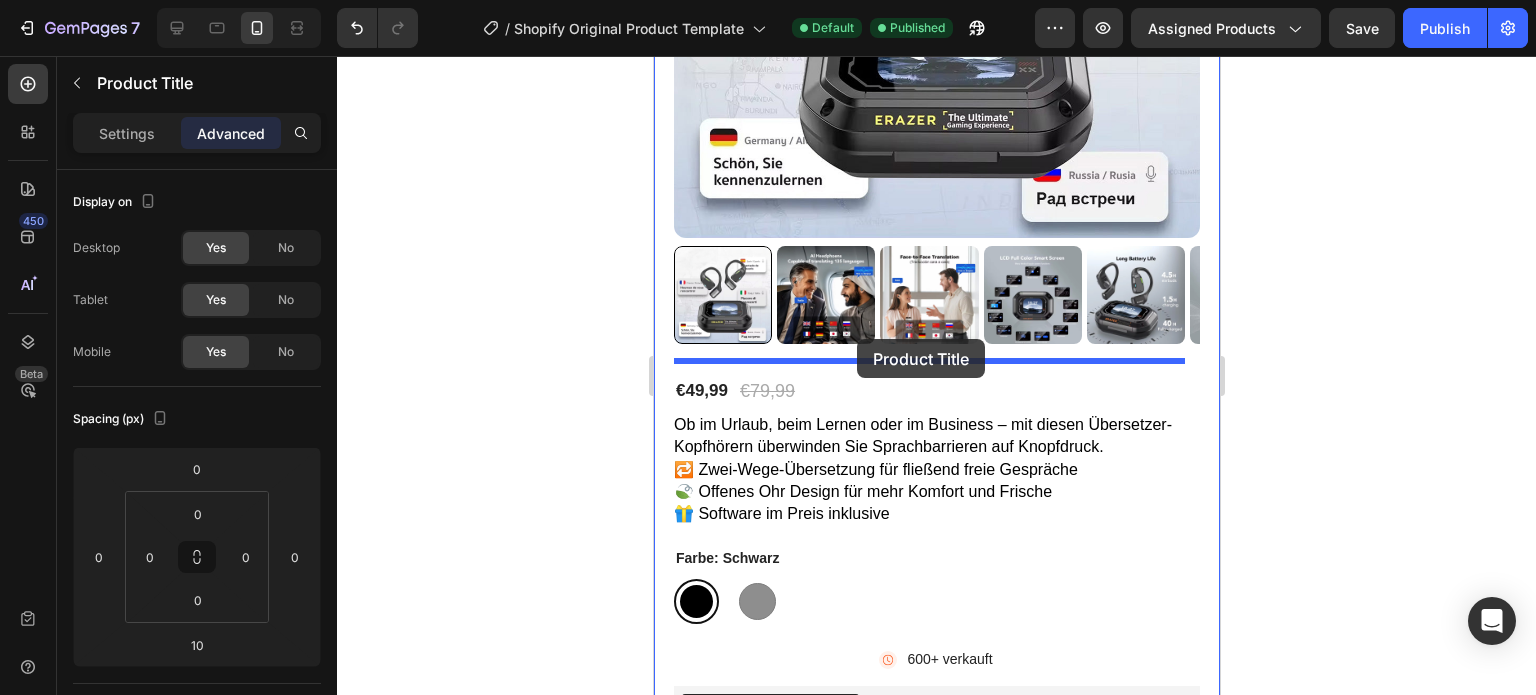 drag, startPoint x: 861, startPoint y: 182, endPoint x: 856, endPoint y: 339, distance: 157.0796 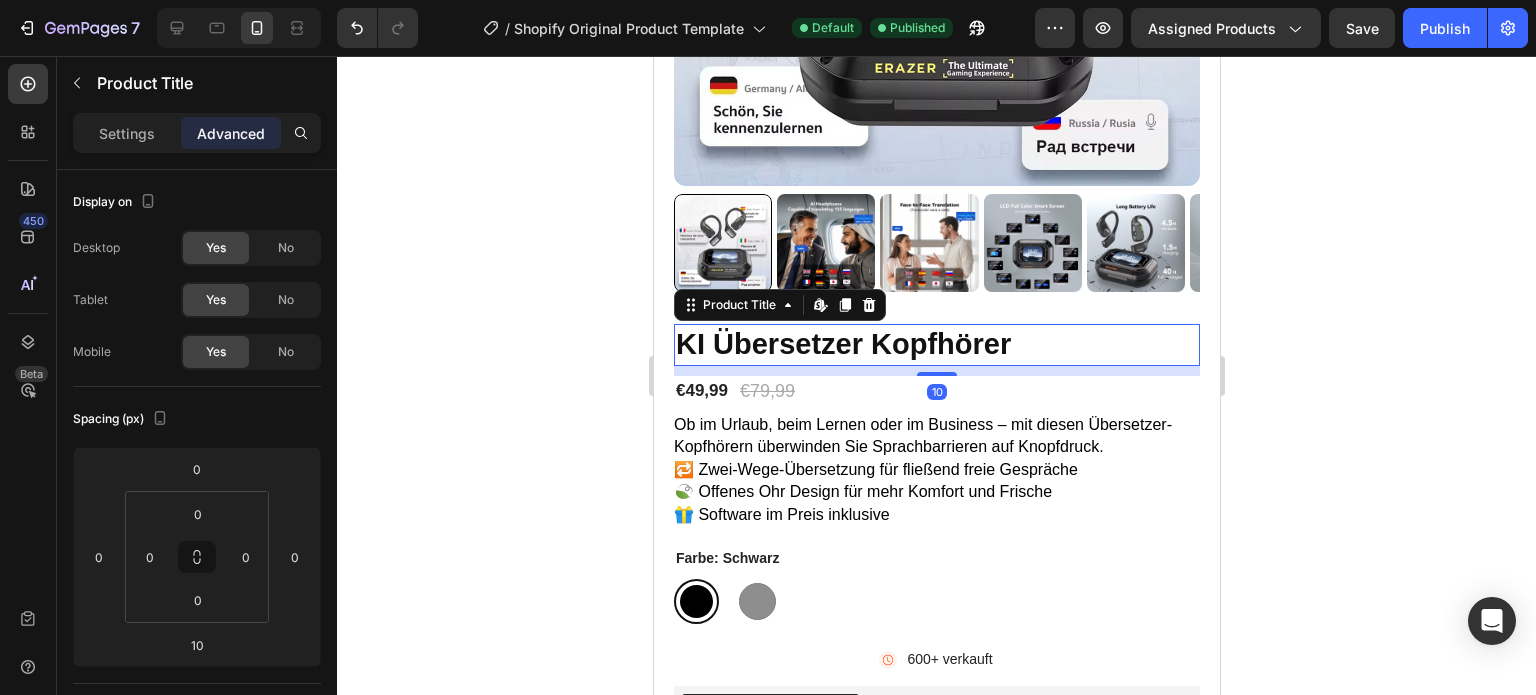 scroll, scrollTop: 448, scrollLeft: 0, axis: vertical 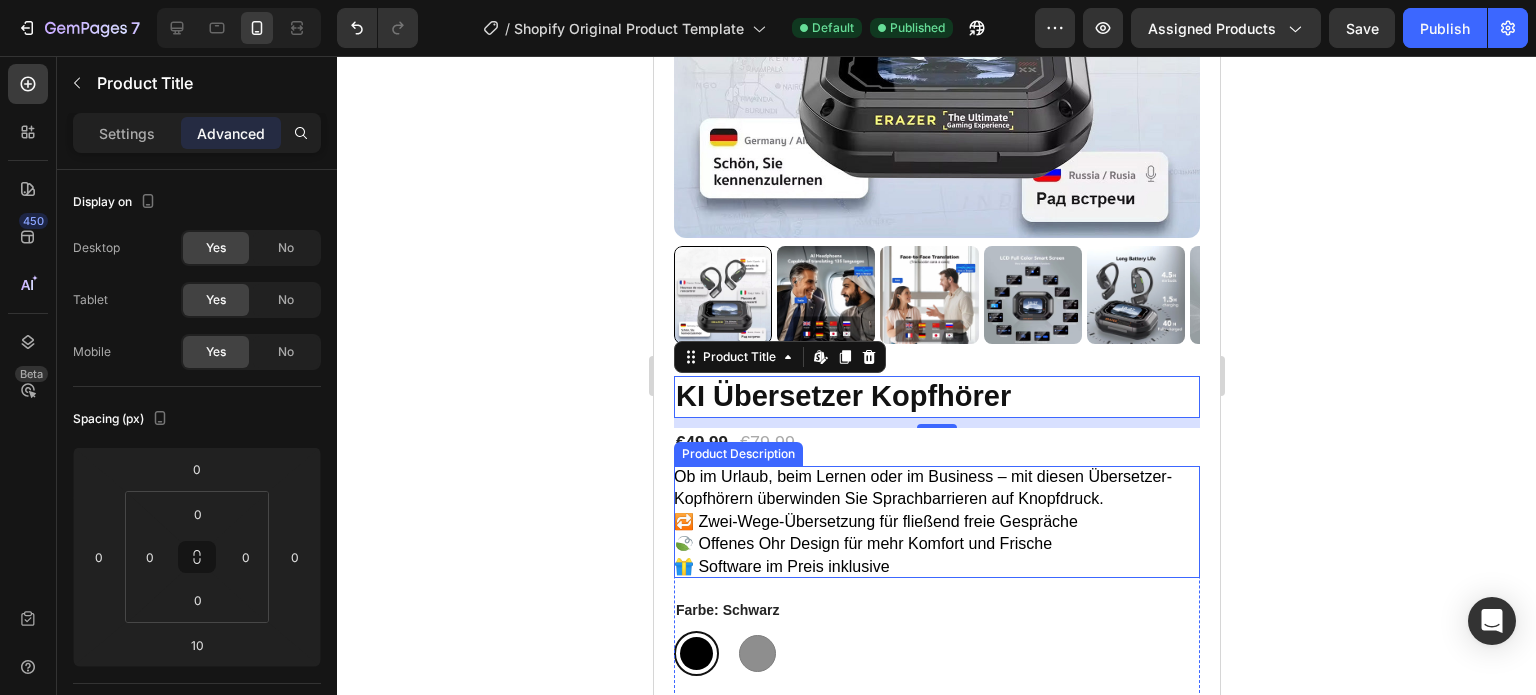 click on "Ob im Urlaub, beim Lernen oder im Business – mit diesen Übersetzer-Kopfhörern überwinden Sie Sprachbarrieren auf Knopfdruck.
🔁 Zwei-Wege-Übersetzung für fließend freie Gespräche 🍃 Offenes Ohr Design für mehr Komfort und Frische 🎁 Software im Preis inklusive" at bounding box center (936, 522) 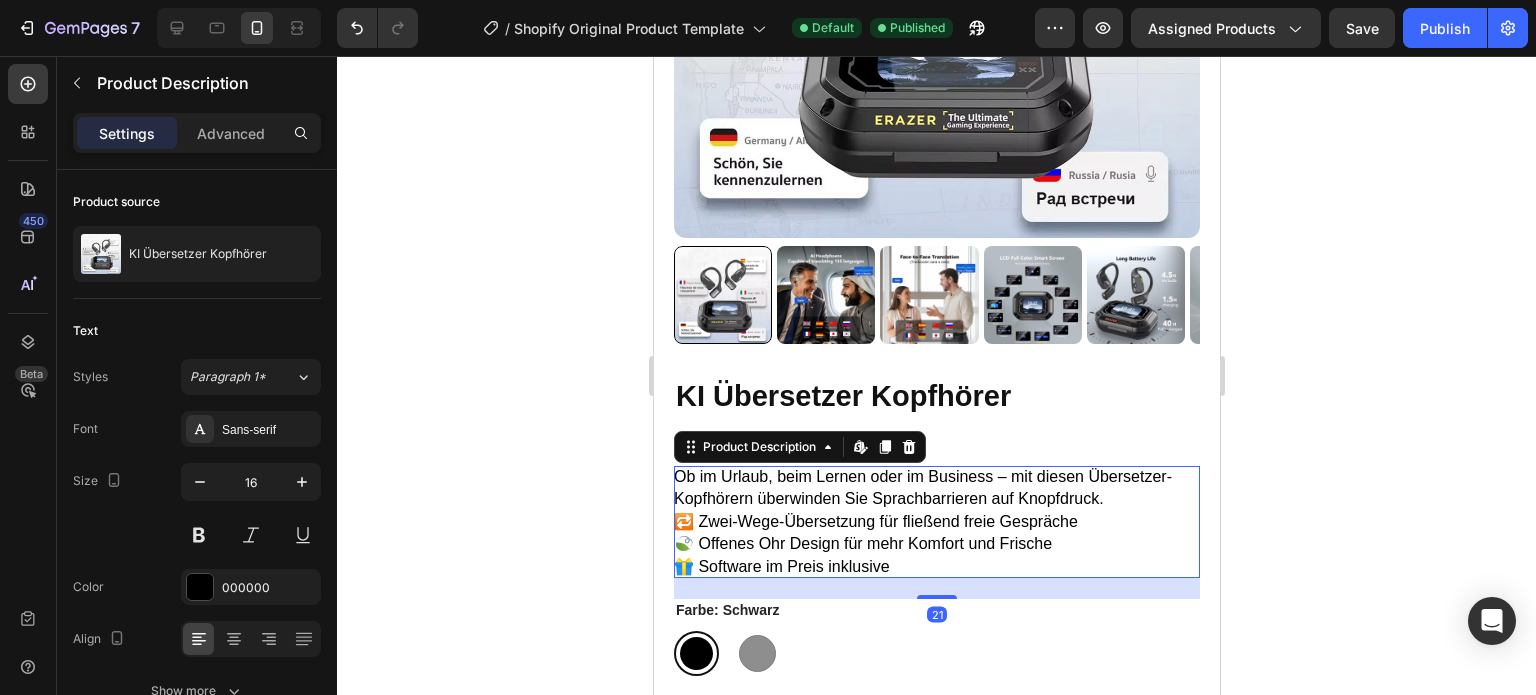 click 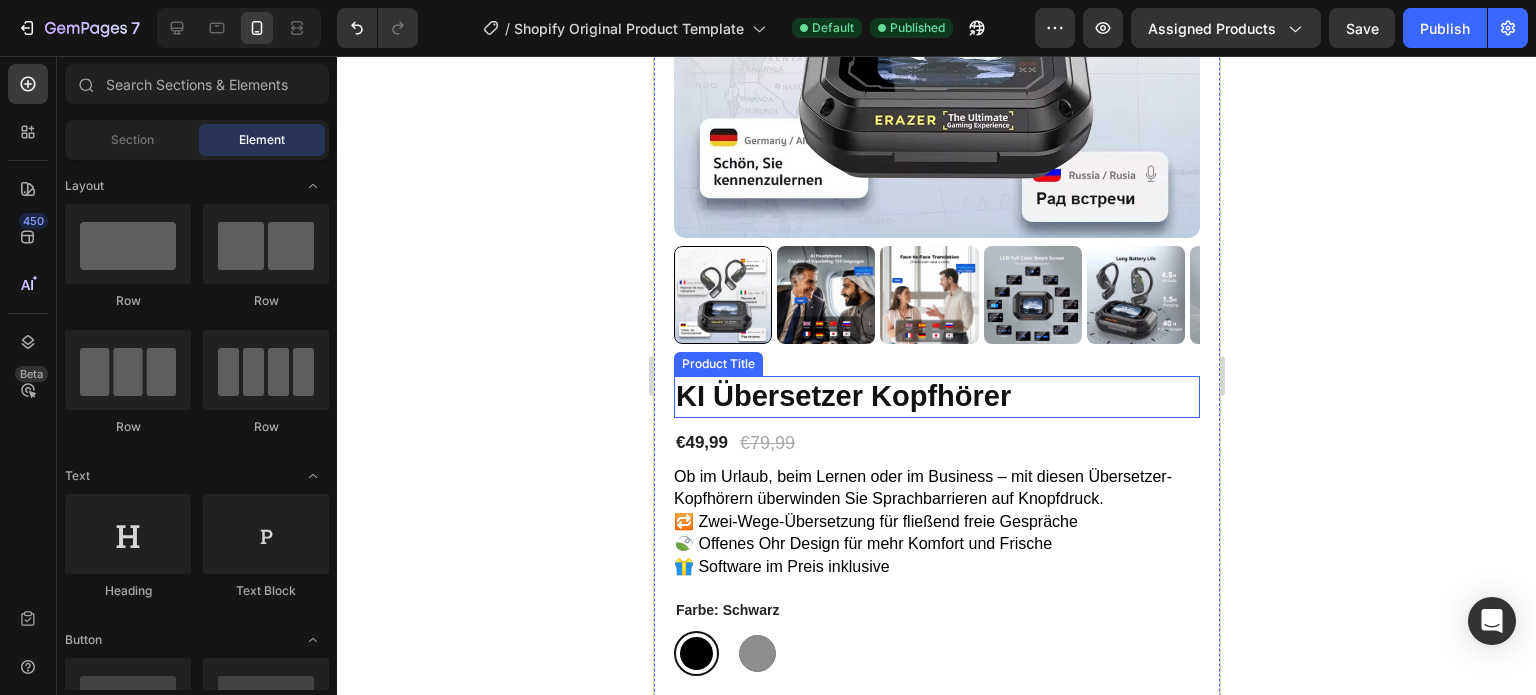 click on "KI Übersetzer Kopfhörer" at bounding box center [936, 397] 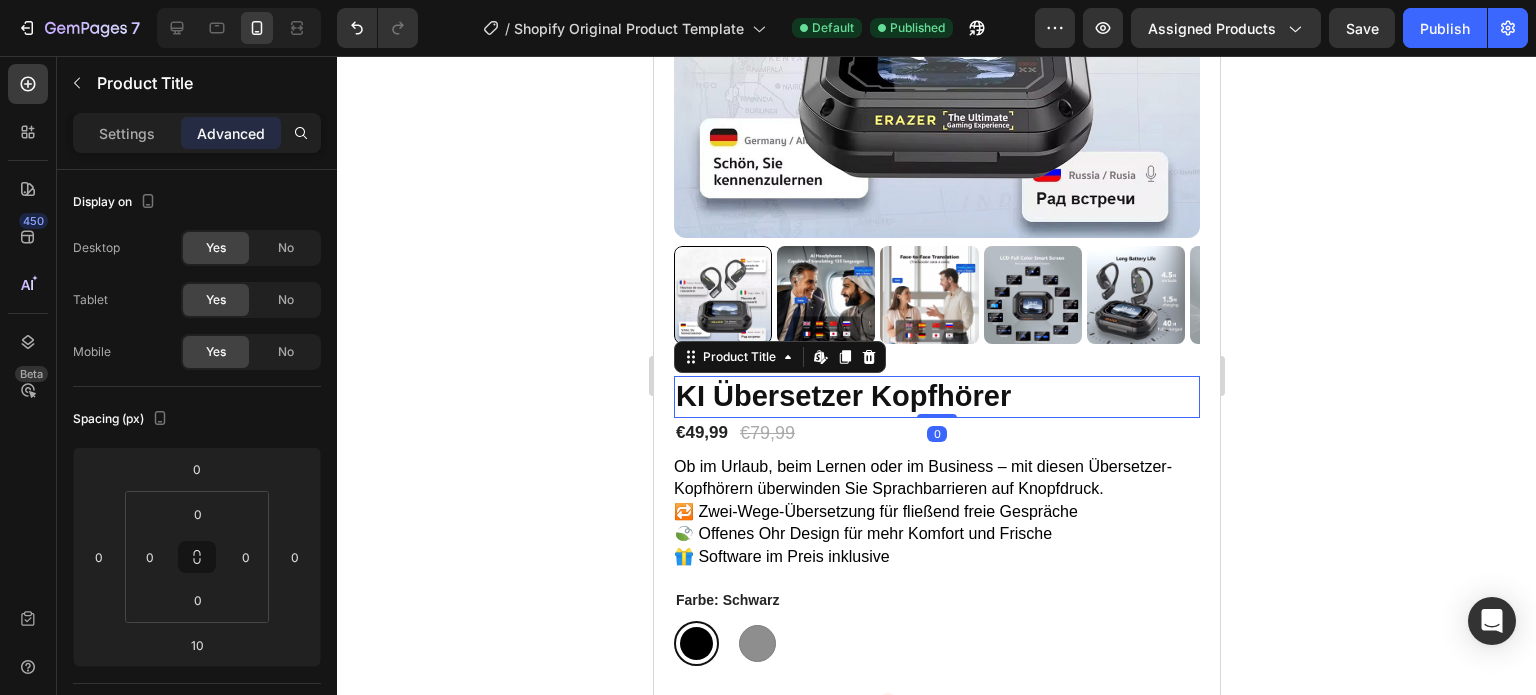 drag, startPoint x: 941, startPoint y: 411, endPoint x: 941, endPoint y: 392, distance: 19 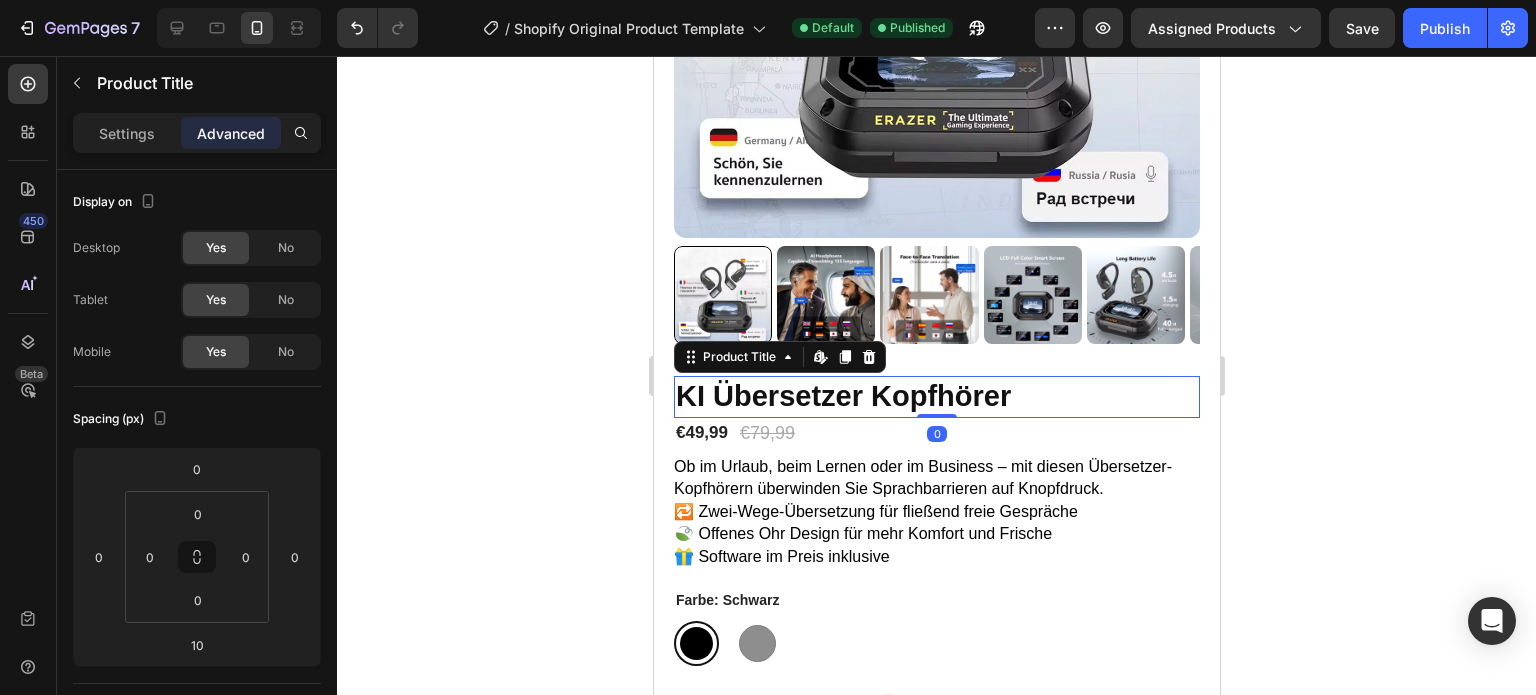 click on "KI Übersetzer Kopfhörer Product Title   Edit content in Shopify 0" at bounding box center [936, 397] 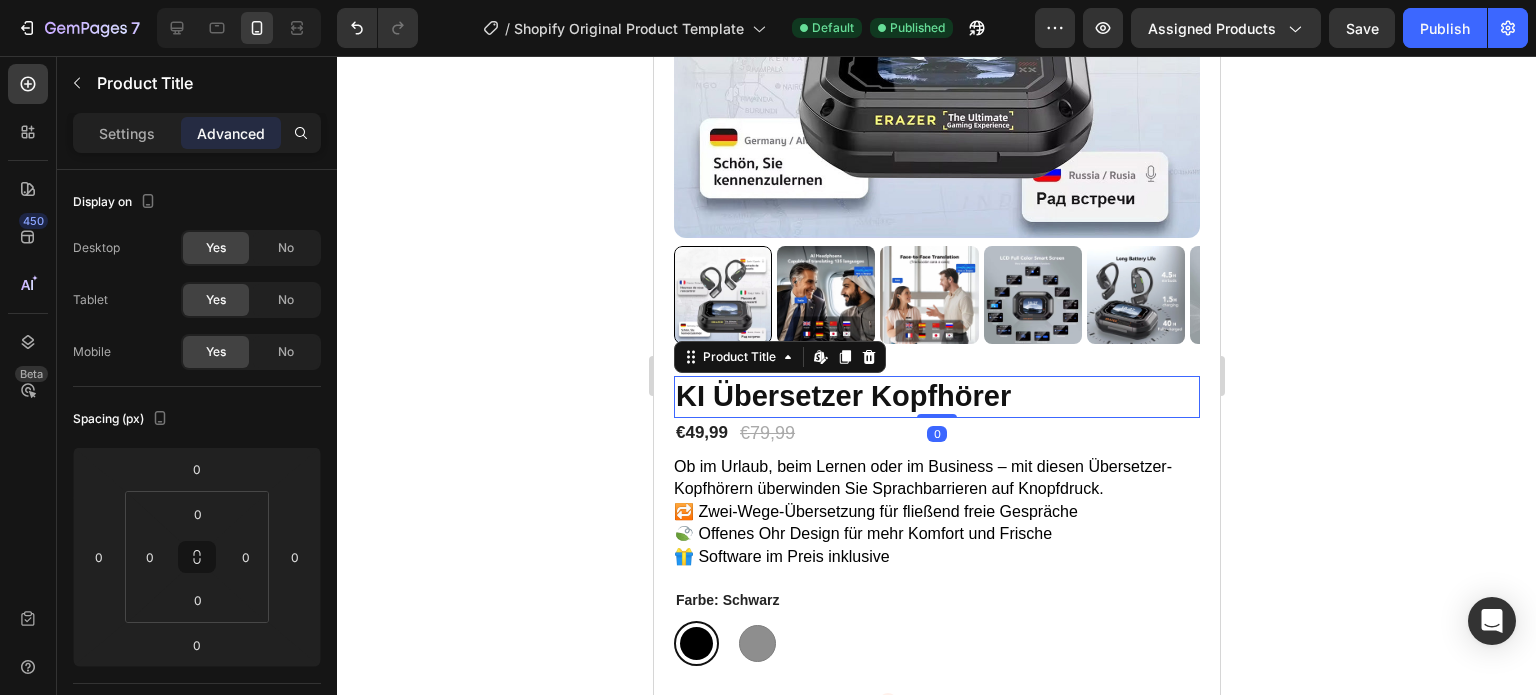 click 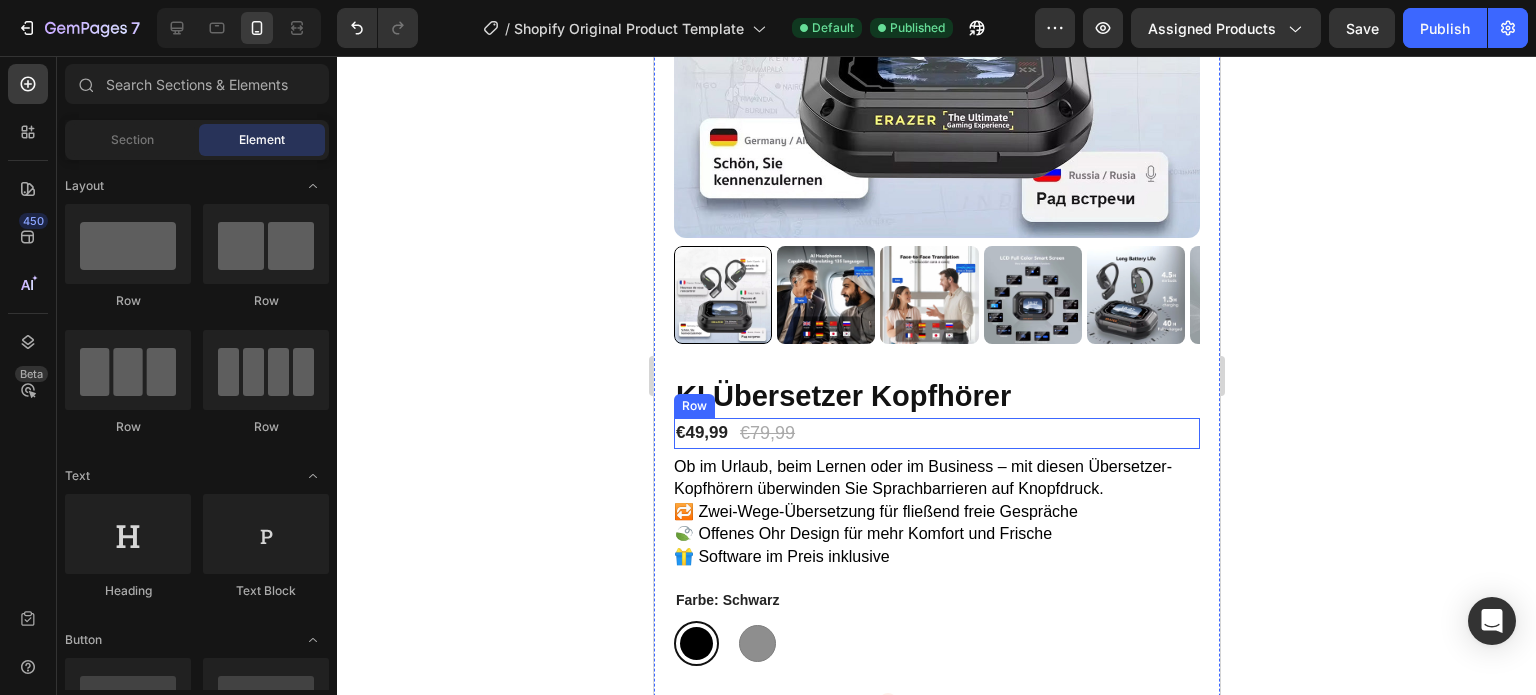 click on "€49,99 Product Price Product Price €79,99 Product Price Product Price Row" at bounding box center (936, 433) 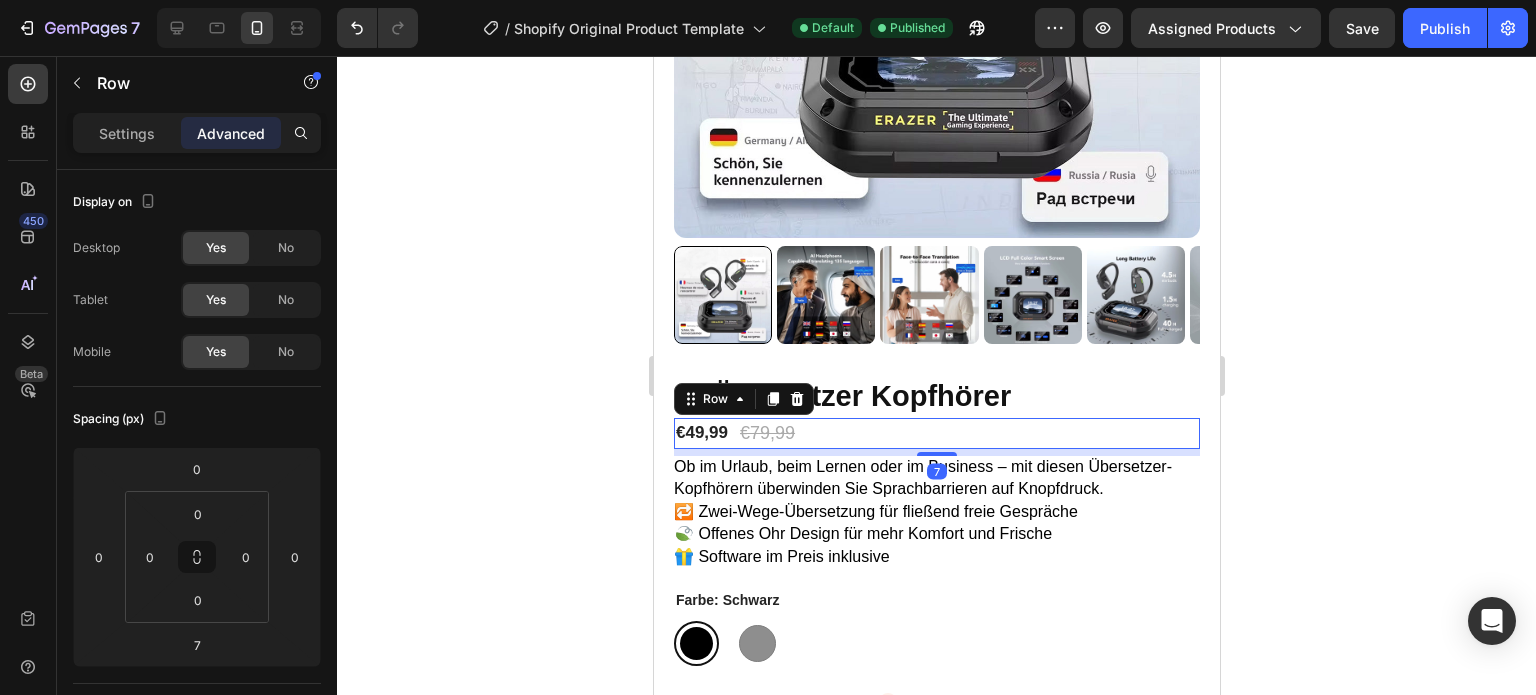 drag, startPoint x: 927, startPoint y: 435, endPoint x: 929, endPoint y: 415, distance: 20.09975 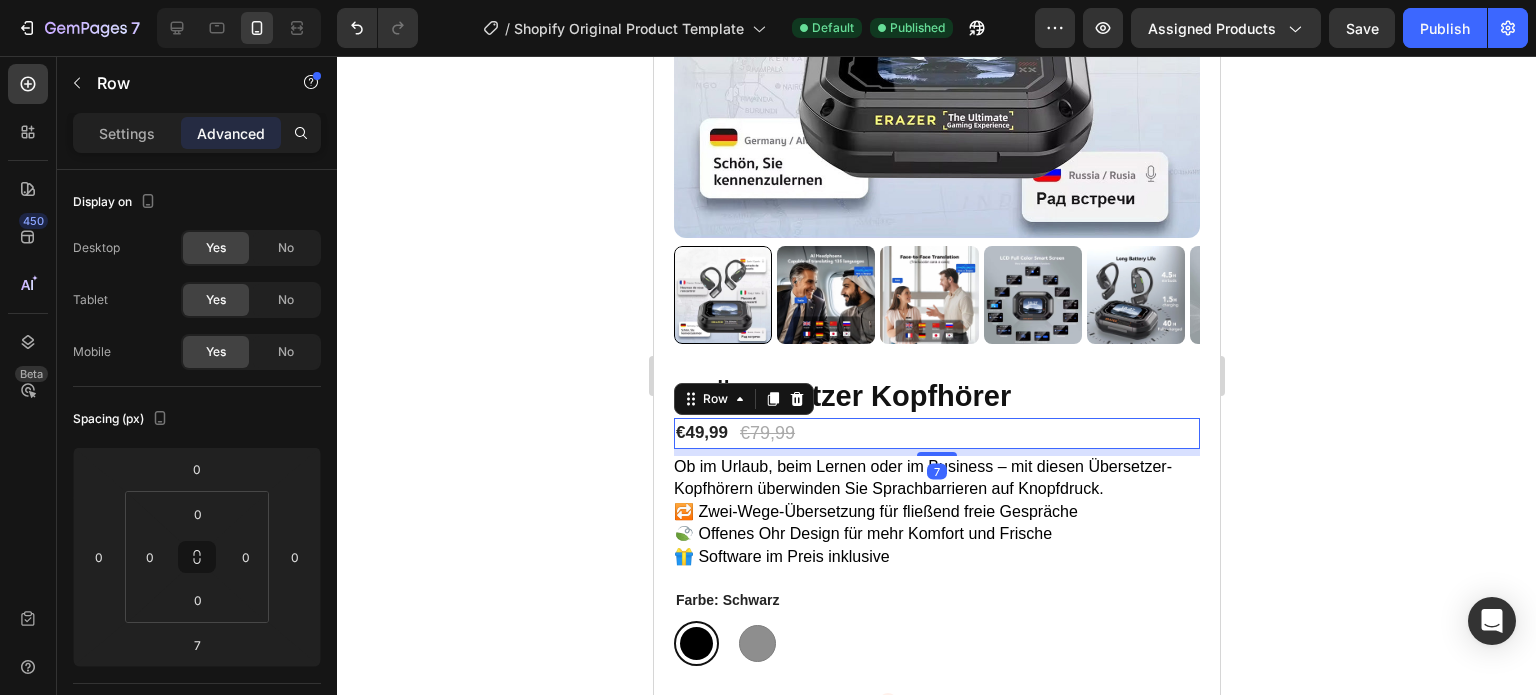click on "€49,99 Product Price Product Price €79,99 Product Price Product Price Row   7" at bounding box center (936, 433) 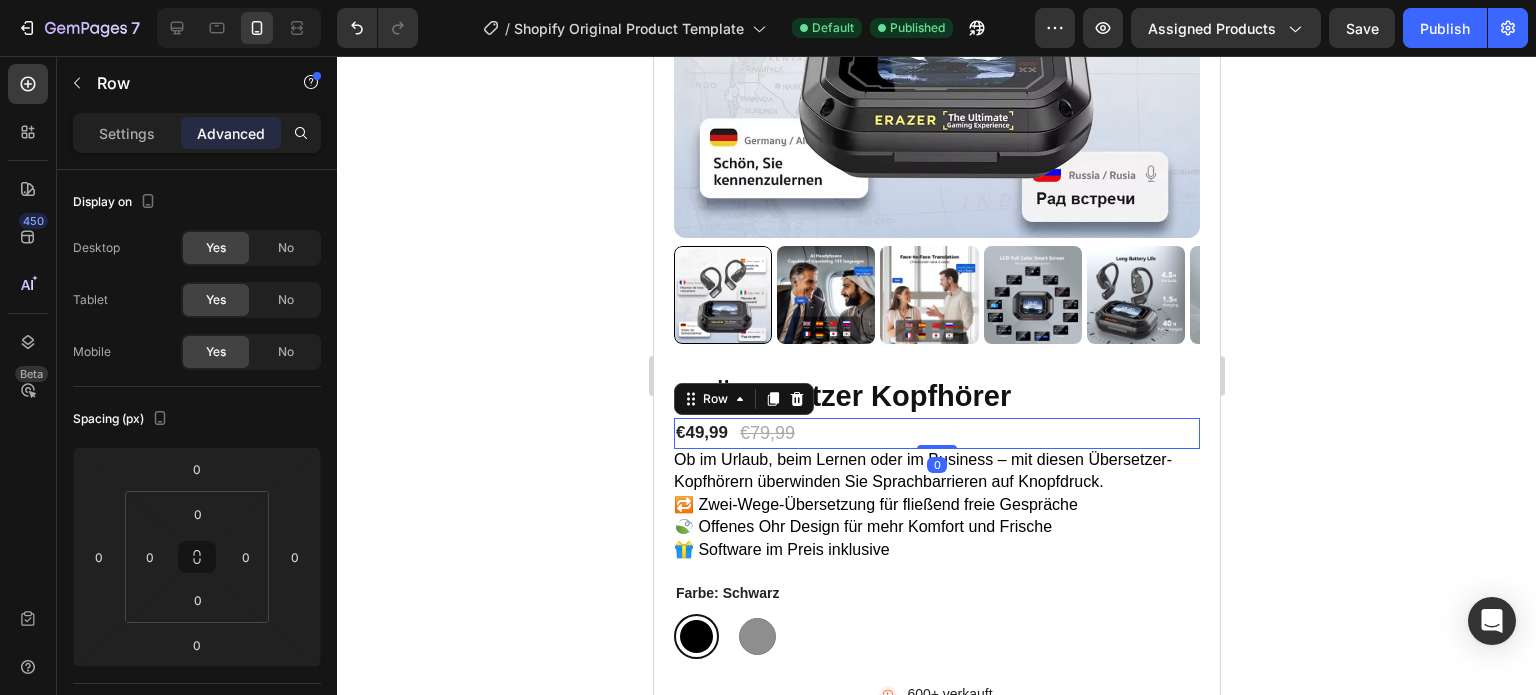 click on "€49,99 Product Price Product Price €79,99 Product Price Product Price Row   0" at bounding box center [936, 433] 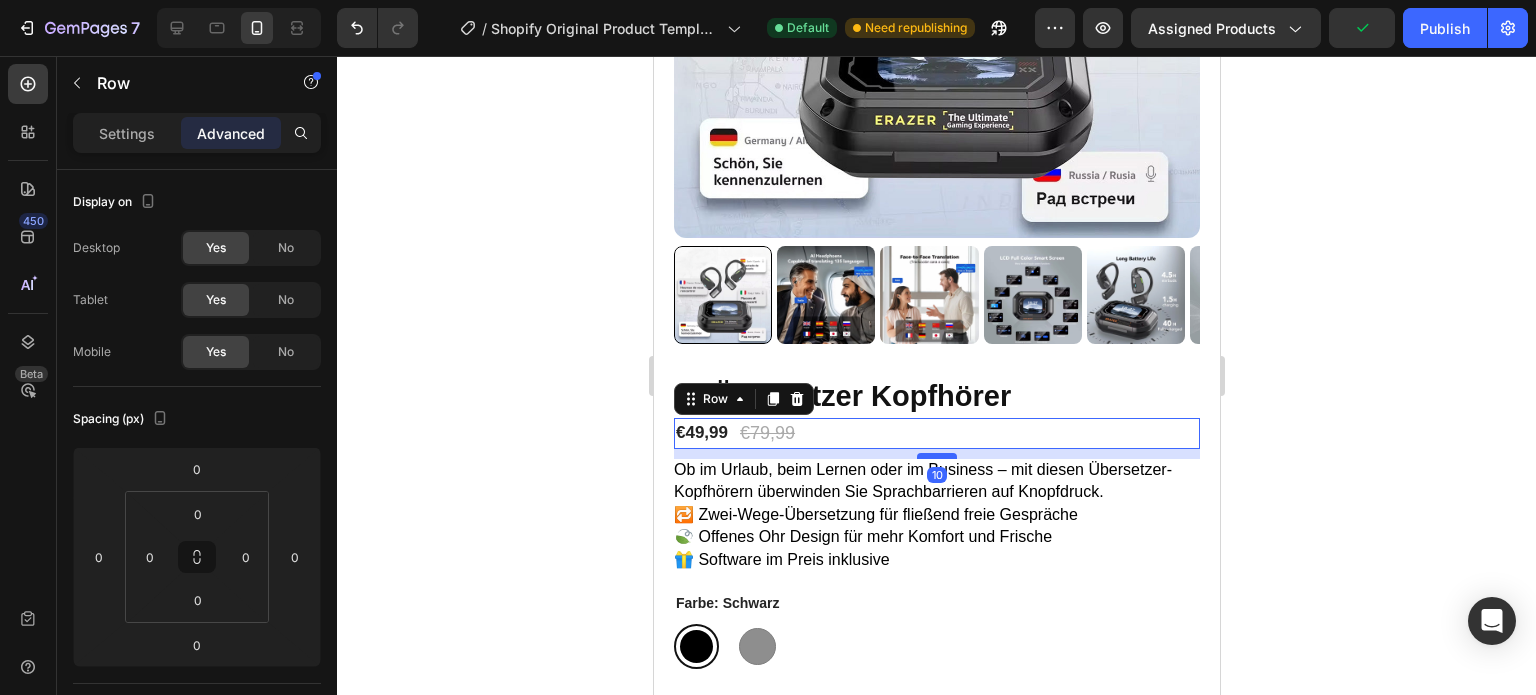 drag, startPoint x: 934, startPoint y: 431, endPoint x: 938, endPoint y: 441, distance: 10.770329 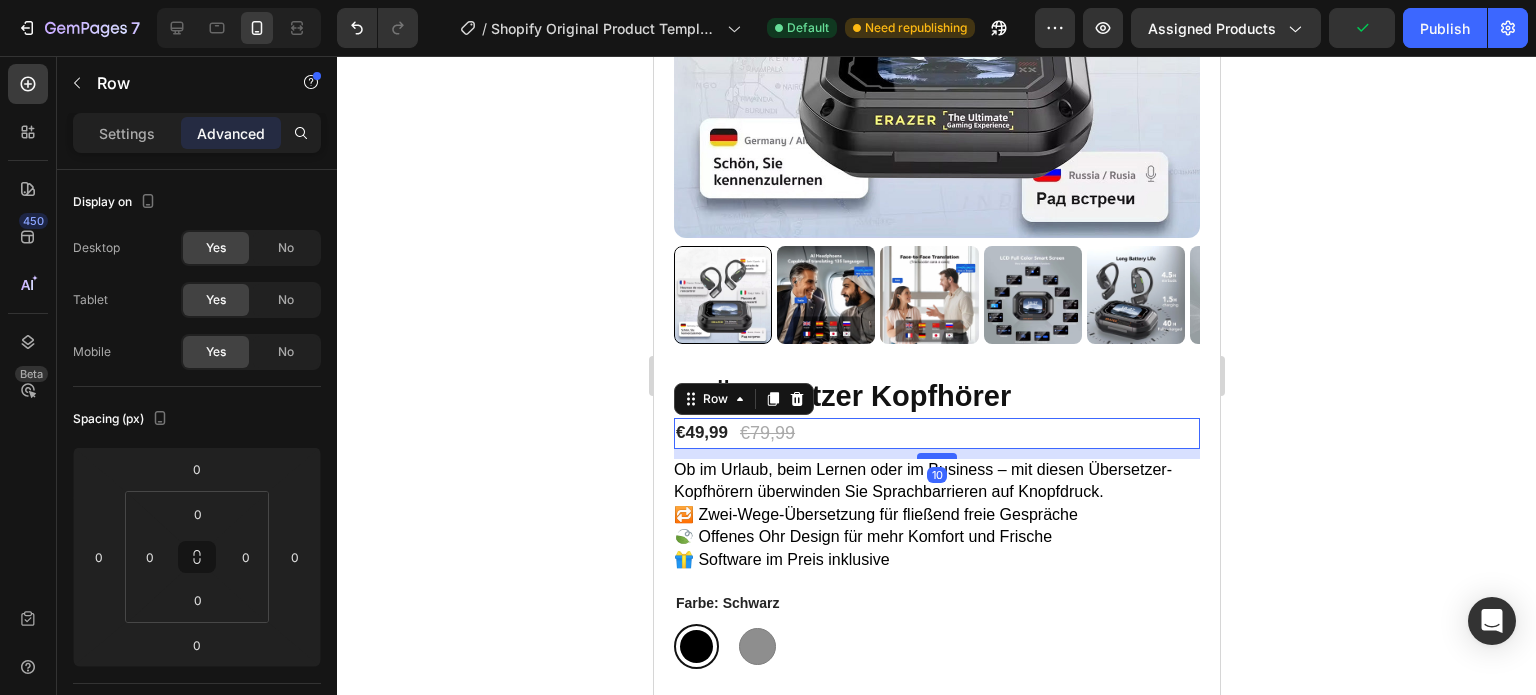 click at bounding box center (936, 456) 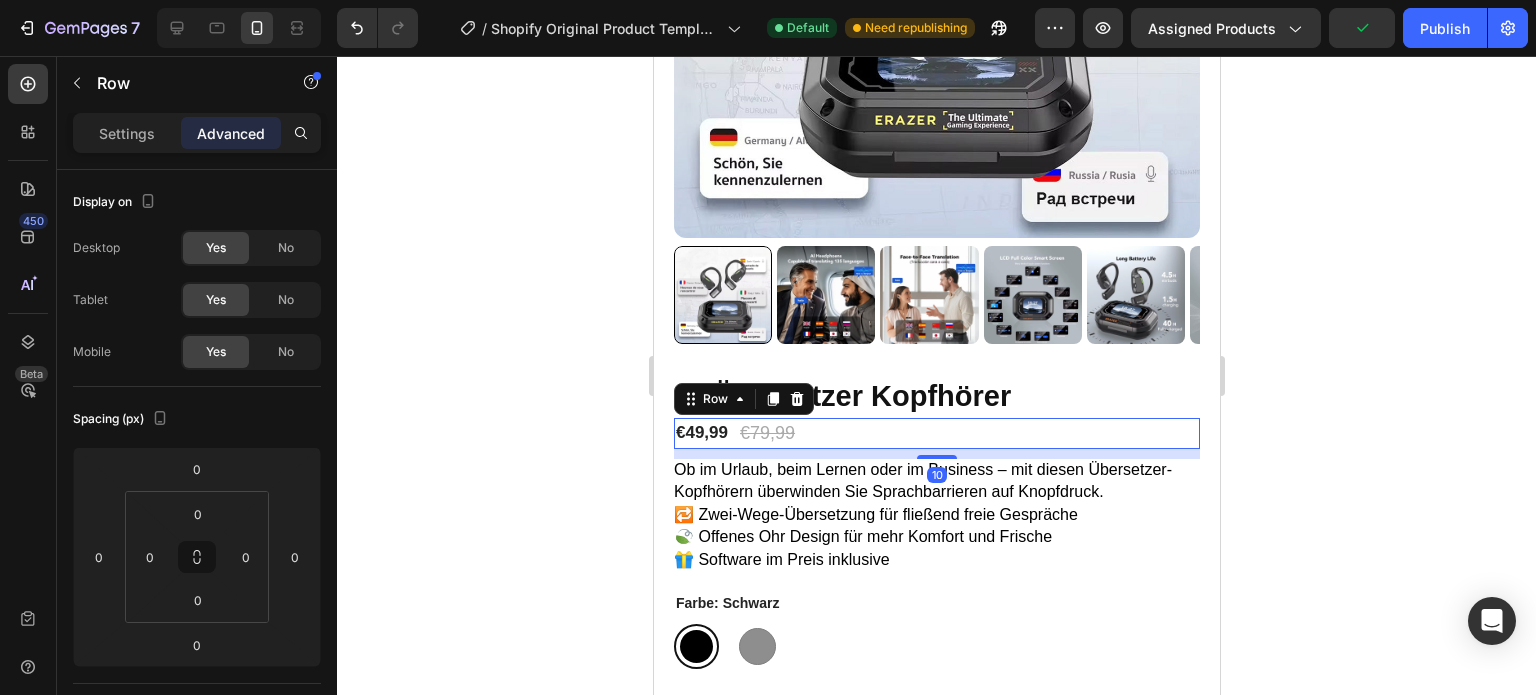 type on "10" 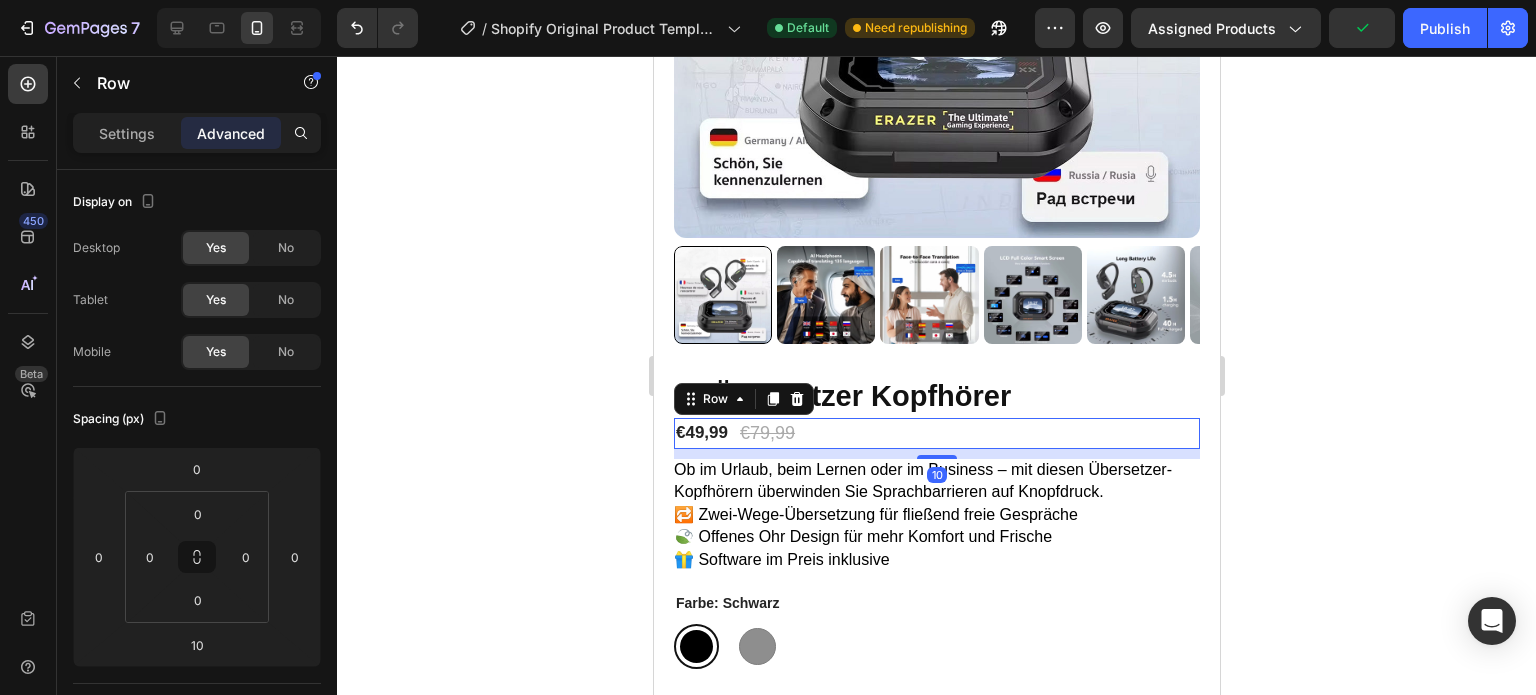 click 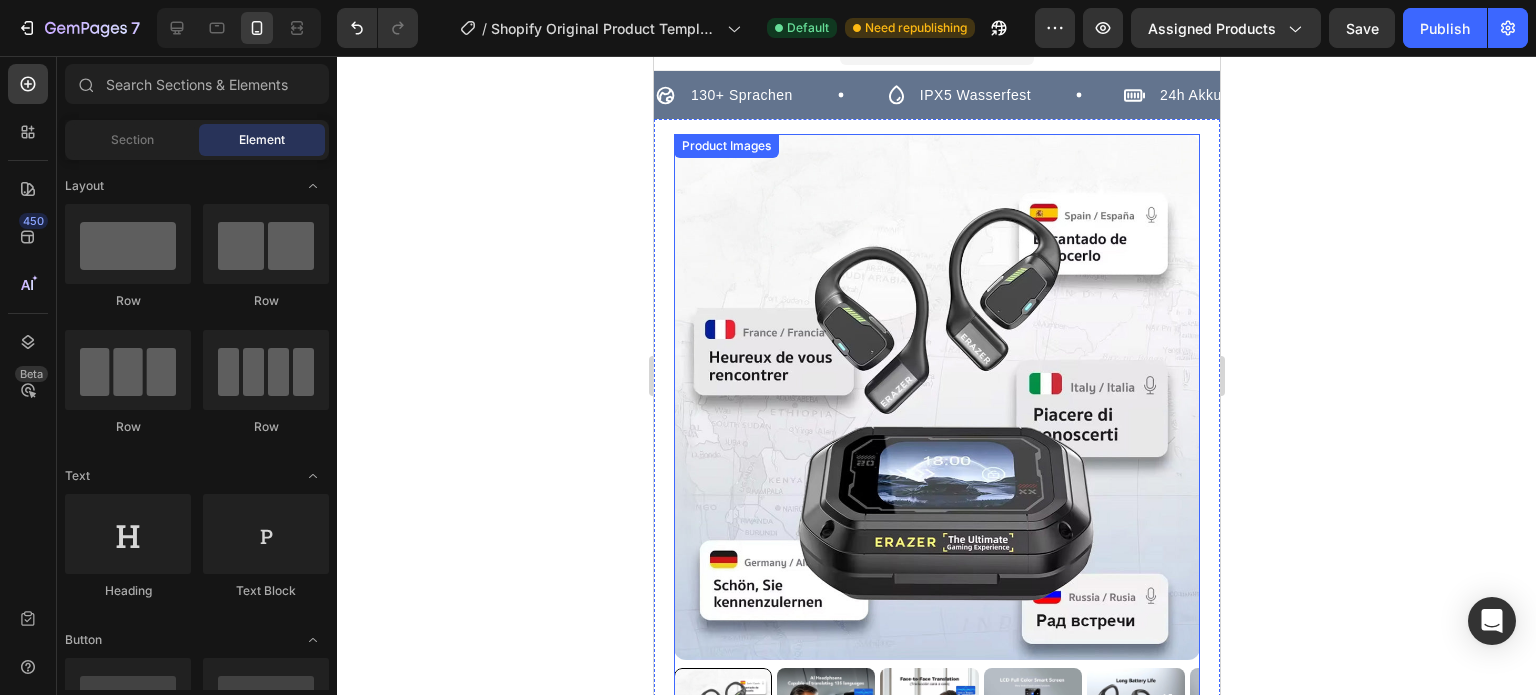 scroll, scrollTop: 0, scrollLeft: 0, axis: both 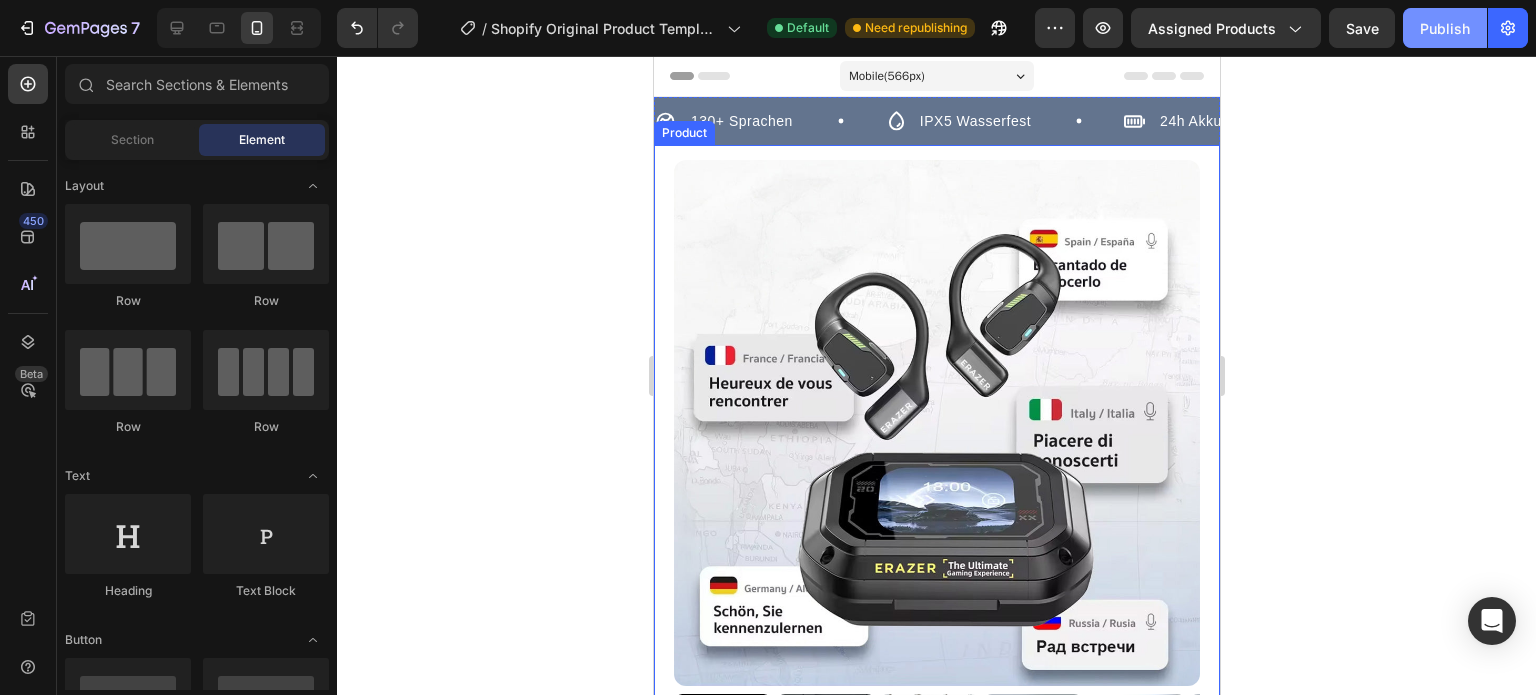 click on "Publish" at bounding box center (1445, 28) 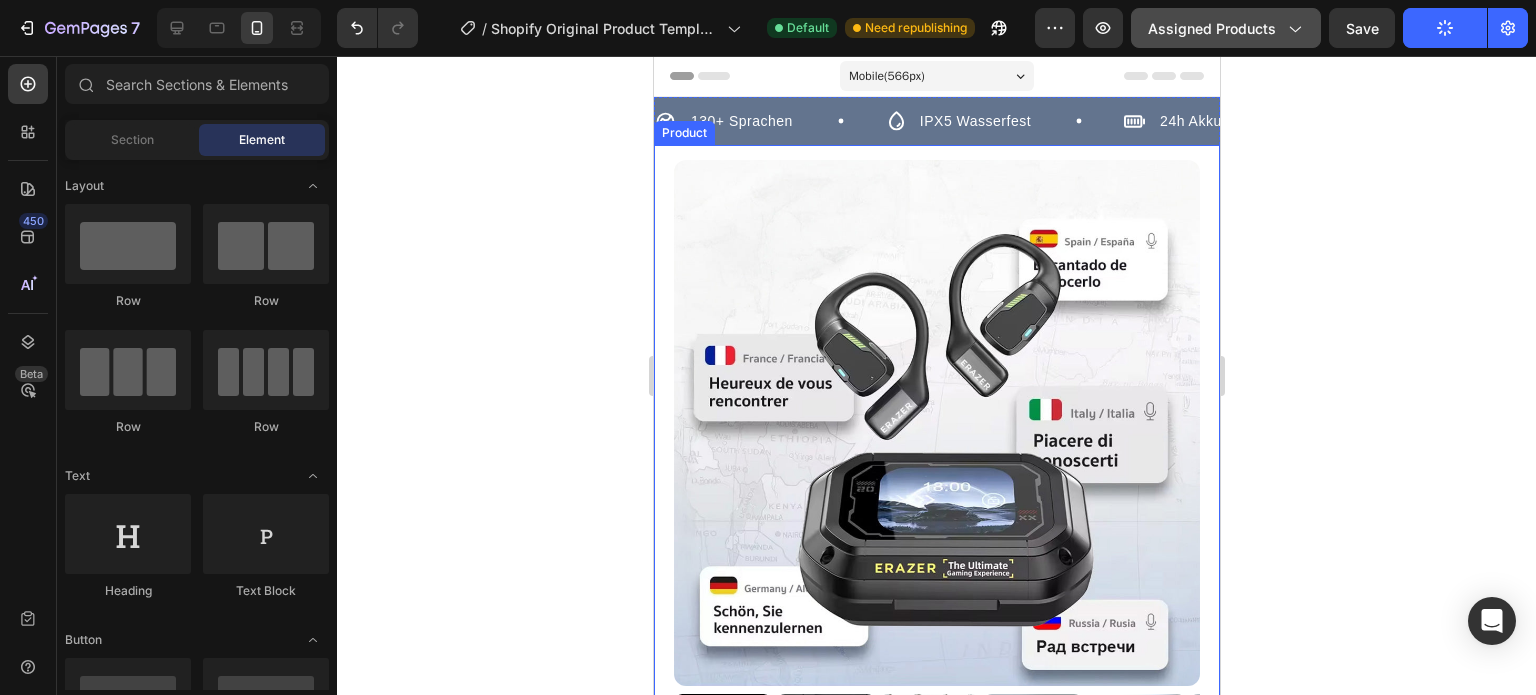 click on "Assigned Products" at bounding box center [1226, 28] 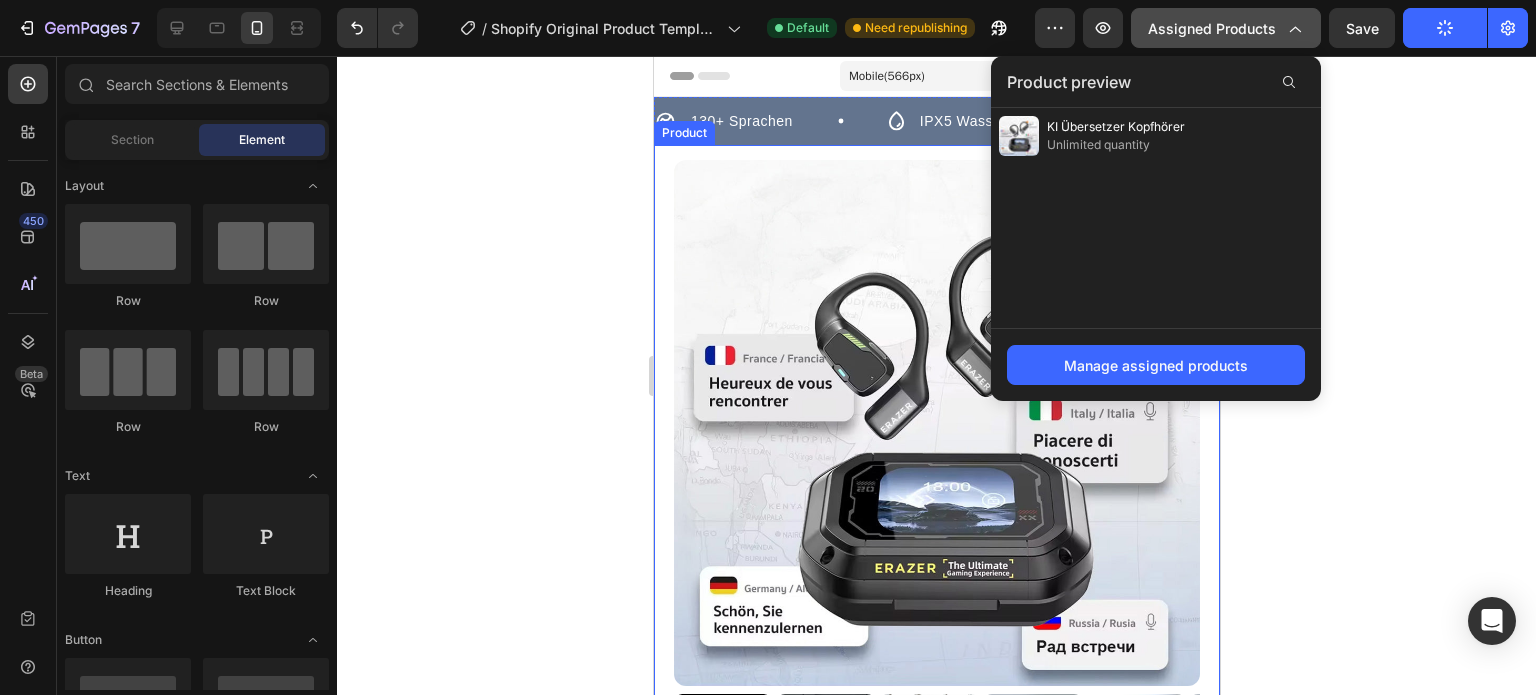 click on "Assigned Products" at bounding box center (1226, 28) 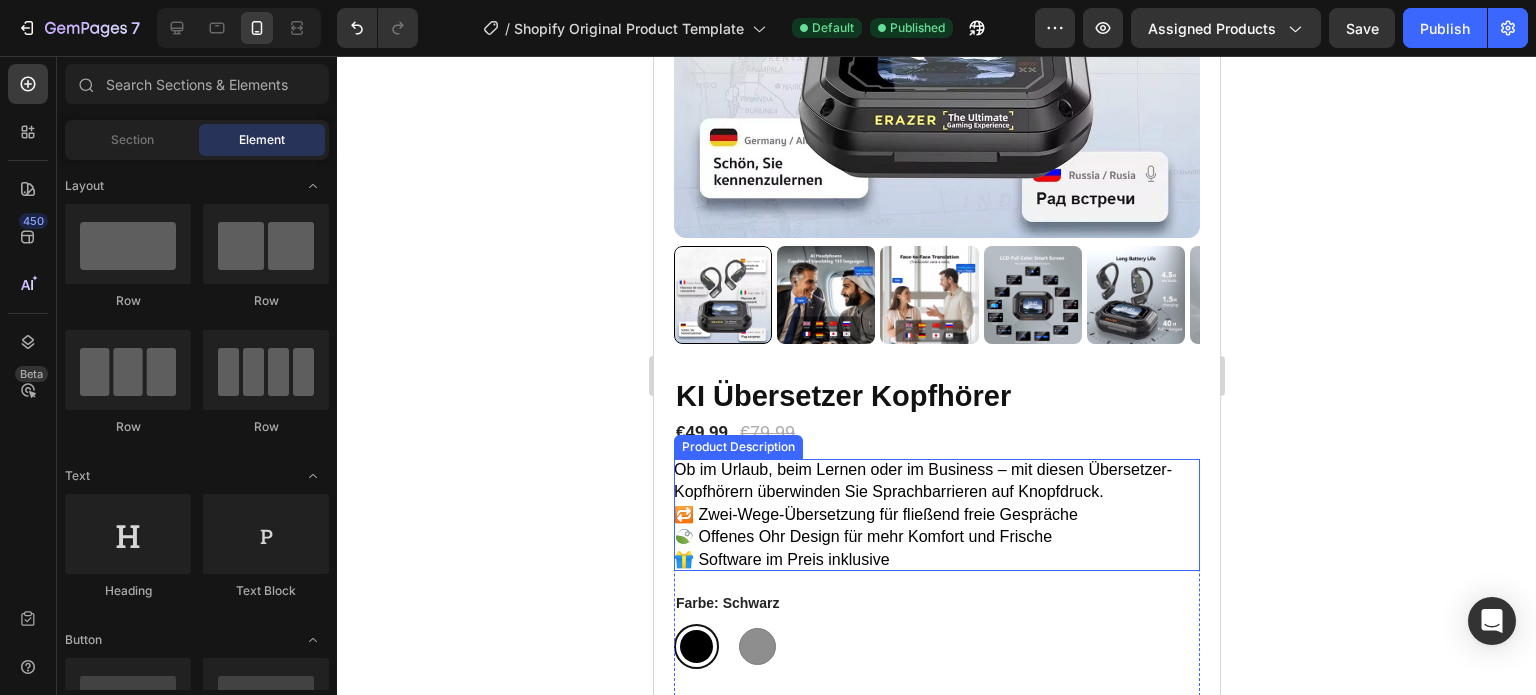 scroll, scrollTop: 500, scrollLeft: 0, axis: vertical 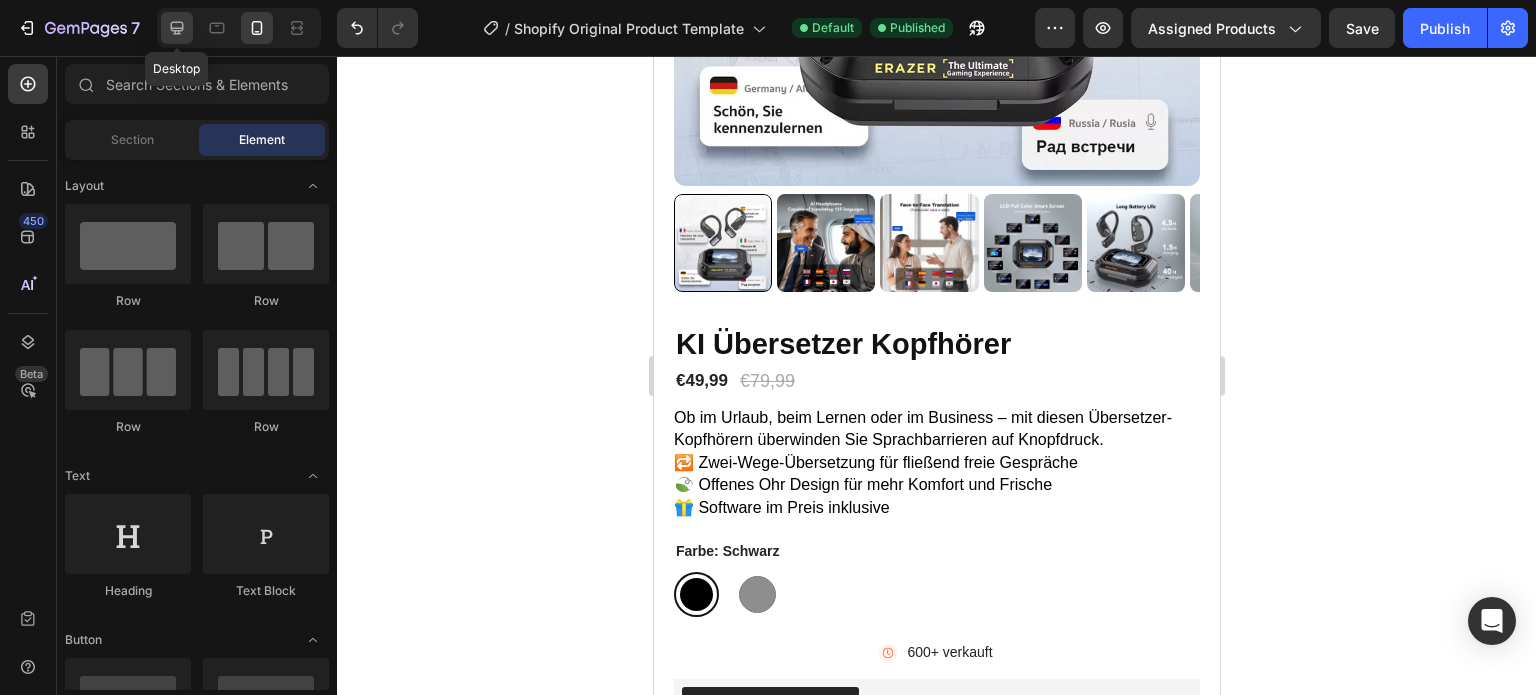 click 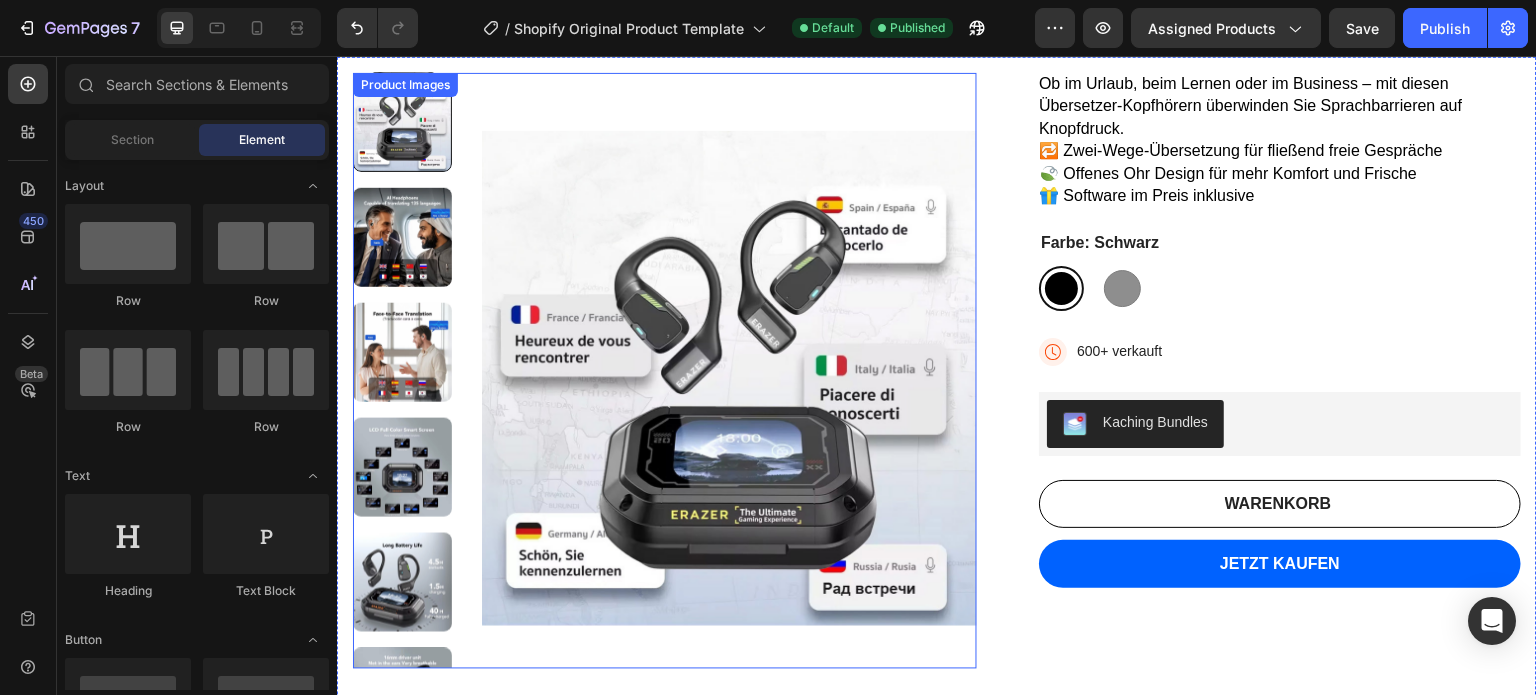 scroll, scrollTop: 400, scrollLeft: 0, axis: vertical 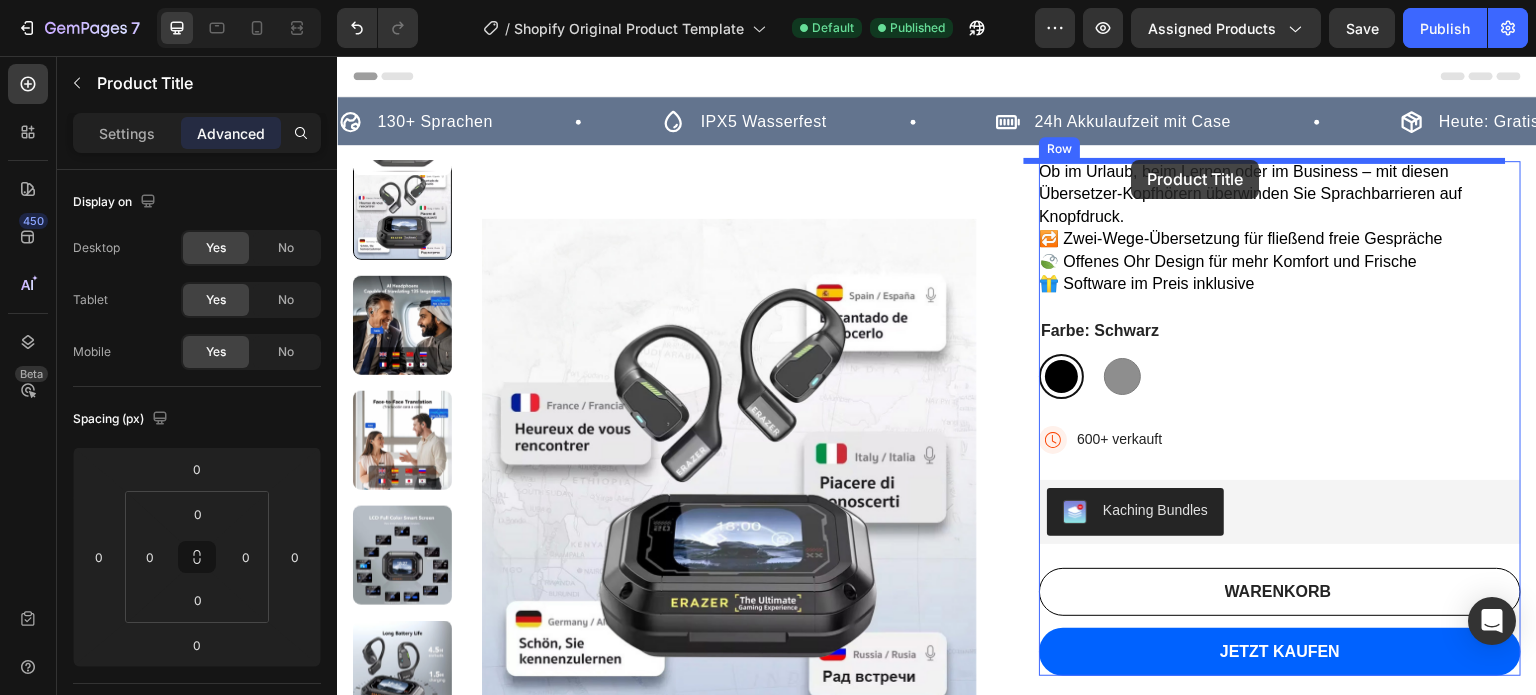 drag, startPoint x: 830, startPoint y: 388, endPoint x: 1132, endPoint y: 160, distance: 378.40192 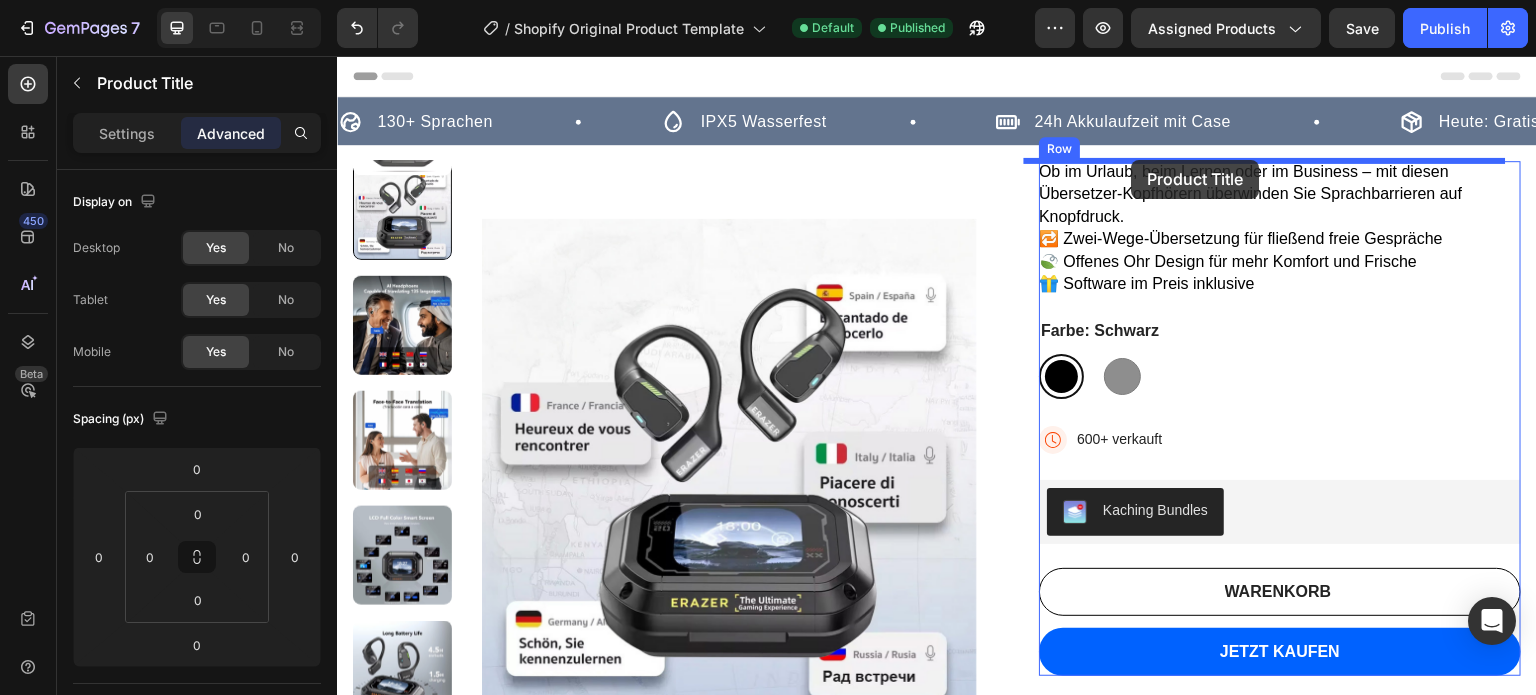 type on "24" 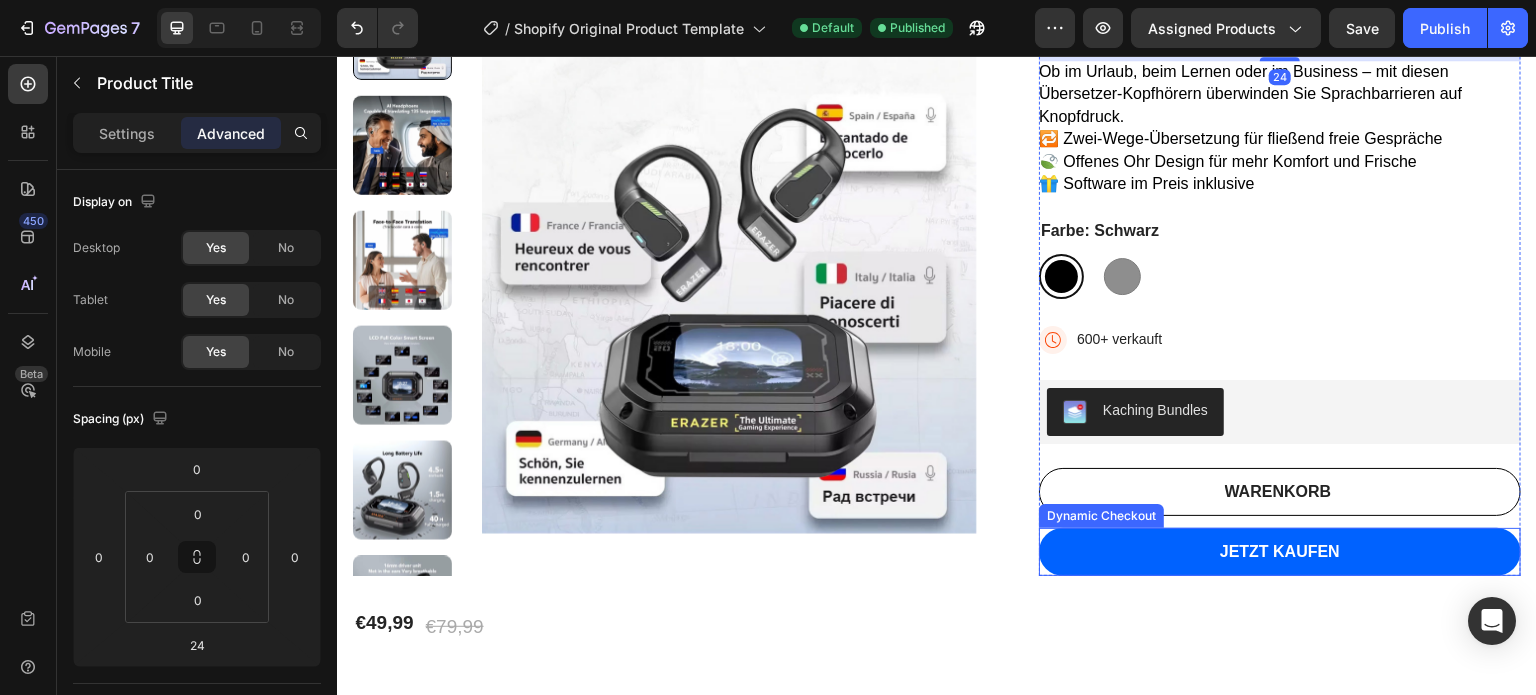 scroll, scrollTop: 500, scrollLeft: 0, axis: vertical 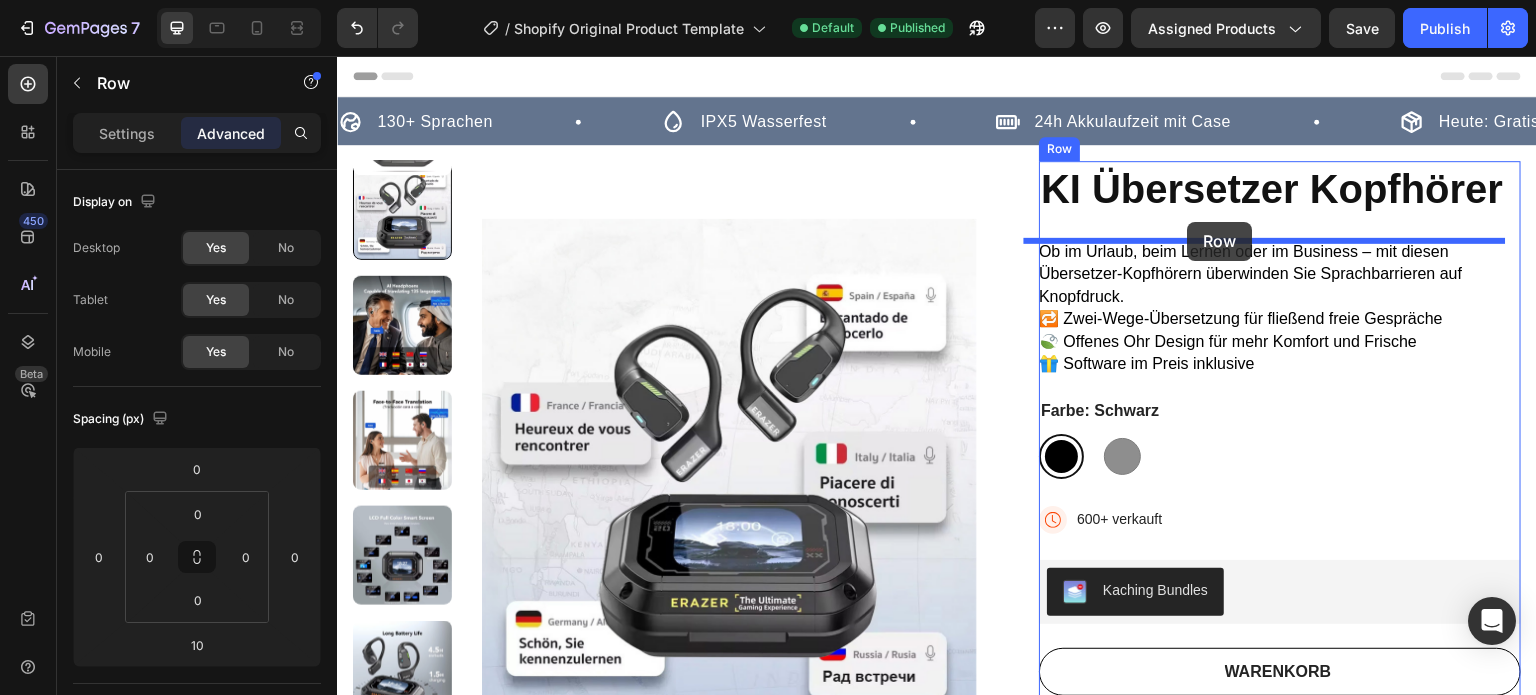 drag, startPoint x: 491, startPoint y: 309, endPoint x: 1188, endPoint y: 222, distance: 702.4087 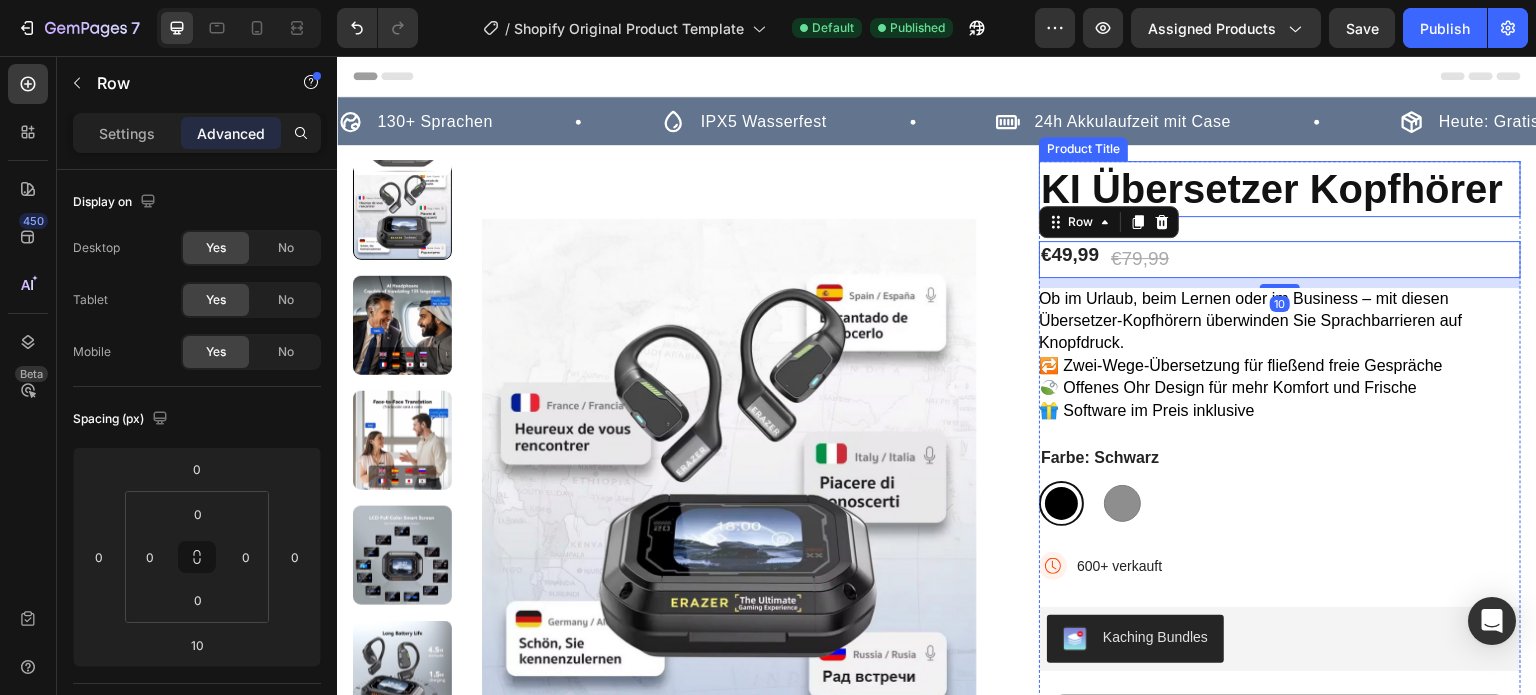 click on "KI Übersetzer Kopfhörer" at bounding box center (1280, 189) 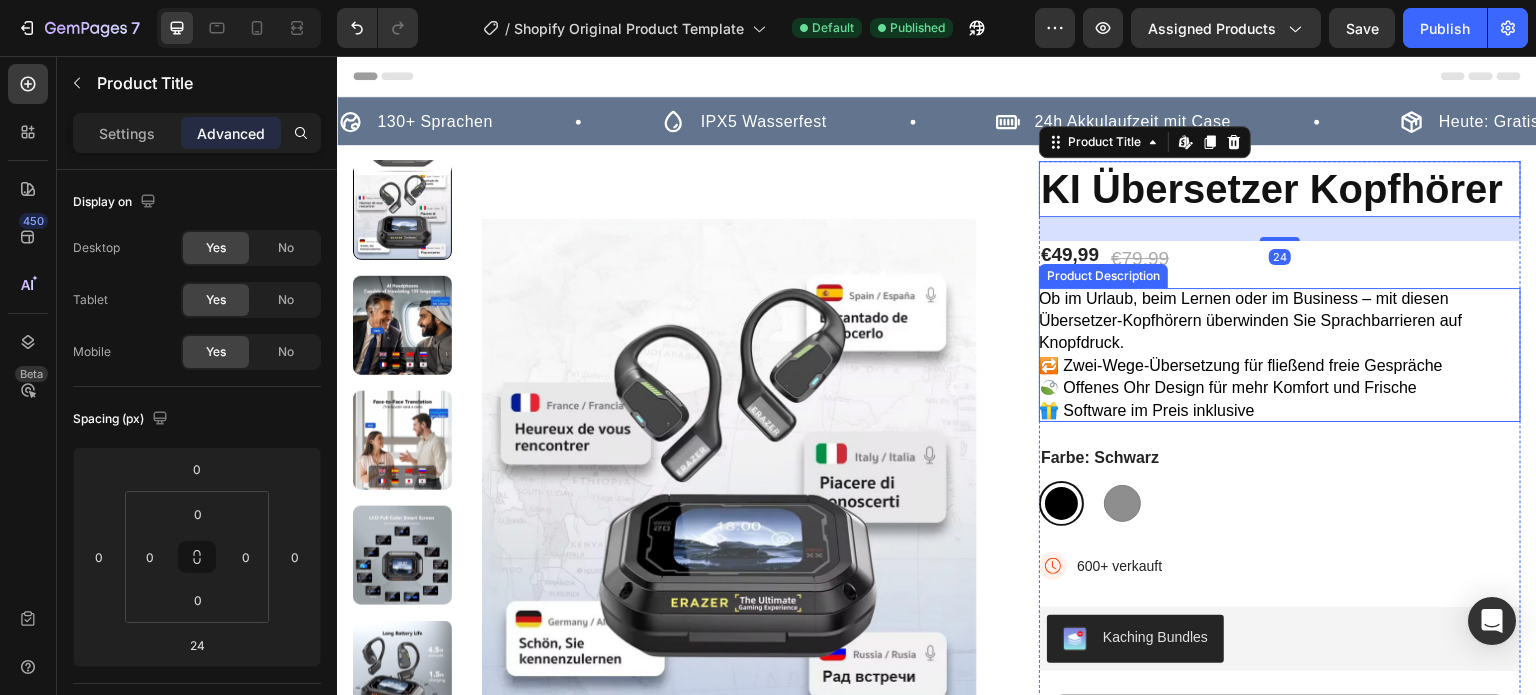 click on "🔁 Zwei-Wege-Übersetzung für fließend freie Gespräche 🍃 Offenes Ohr Design für mehr Komfort und Frische 🎁 Software im Preis inklusive" at bounding box center (1241, 388) 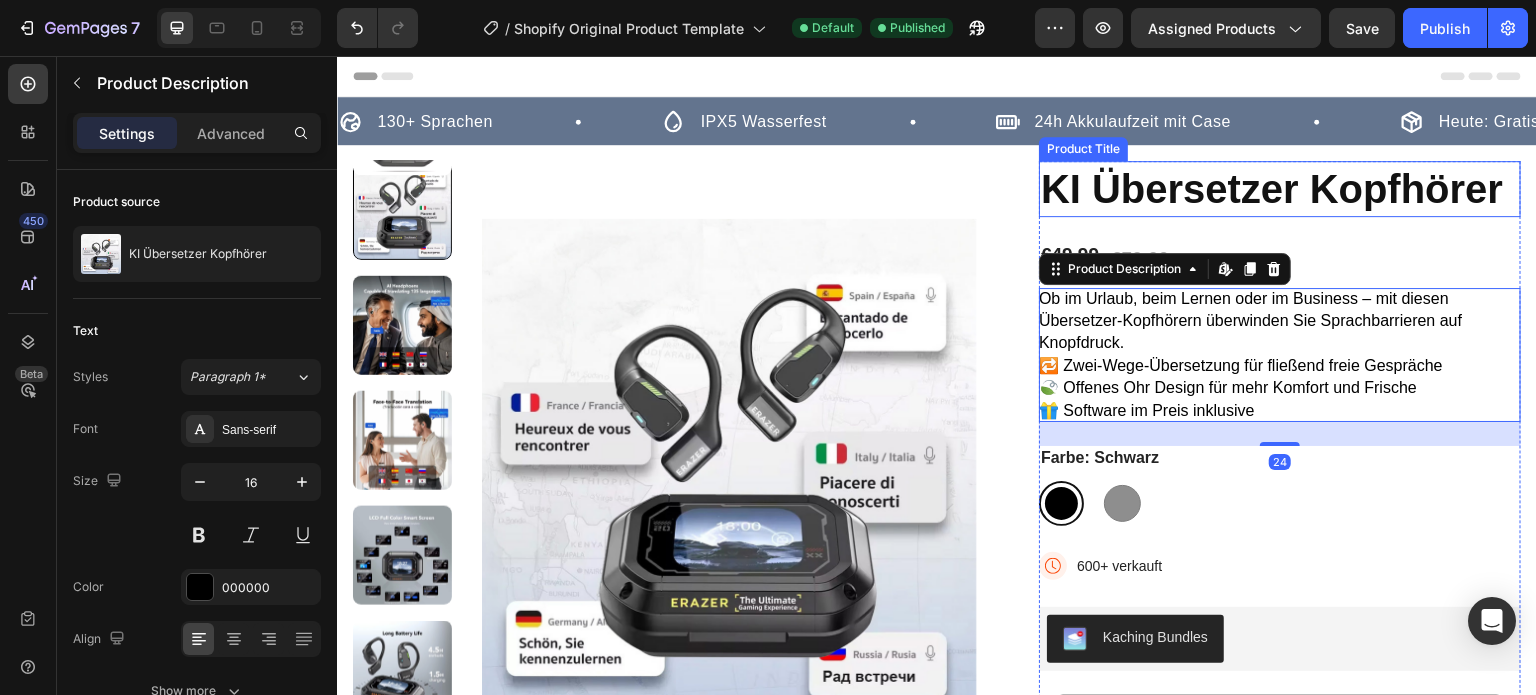 click on "KI Übersetzer Kopfhörer" at bounding box center [1280, 189] 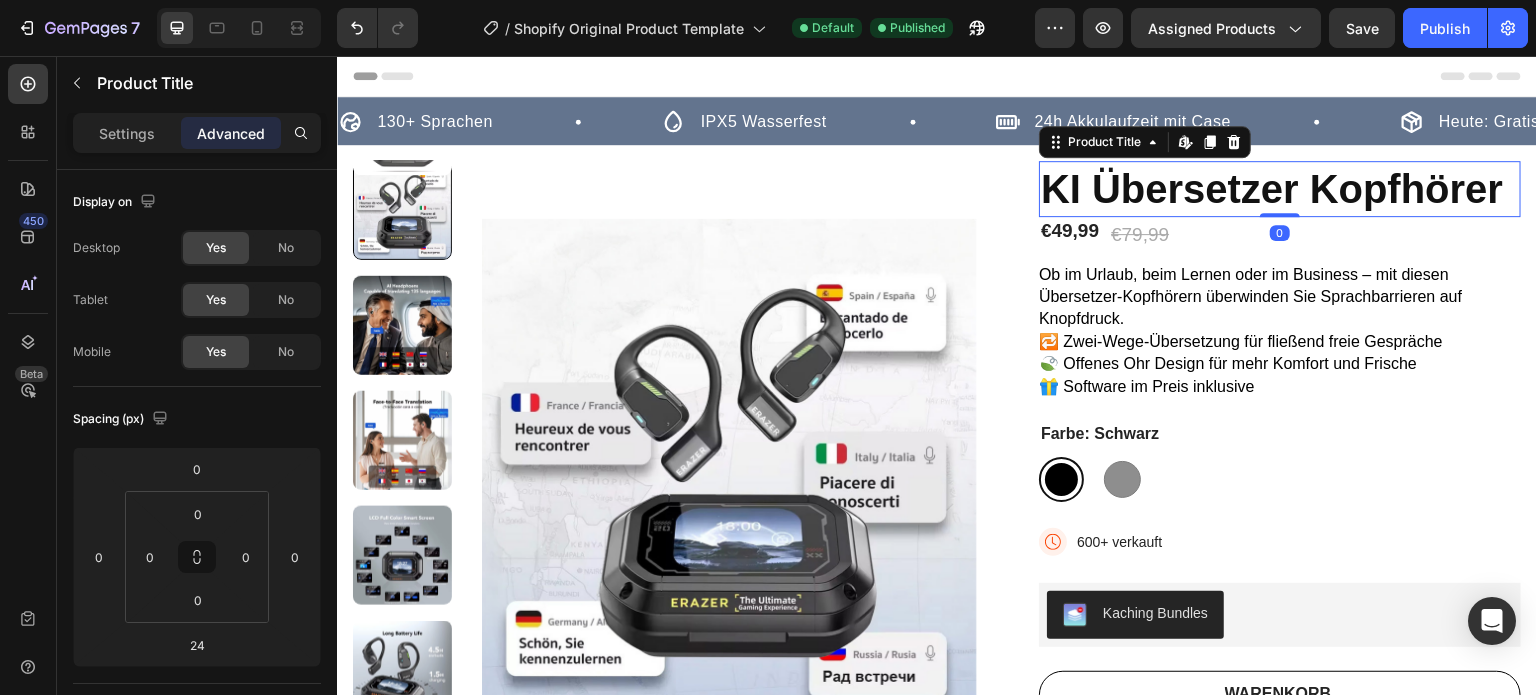 drag, startPoint x: 1268, startPoint y: 237, endPoint x: 1263, endPoint y: 190, distance: 47.26521 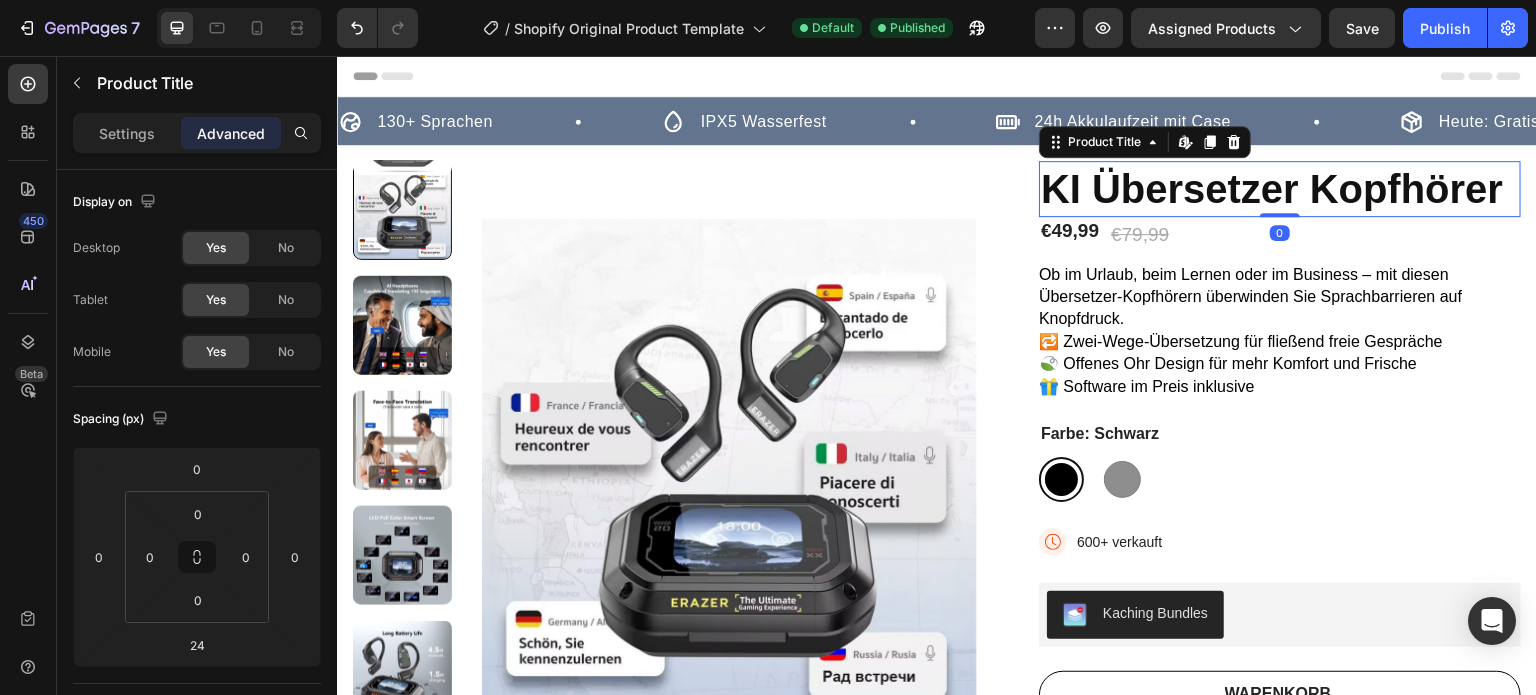 click on "KI Übersetzer Kopfhörer Product Title   Edit content in Shopify 0" at bounding box center [1280, 189] 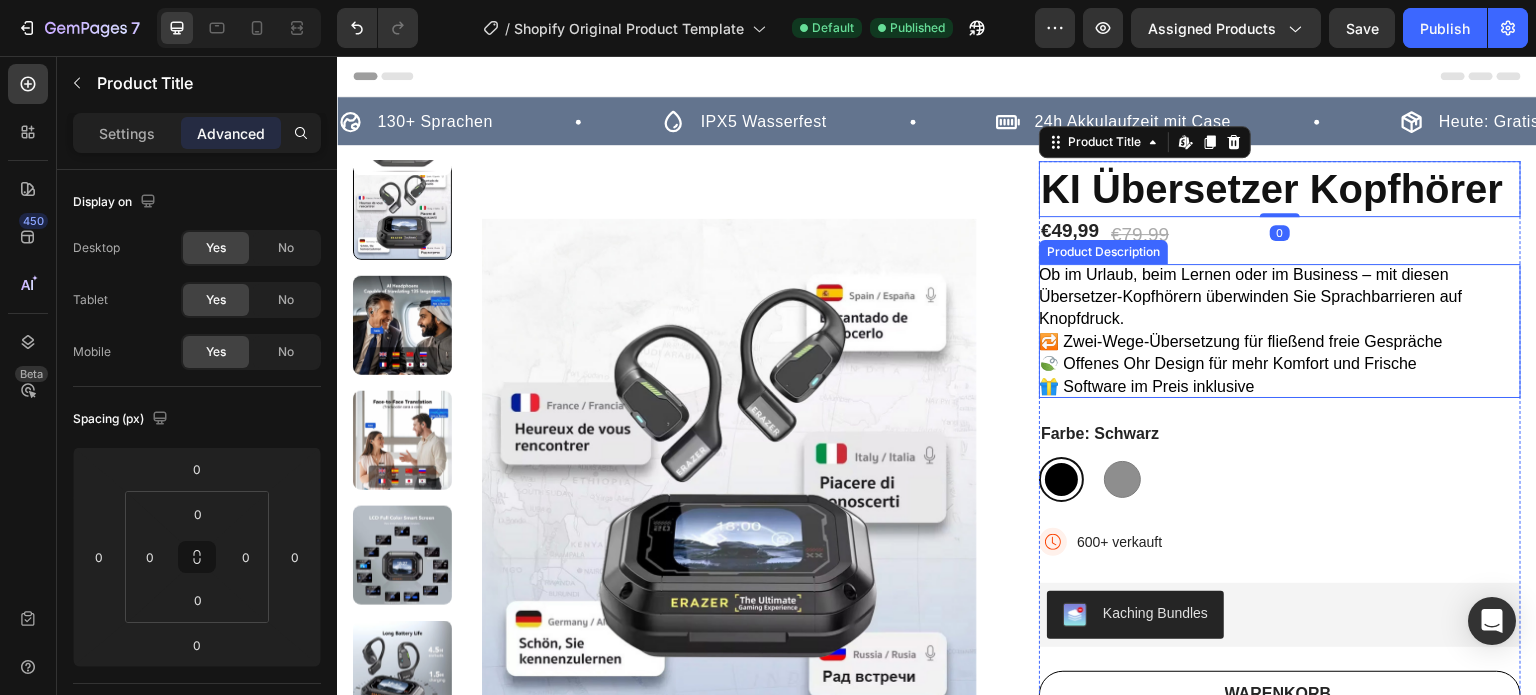 click on "Ob im Urlaub, beim Lernen oder im Business – mit diesen Übersetzer-Kopfhörern überwinden Sie Sprachbarrieren auf Knopfdruck." at bounding box center (1250, 297) 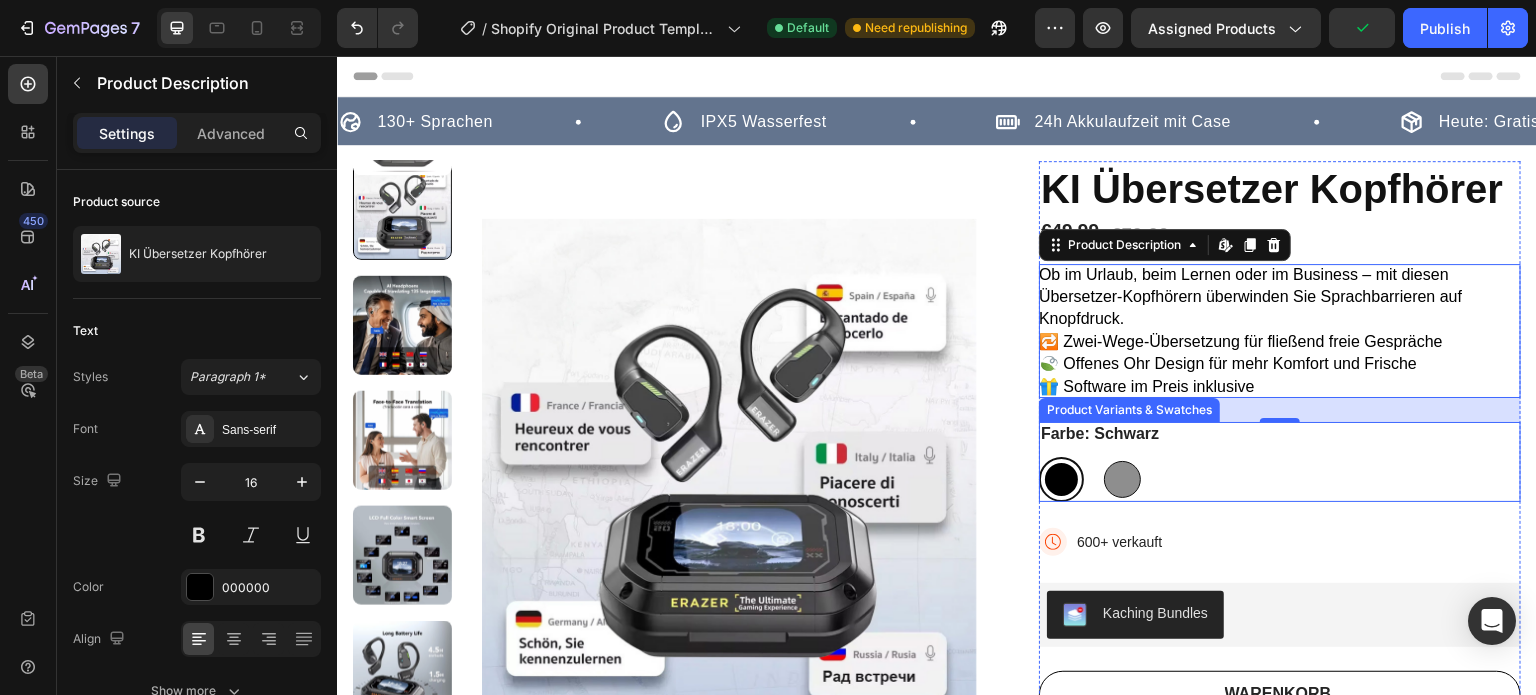 click at bounding box center (1122, 479) 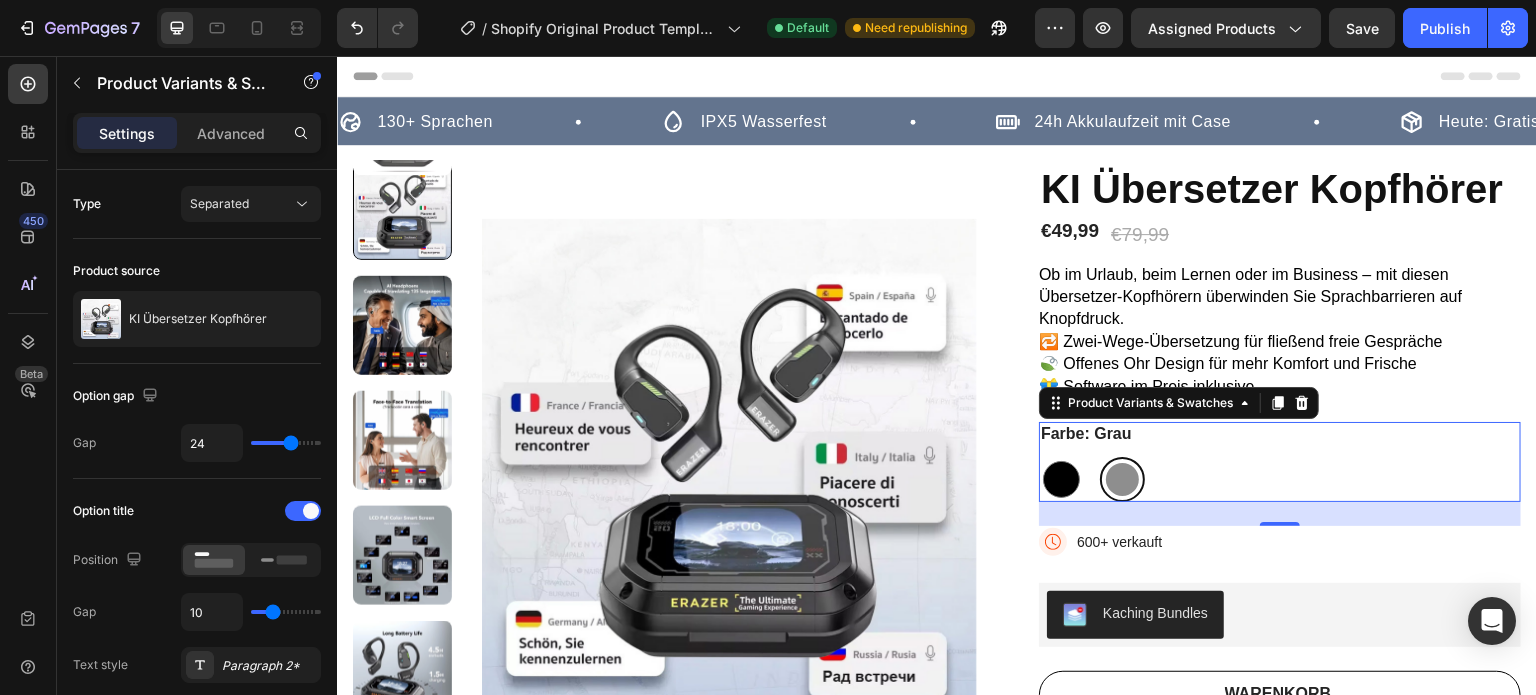 click on "Schwarz Schwarz Grau Grau" at bounding box center (1280, 479) 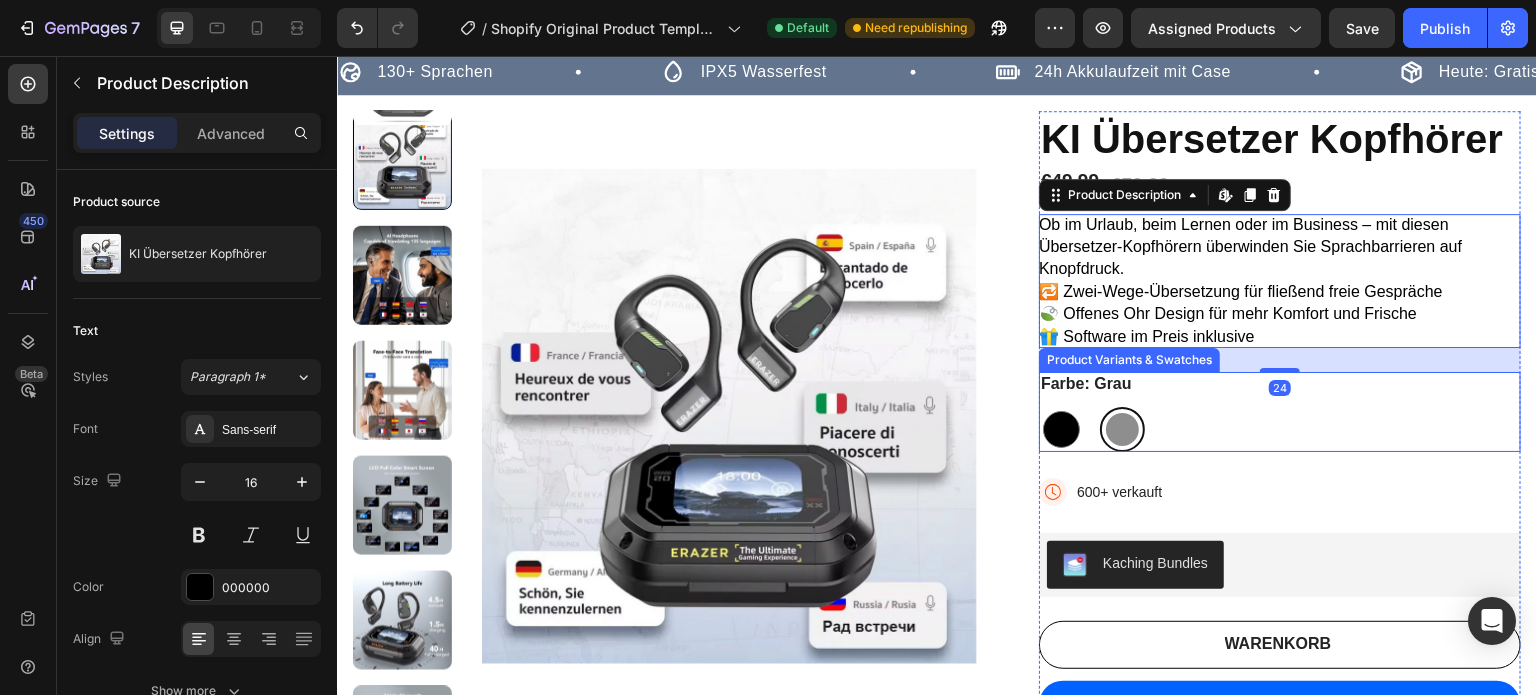 scroll, scrollTop: 200, scrollLeft: 0, axis: vertical 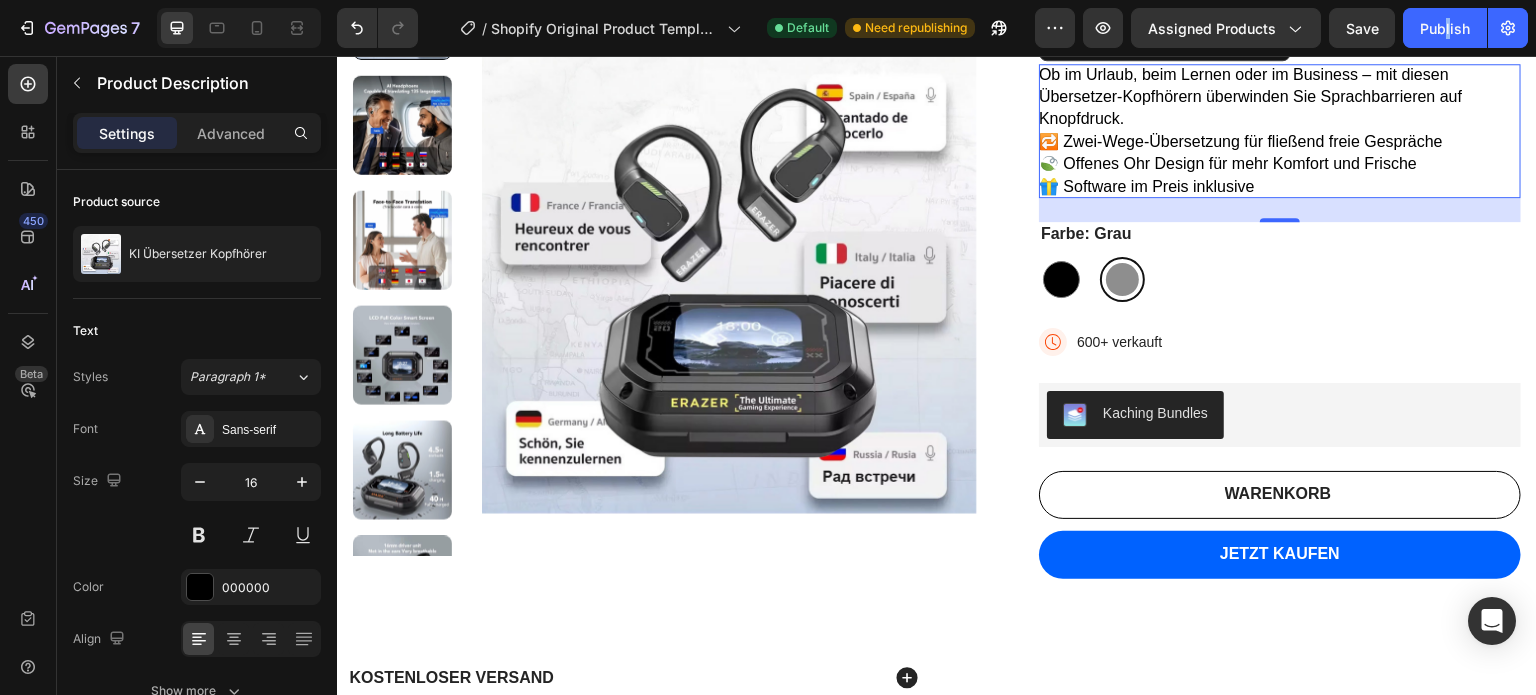 click on "7   /  Shopify Original Product Template Default Need republishing Preview Assigned Products  Save   Publish" 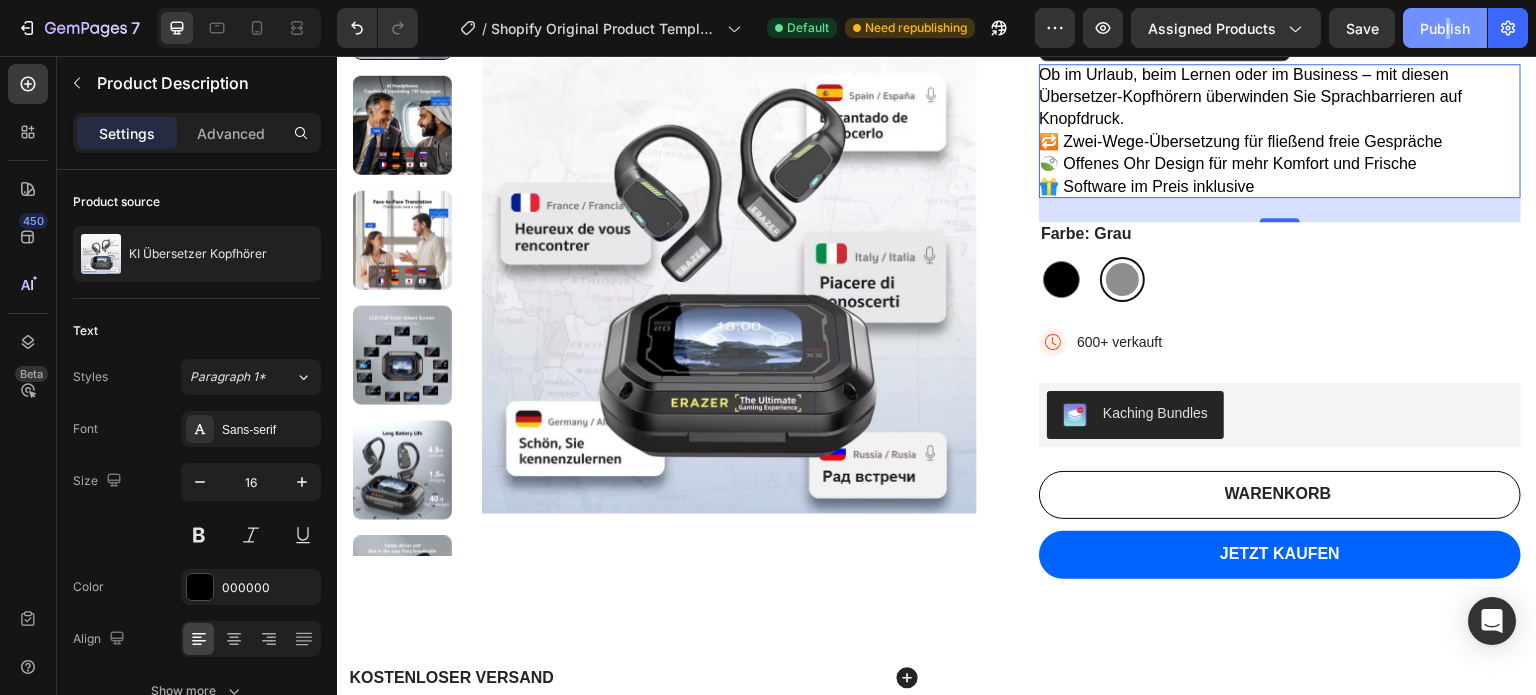 click on "Publish" 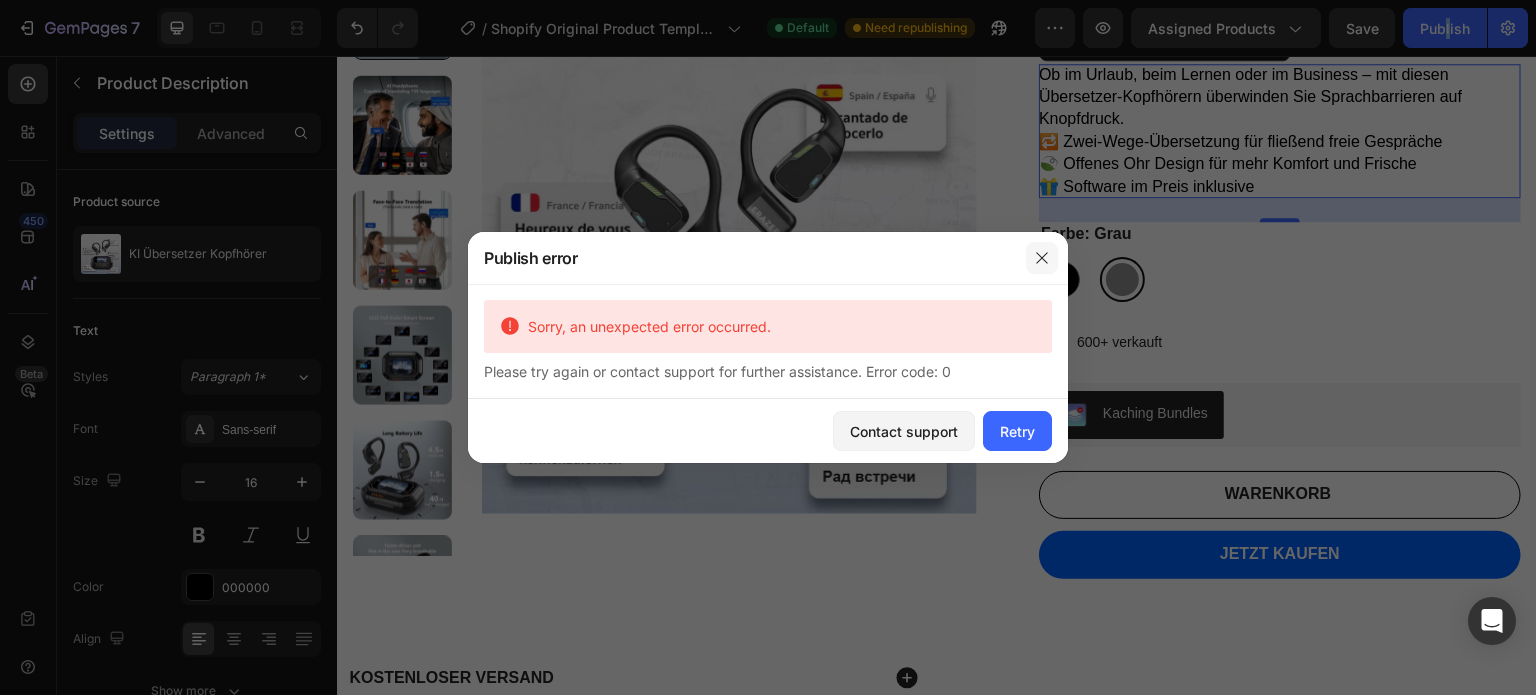 click 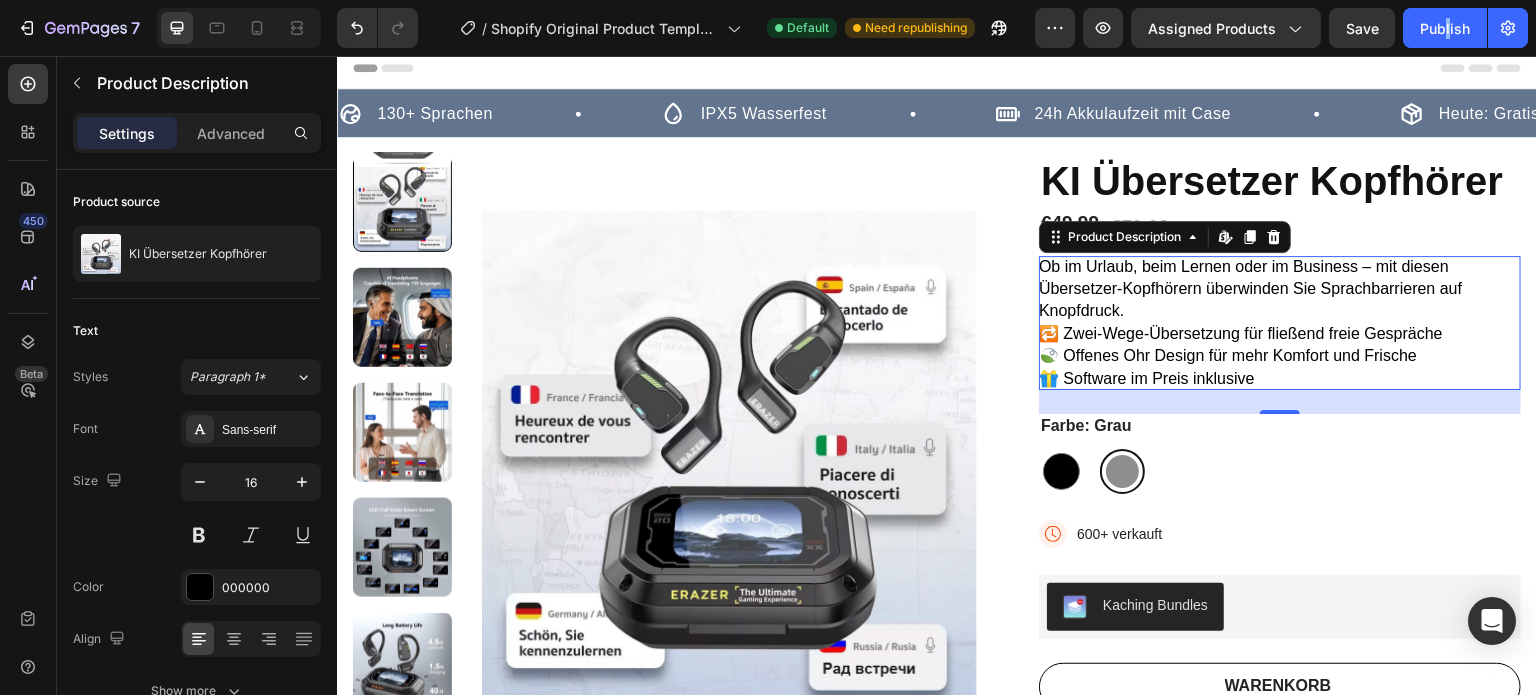 scroll, scrollTop: 0, scrollLeft: 0, axis: both 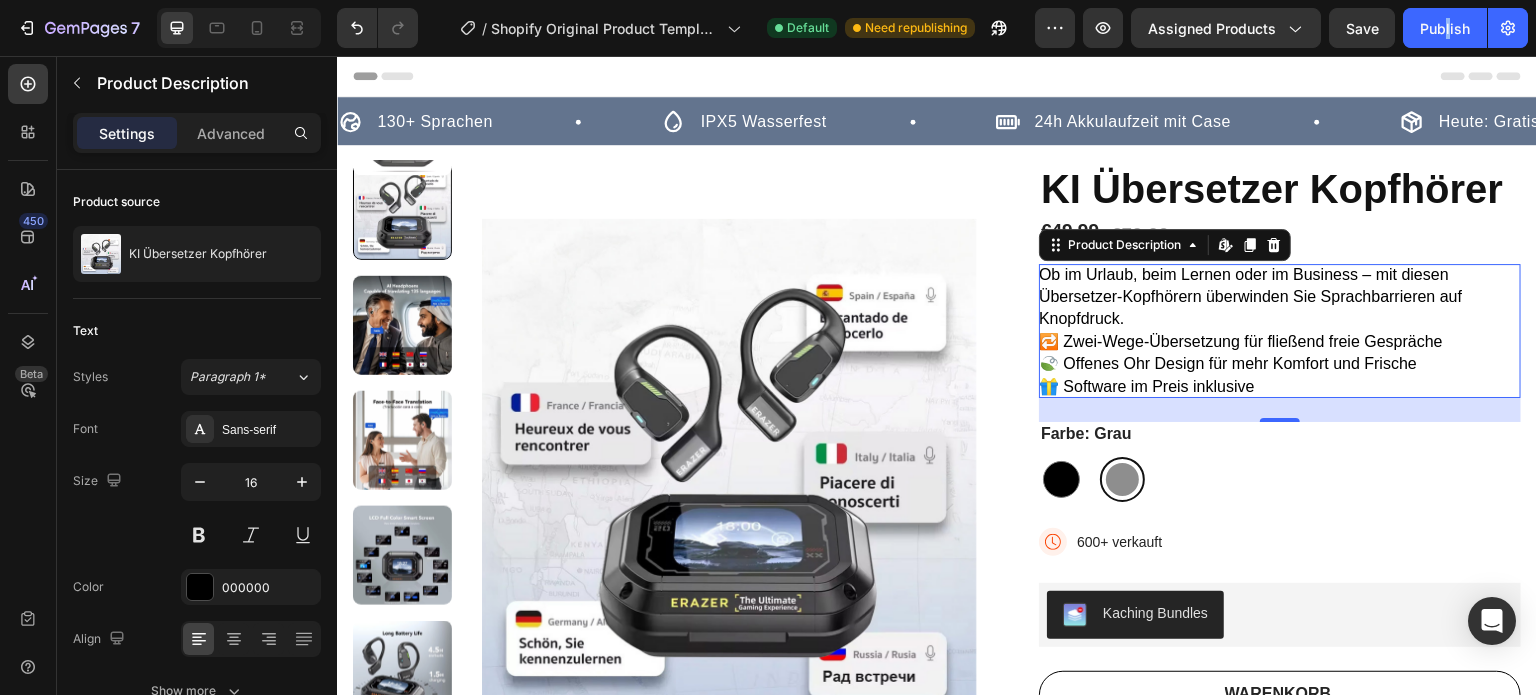 click on "Schwarz Schwarz Grau Grau" at bounding box center [1280, 479] 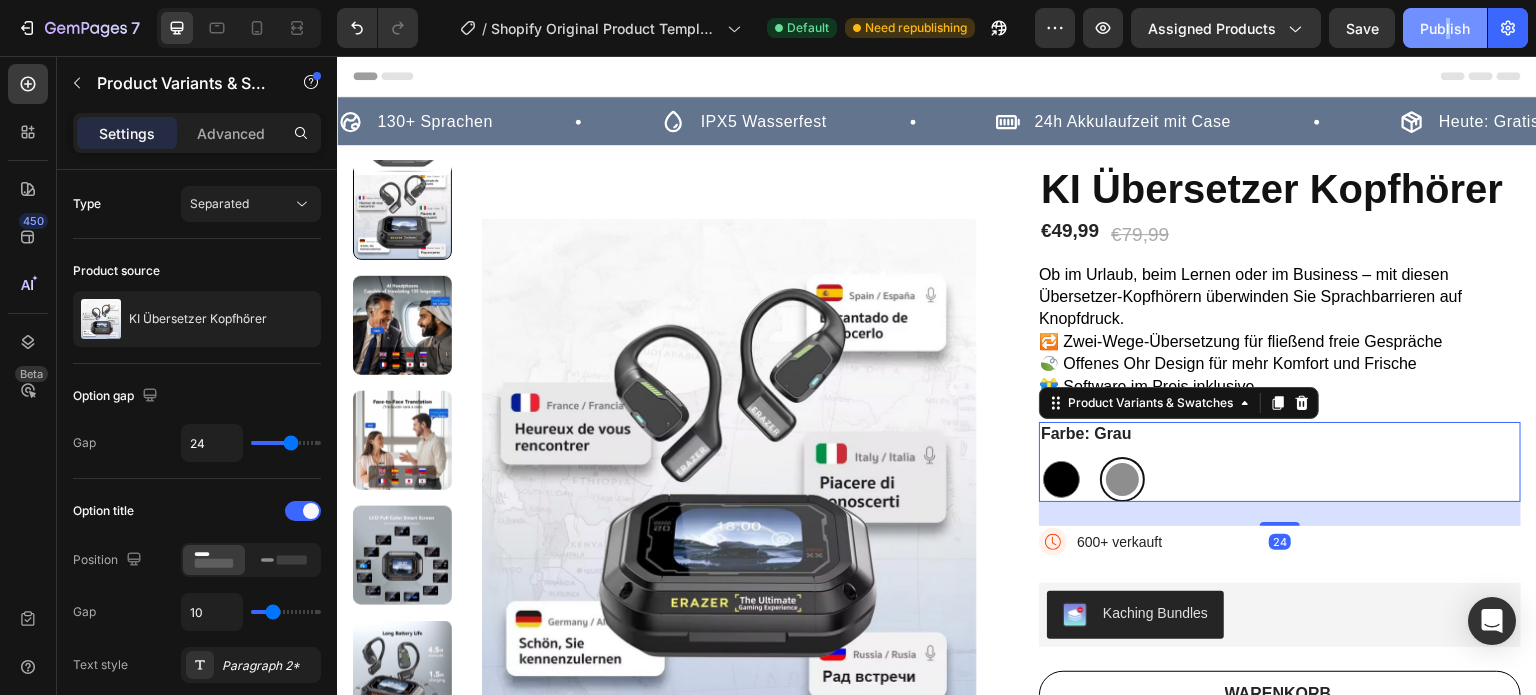 click on "Publish" at bounding box center (1445, 28) 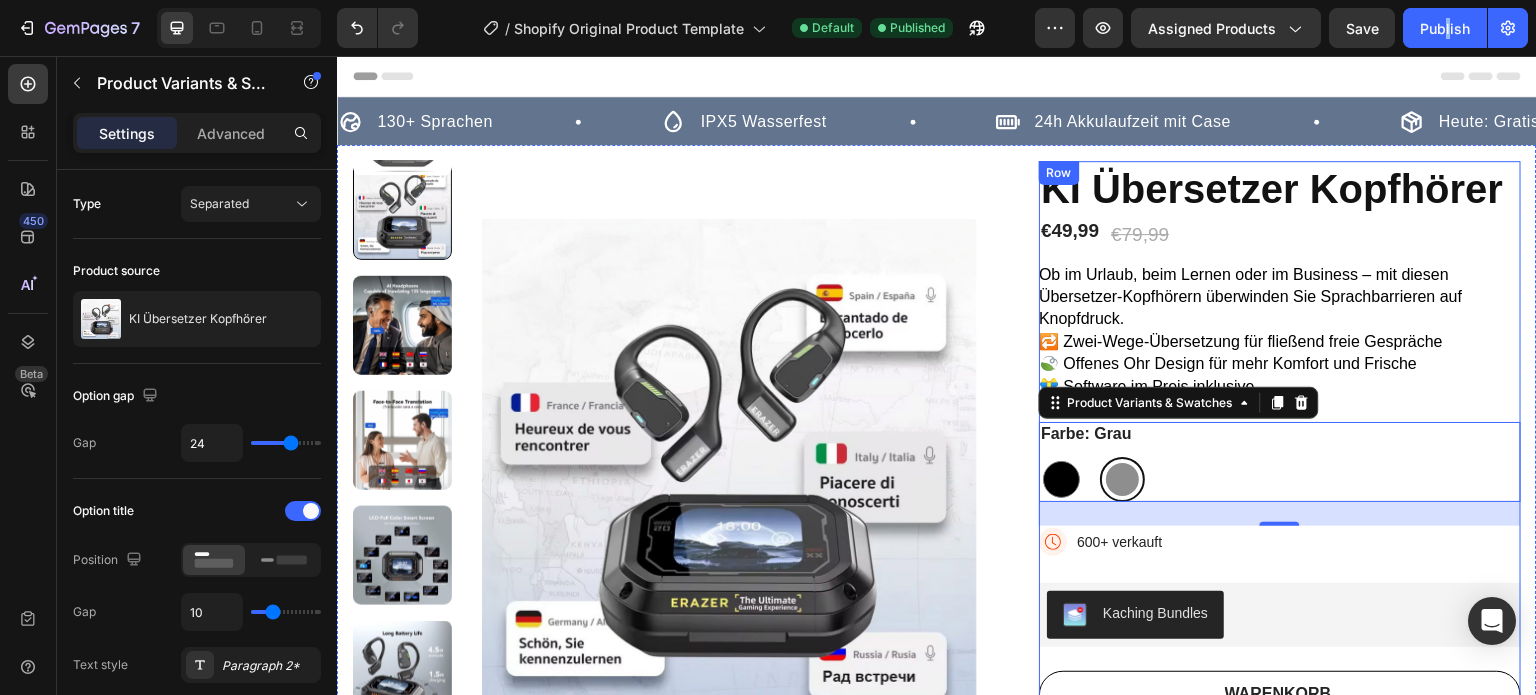 scroll, scrollTop: 0, scrollLeft: 0, axis: both 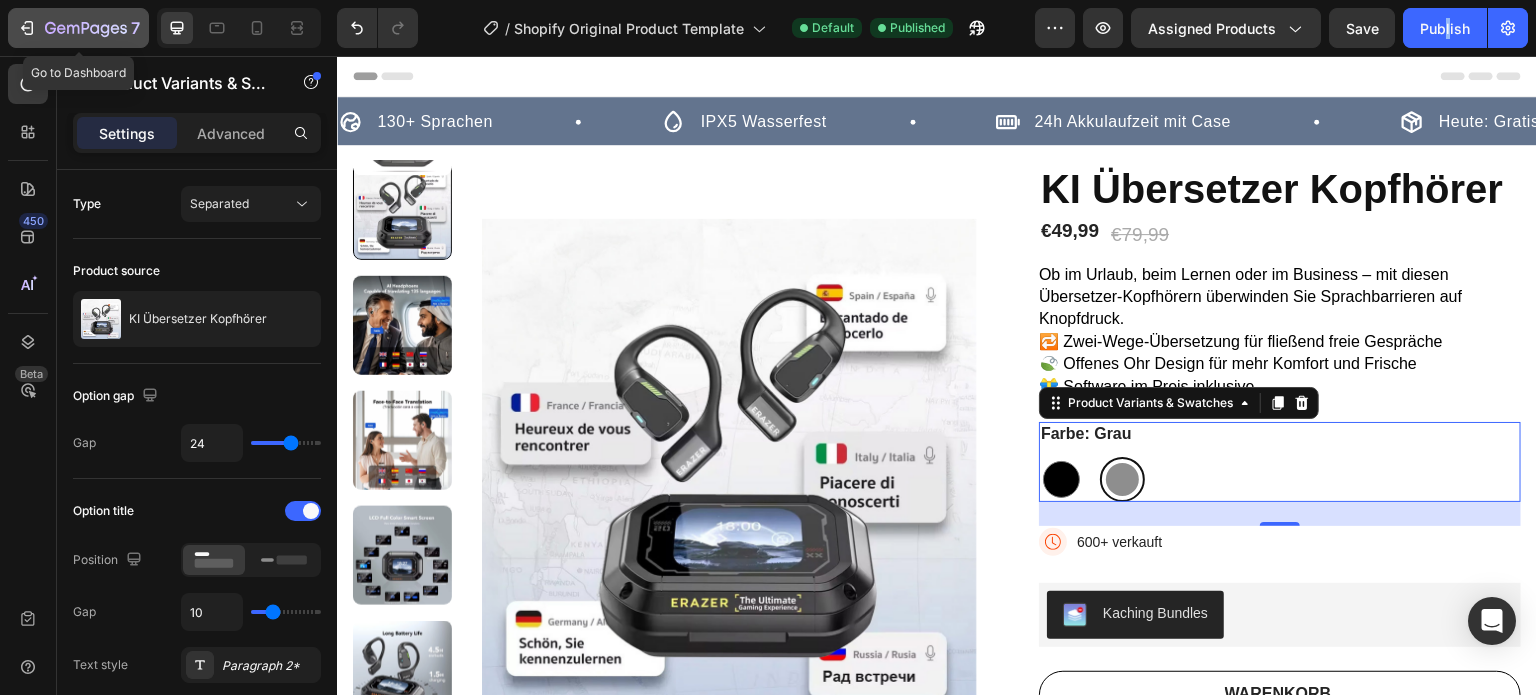 click 